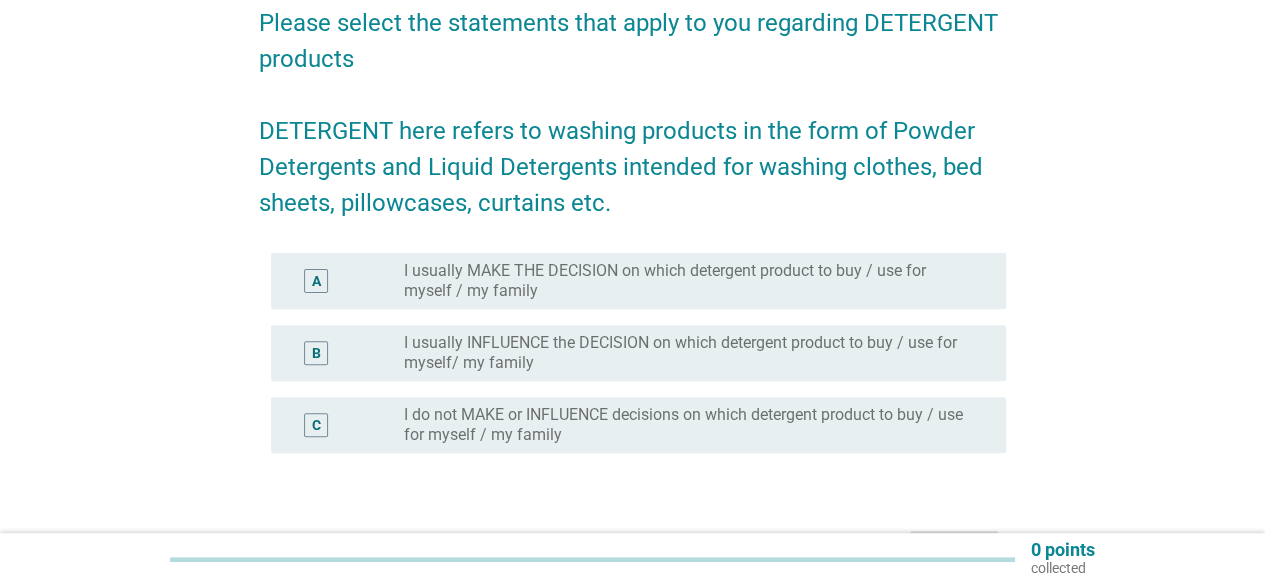 scroll, scrollTop: 200, scrollLeft: 0, axis: vertical 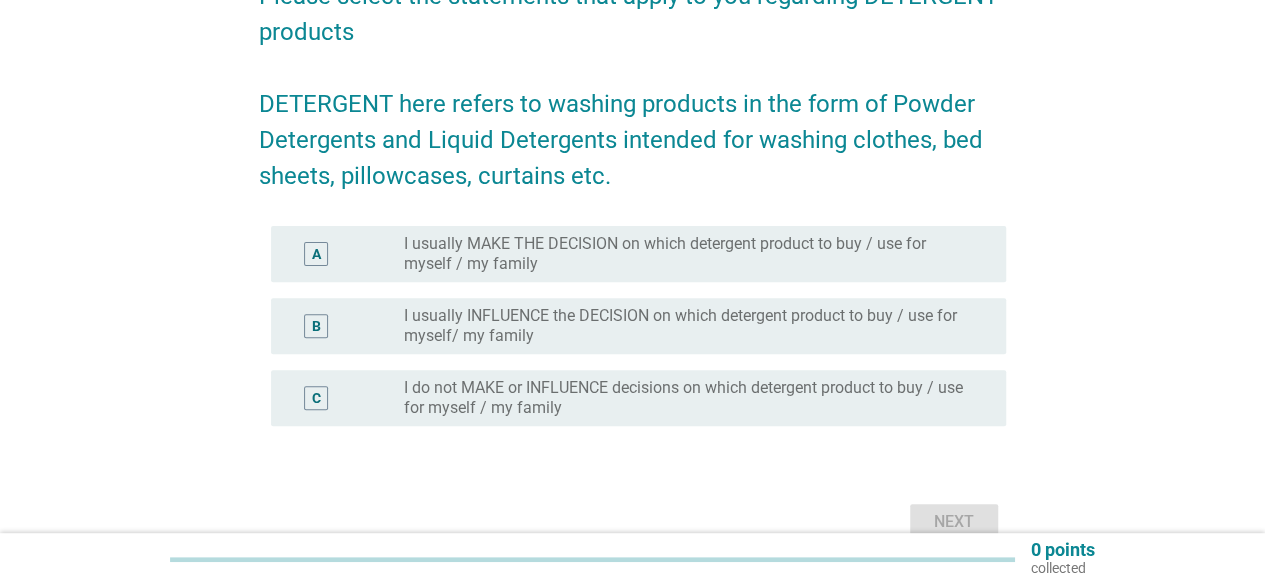 click on "A" at bounding box center [316, 254] 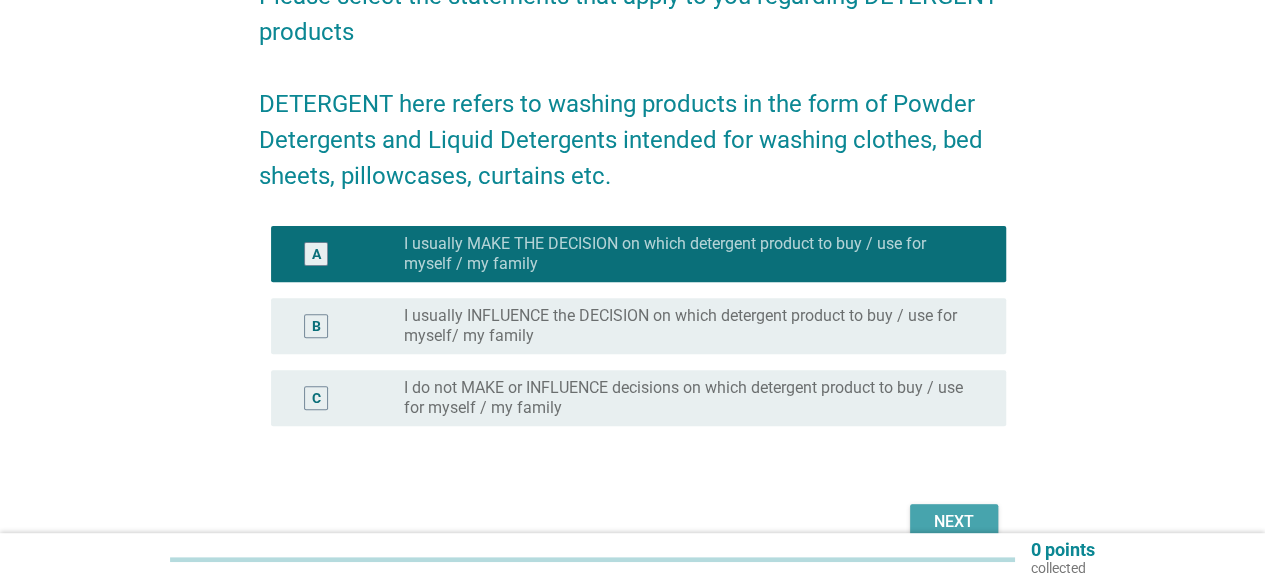 click on "Next" at bounding box center [954, 522] 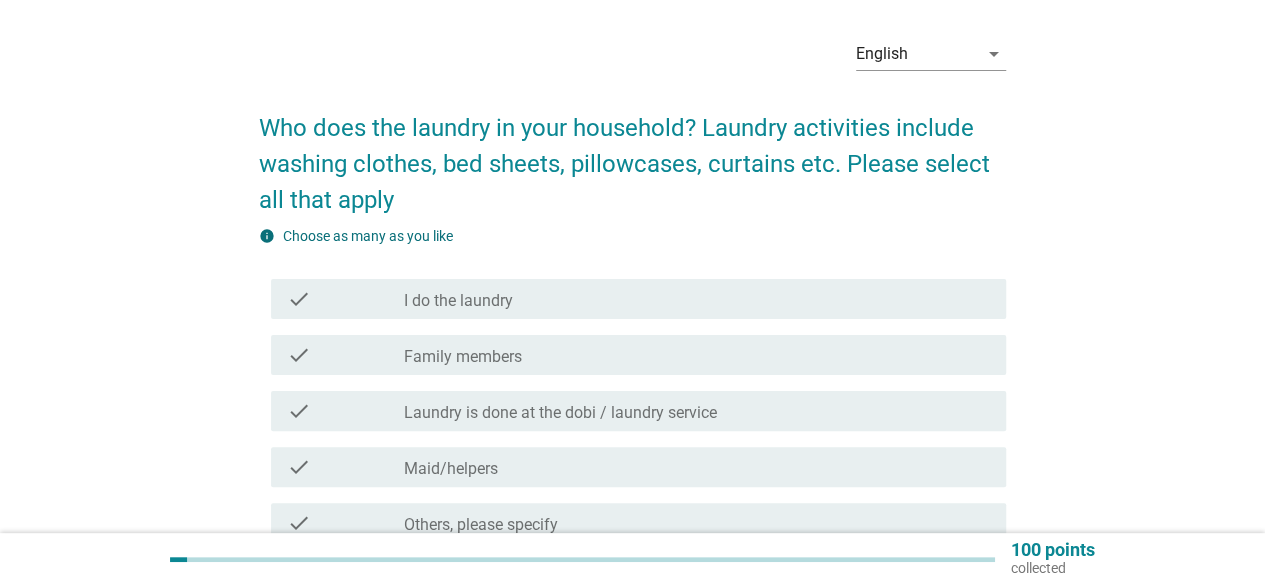 scroll, scrollTop: 100, scrollLeft: 0, axis: vertical 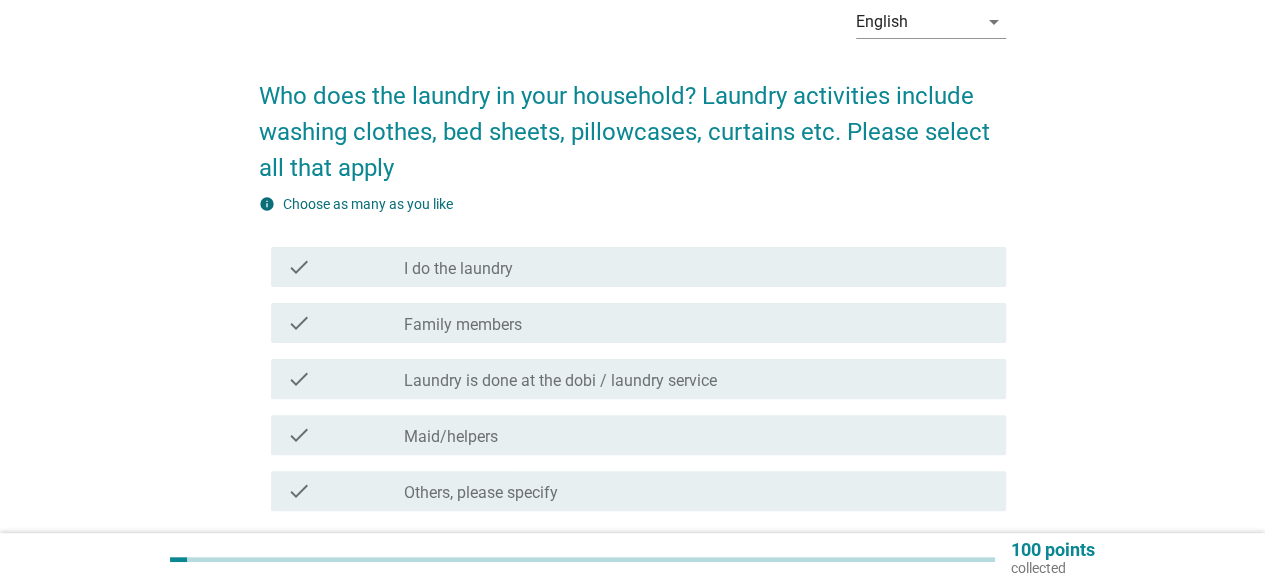 click on "check" at bounding box center (345, 379) 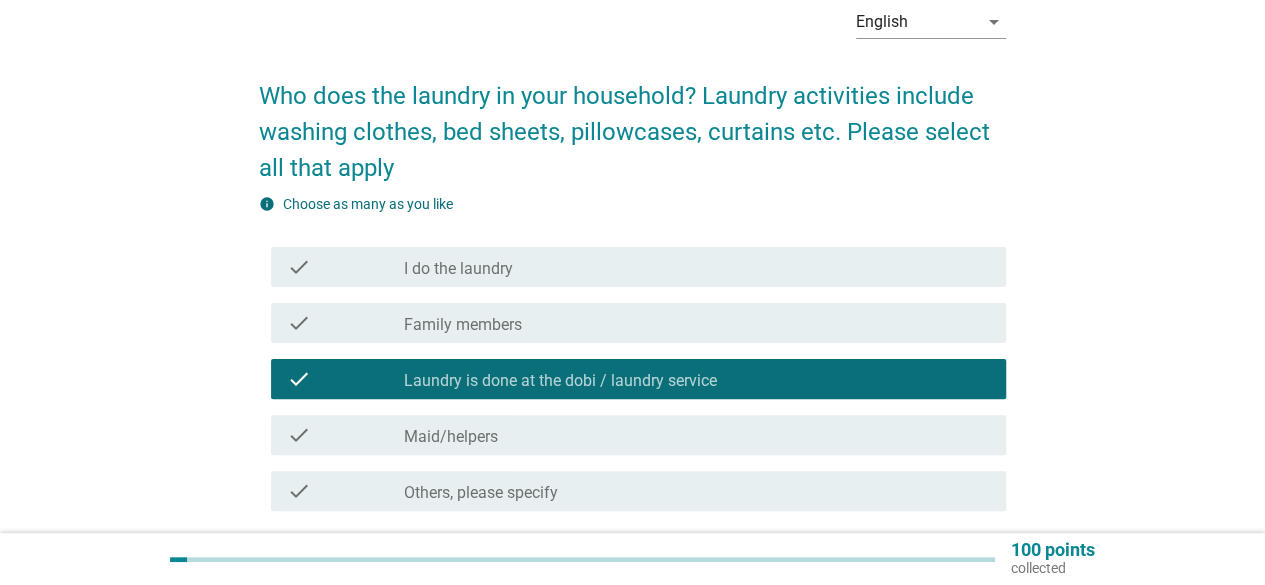 click on "check" at bounding box center [345, 267] 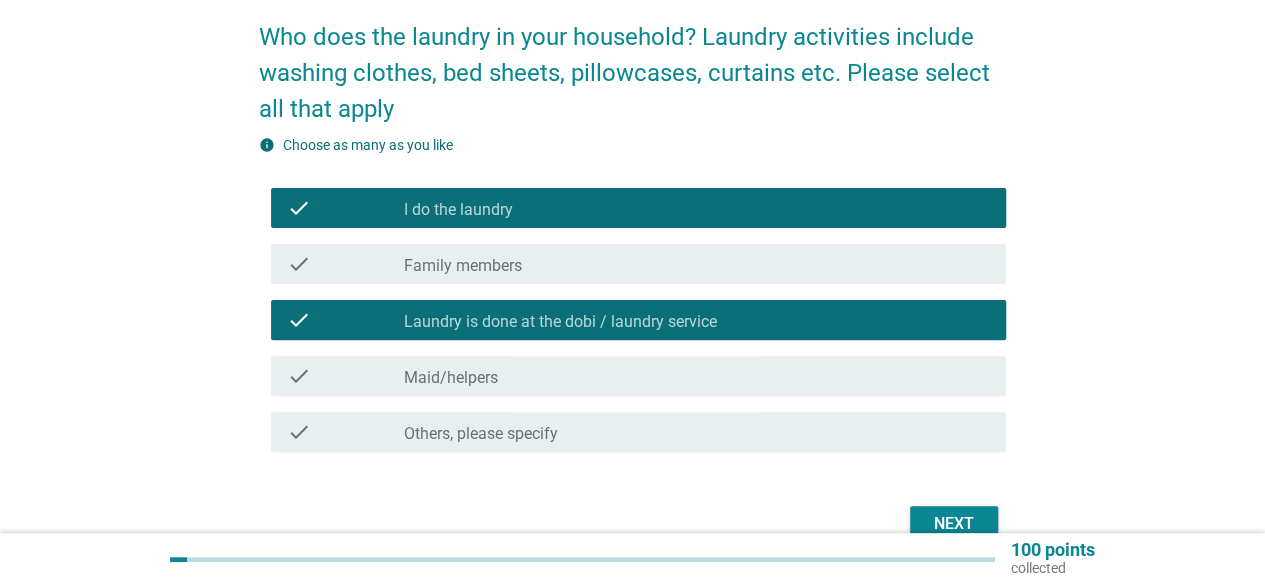 scroll, scrollTop: 264, scrollLeft: 0, axis: vertical 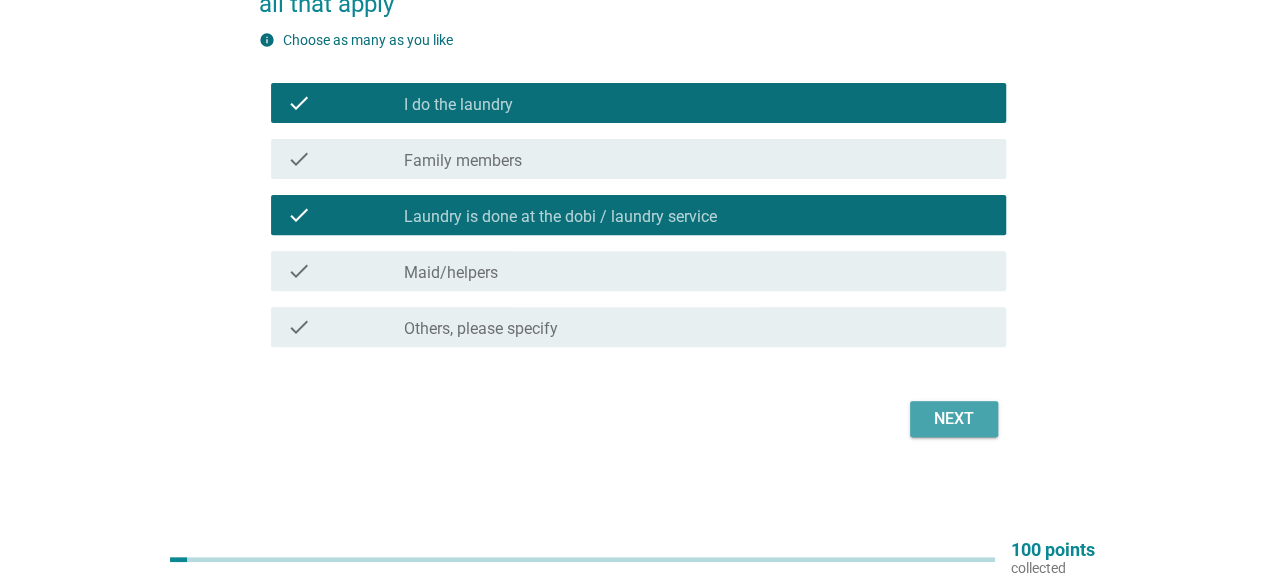 click on "Next" at bounding box center [954, 419] 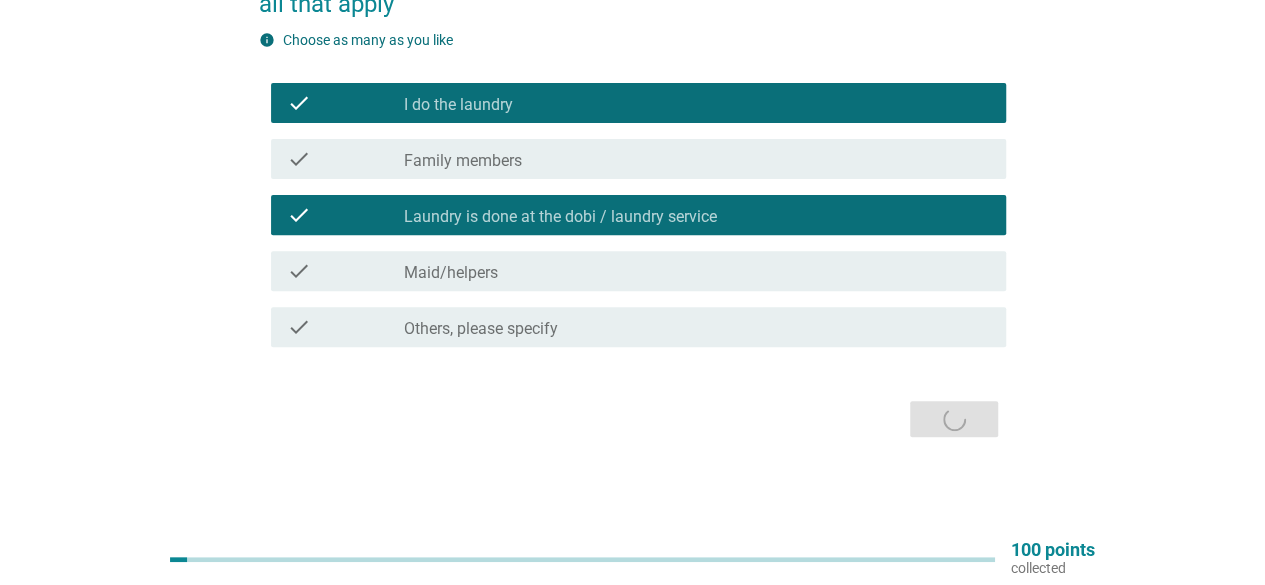 scroll, scrollTop: 0, scrollLeft: 0, axis: both 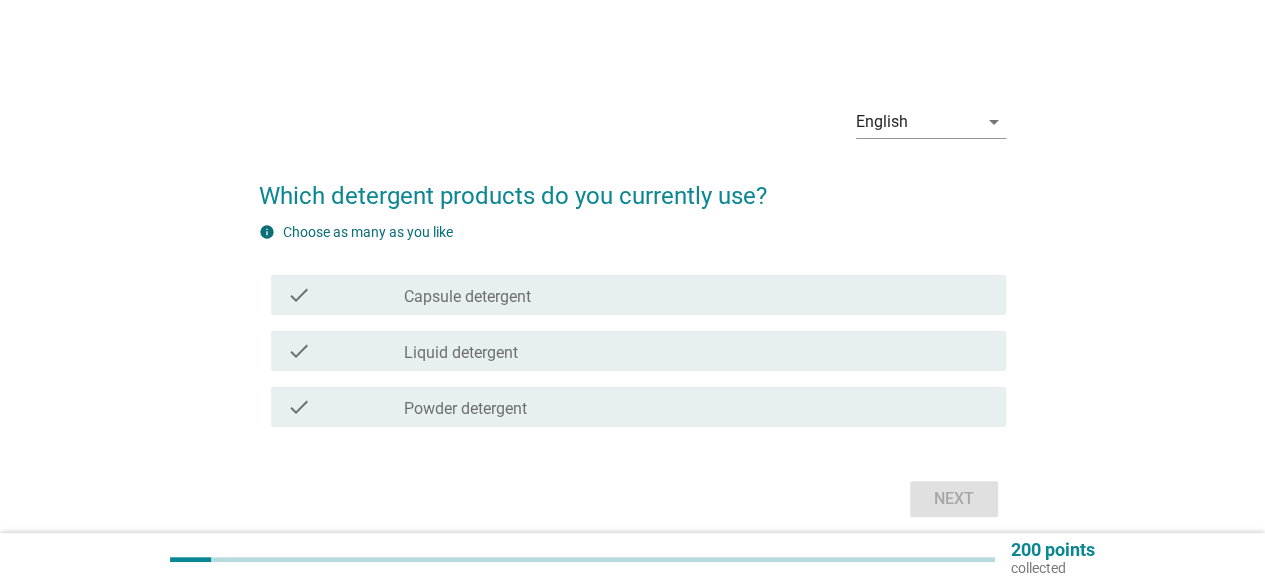 click on "Capsule detergent" at bounding box center (467, 297) 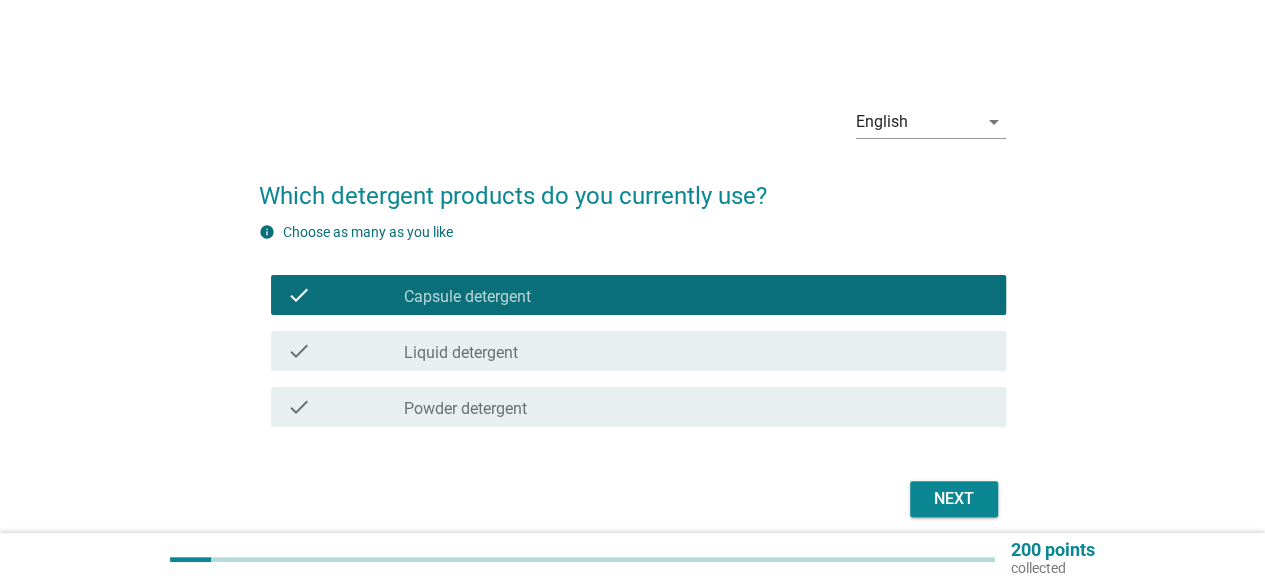 click on "check     check_box_outline_blank Liquid detergent" at bounding box center [638, 351] 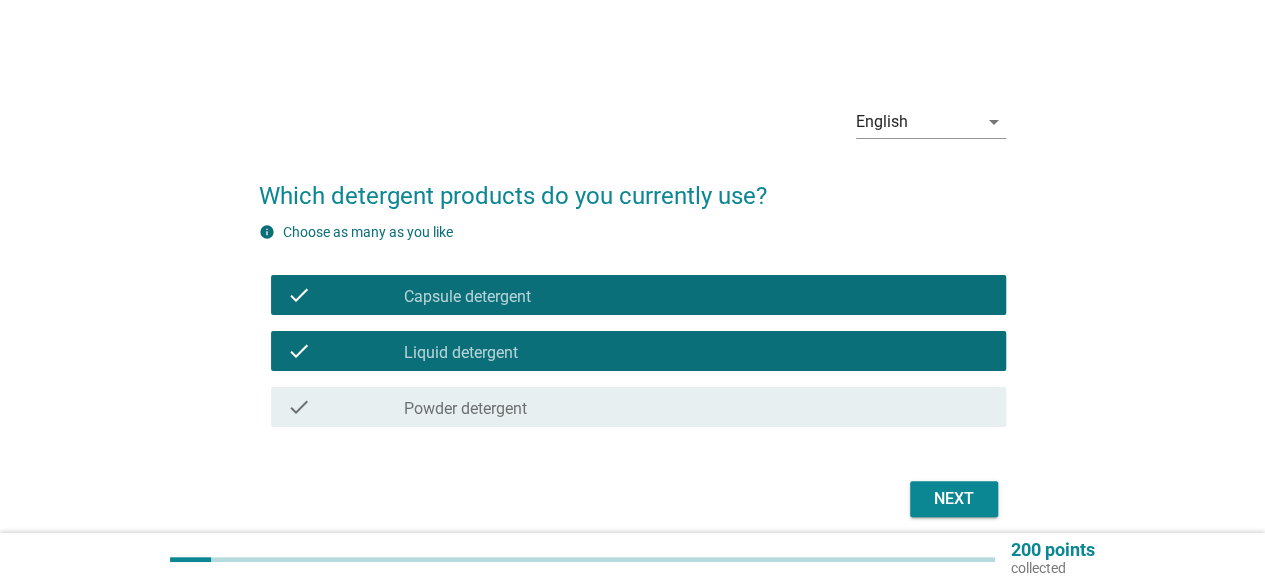 click on "check" at bounding box center [345, 407] 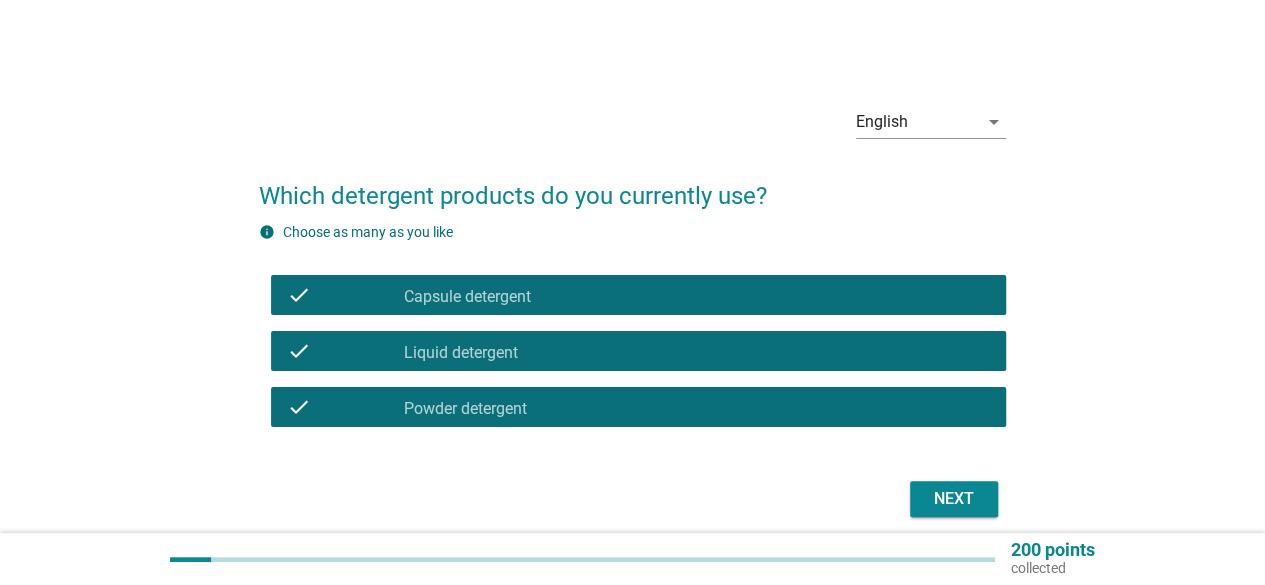 click on "Next" at bounding box center (954, 499) 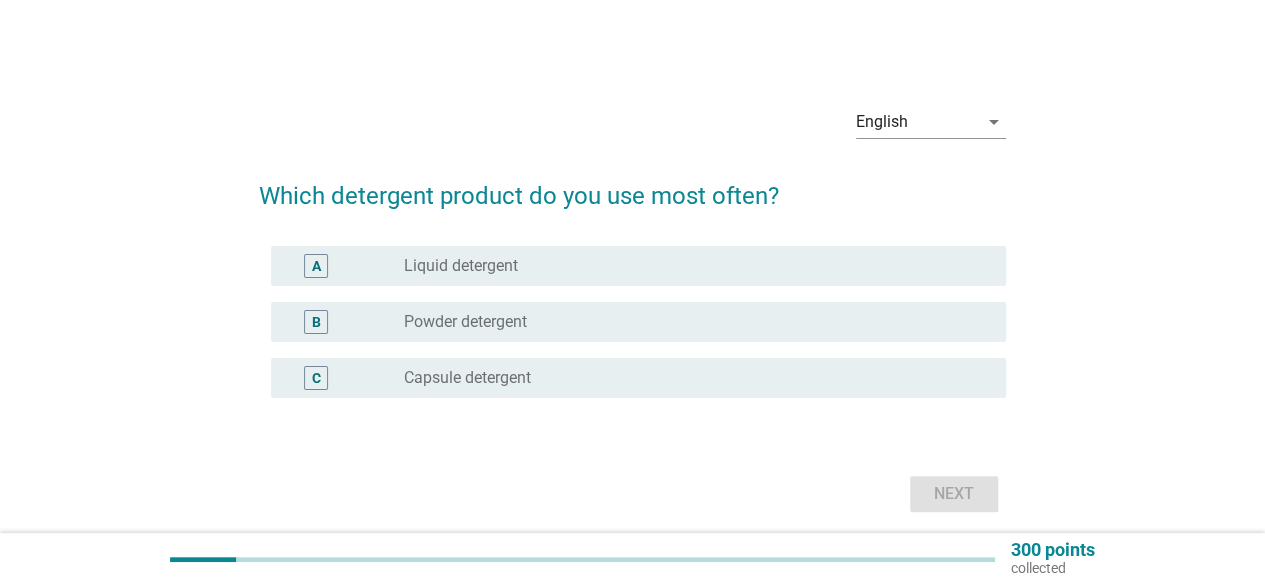 click on "C" at bounding box center [316, 378] 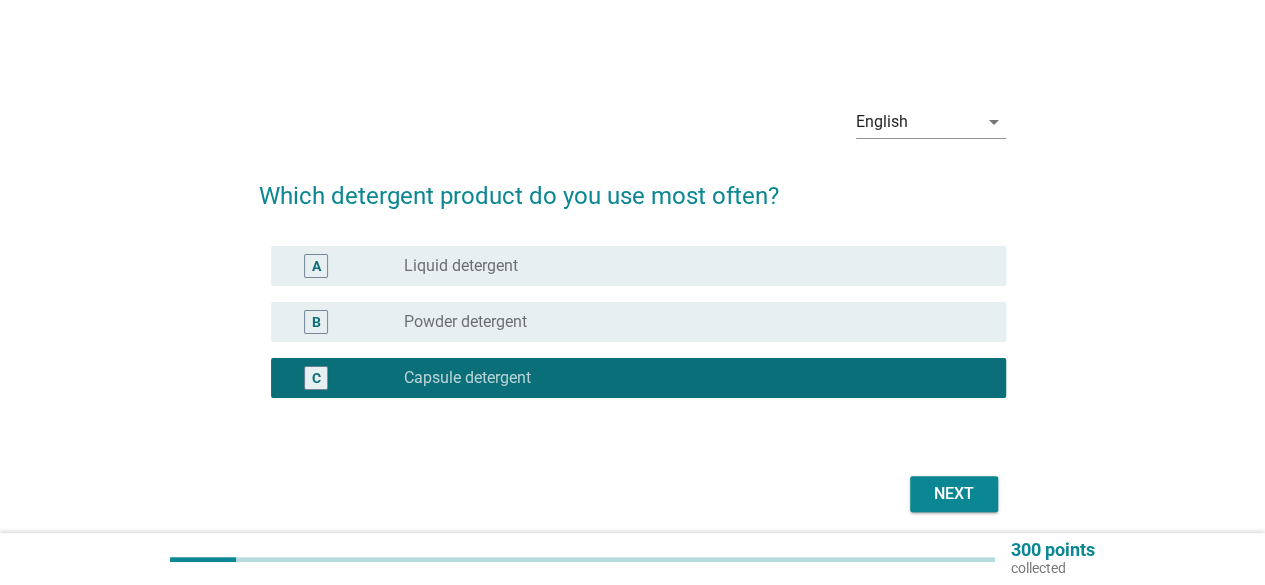 click on "Next" at bounding box center (954, 494) 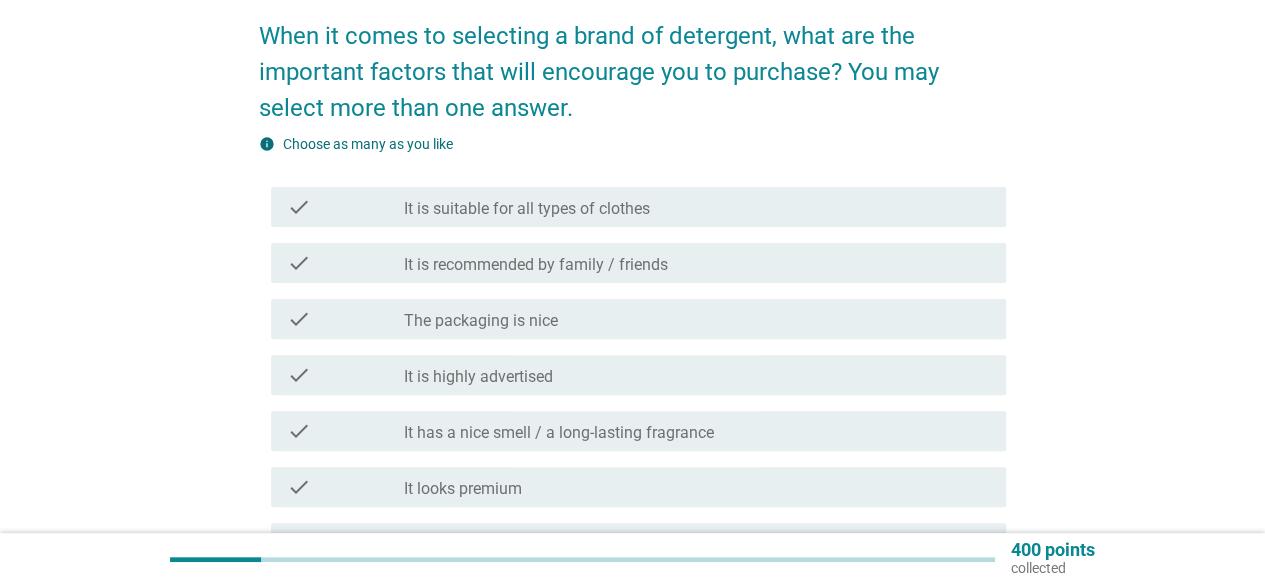 scroll, scrollTop: 200, scrollLeft: 0, axis: vertical 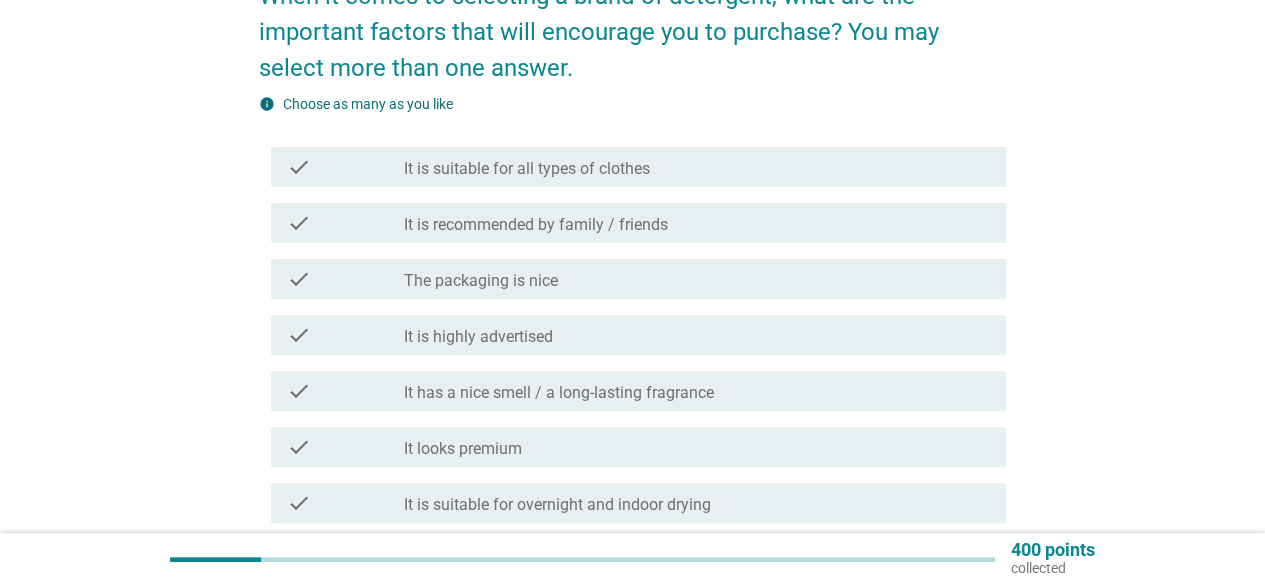click on "The packaging is nice" at bounding box center (481, 281) 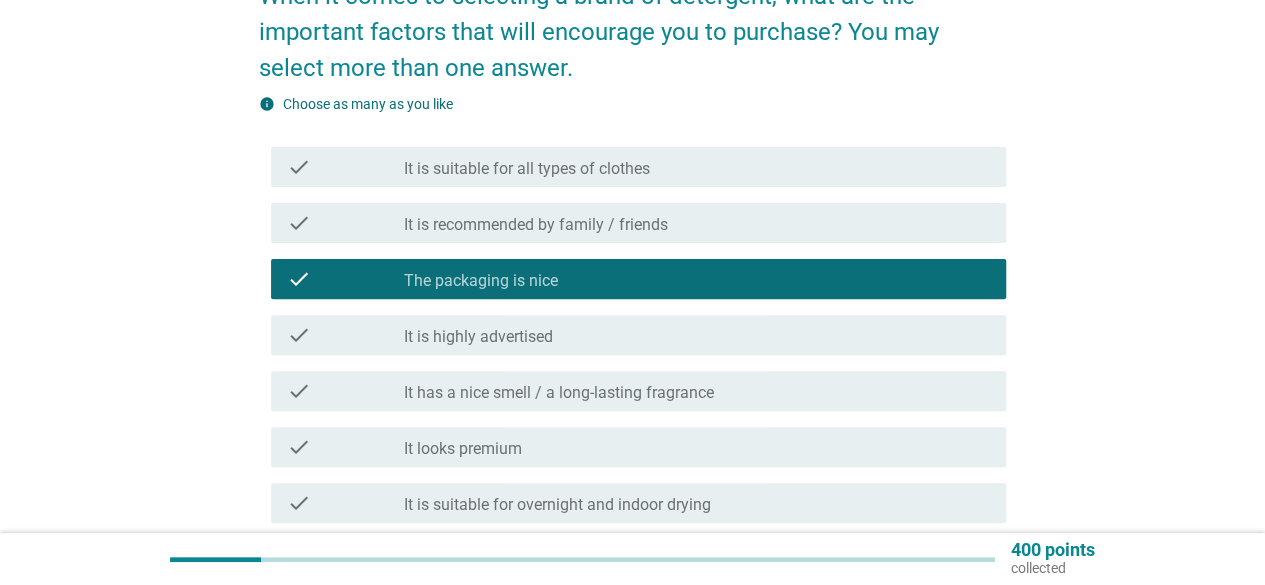 scroll, scrollTop: 300, scrollLeft: 0, axis: vertical 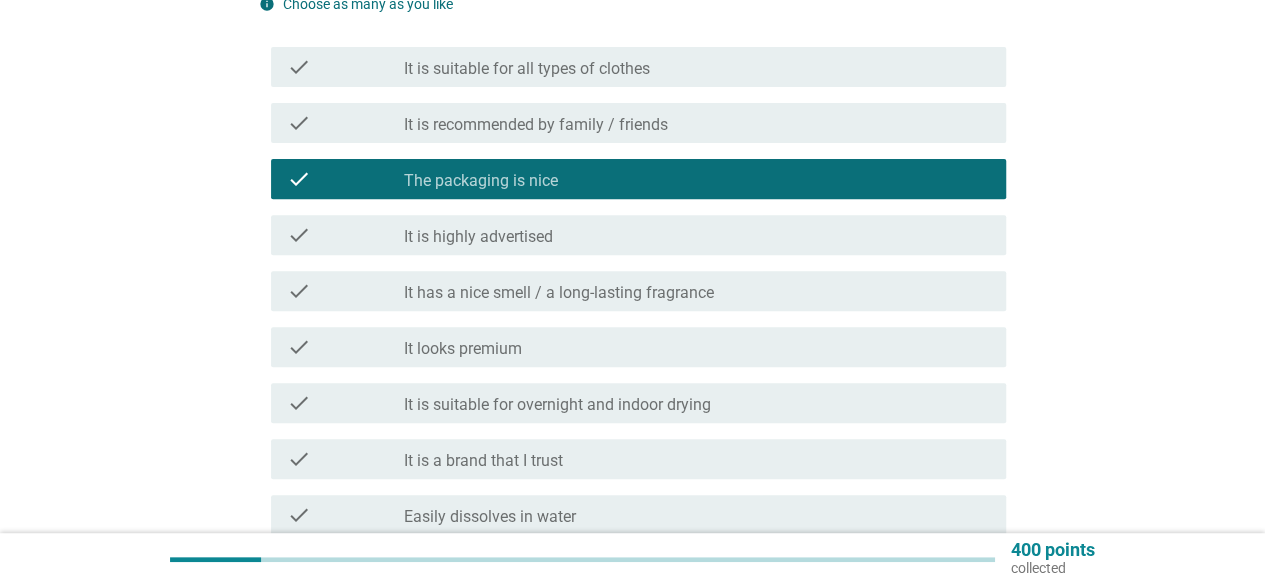 click on "It has a nice smell / a long-lasting fragrance" at bounding box center (559, 293) 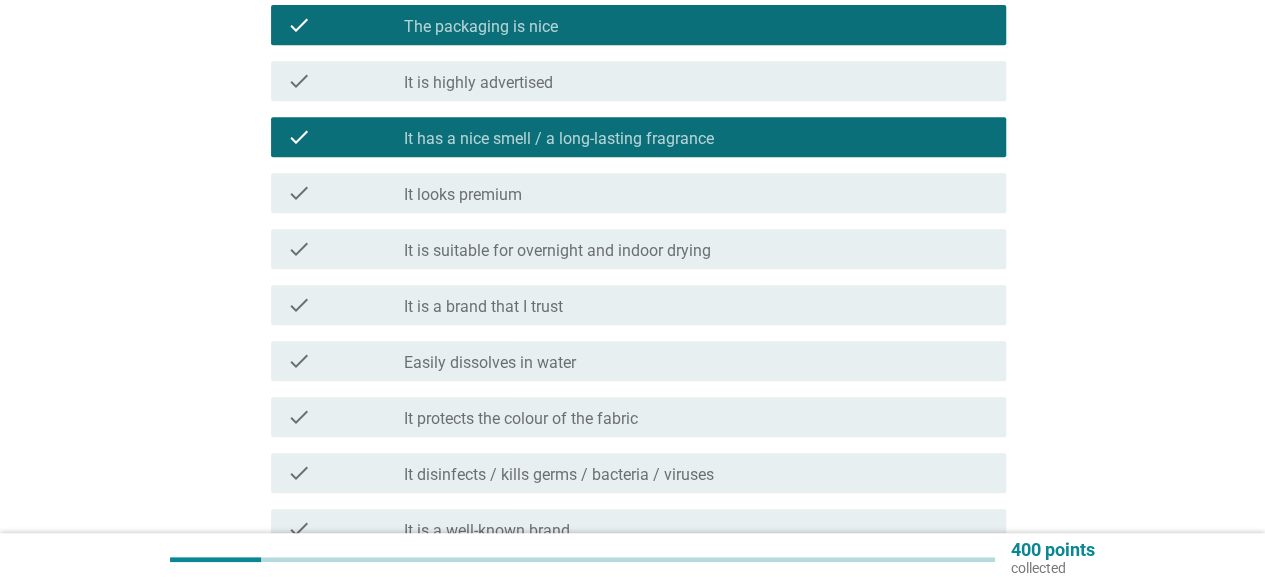 scroll, scrollTop: 500, scrollLeft: 0, axis: vertical 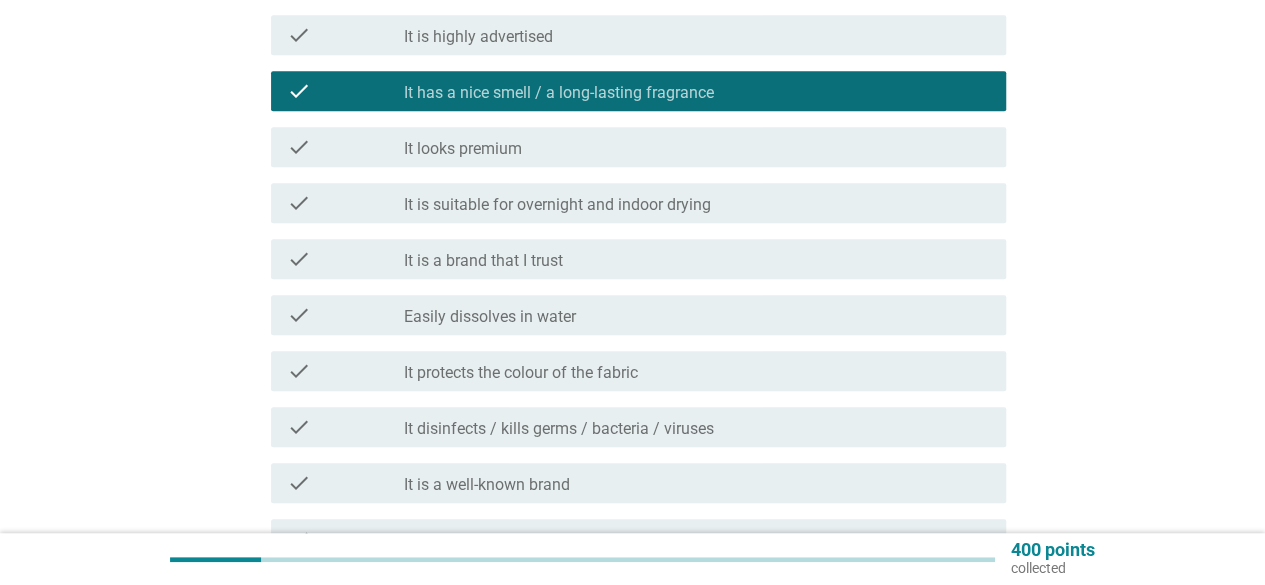click on "It is suitable for overnight and indoor drying" at bounding box center (557, 205) 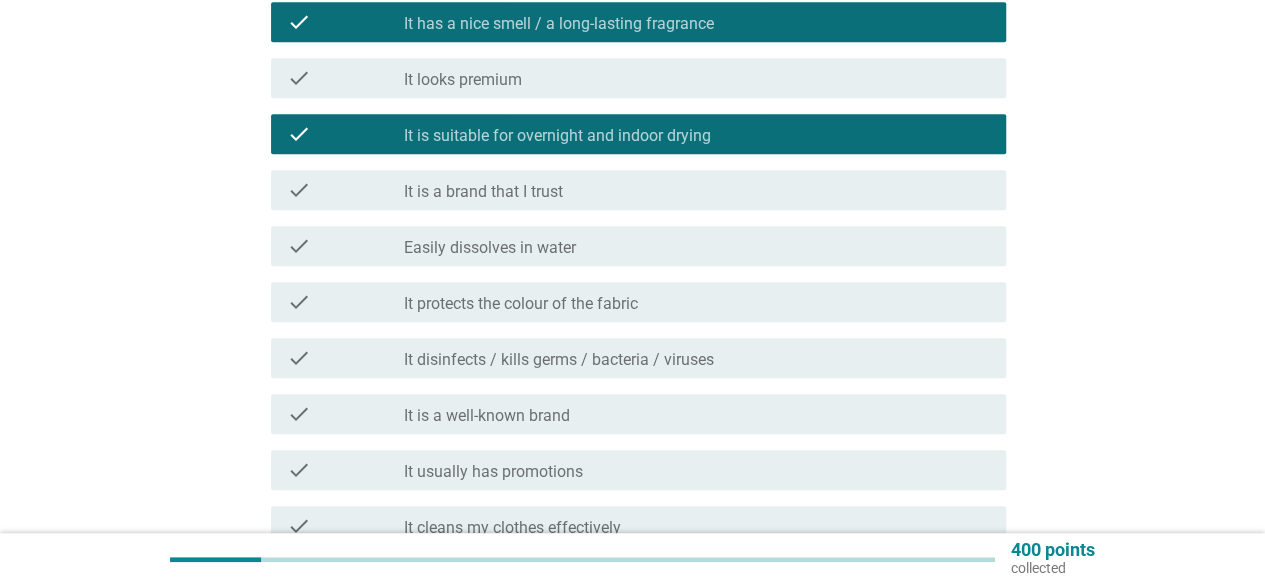 scroll, scrollTop: 600, scrollLeft: 0, axis: vertical 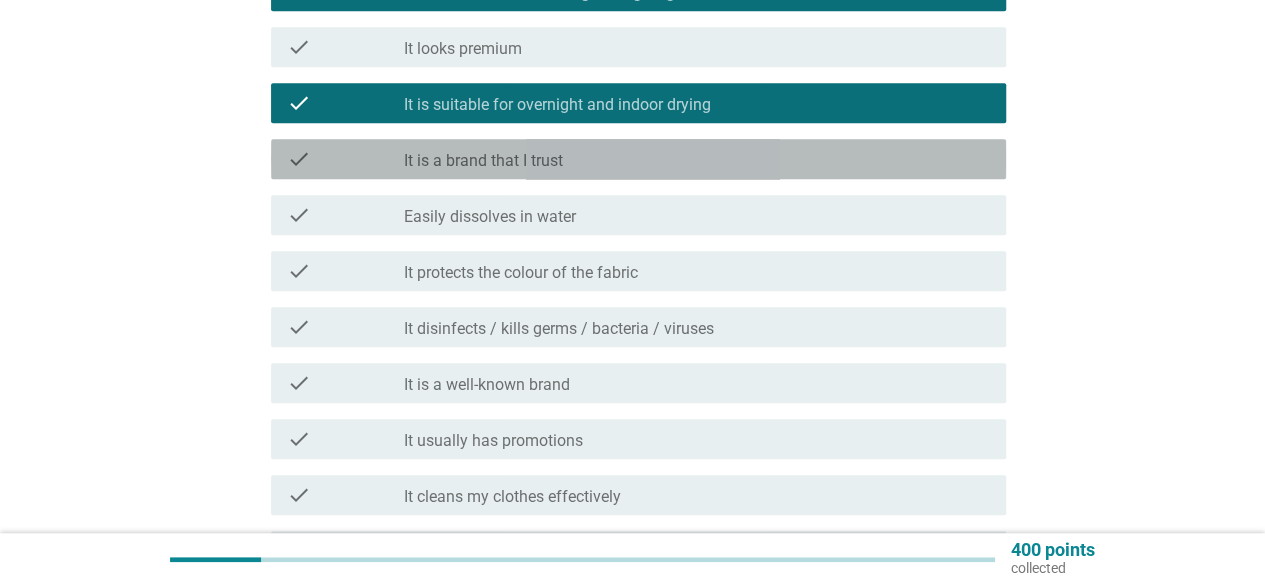 click on "check_box_outline_blank It is a brand that I trust" at bounding box center [697, 159] 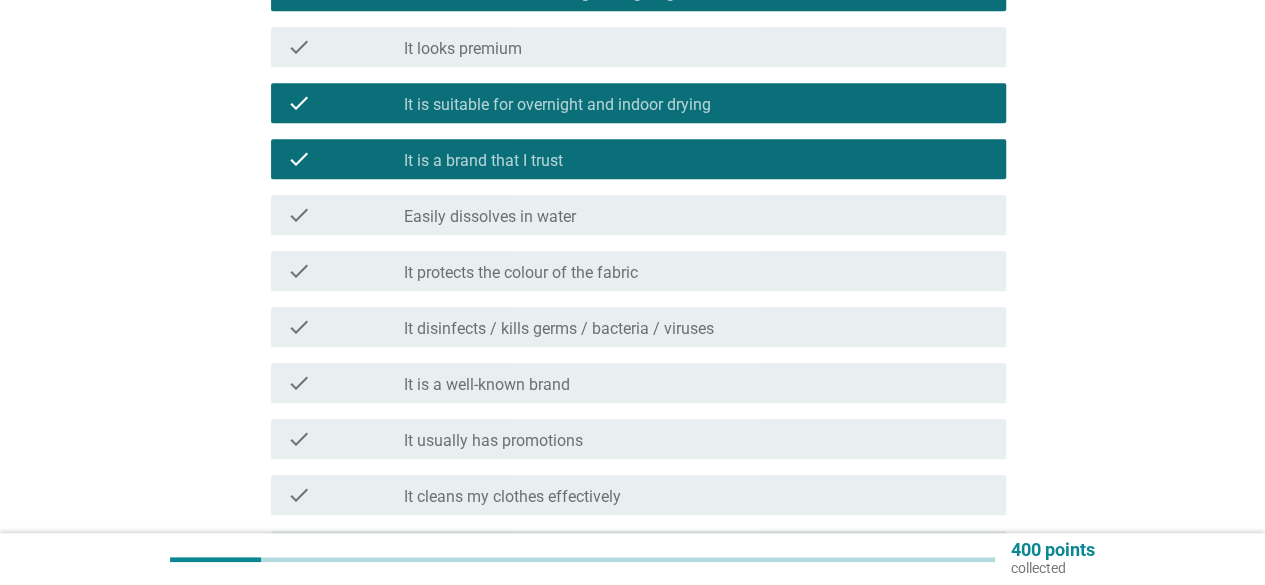 scroll, scrollTop: 700, scrollLeft: 0, axis: vertical 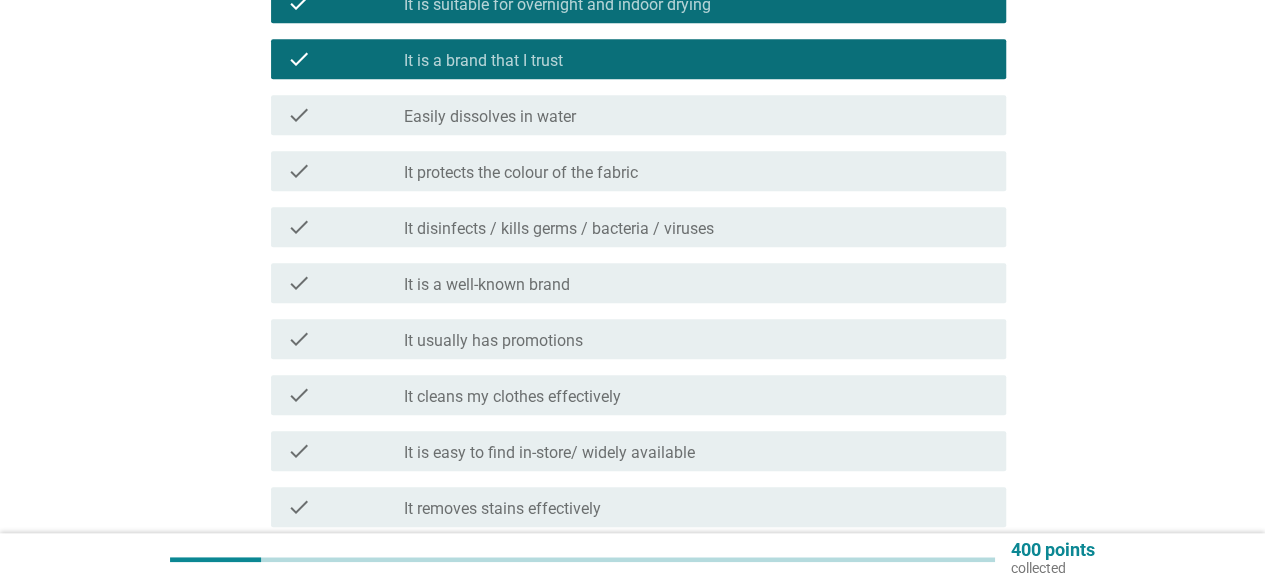 click on "It protects the colour of the fabric" at bounding box center (521, 173) 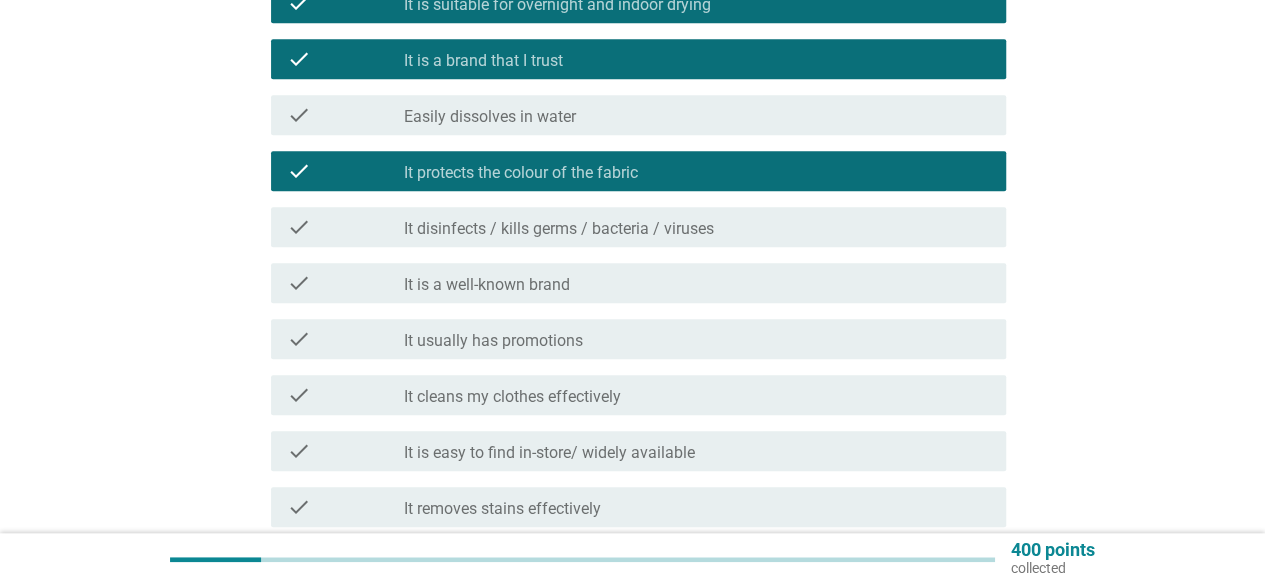 click on "check     check_box_outline_blank It disinfects / kills germs / bacteria / viruses" at bounding box center (638, 227) 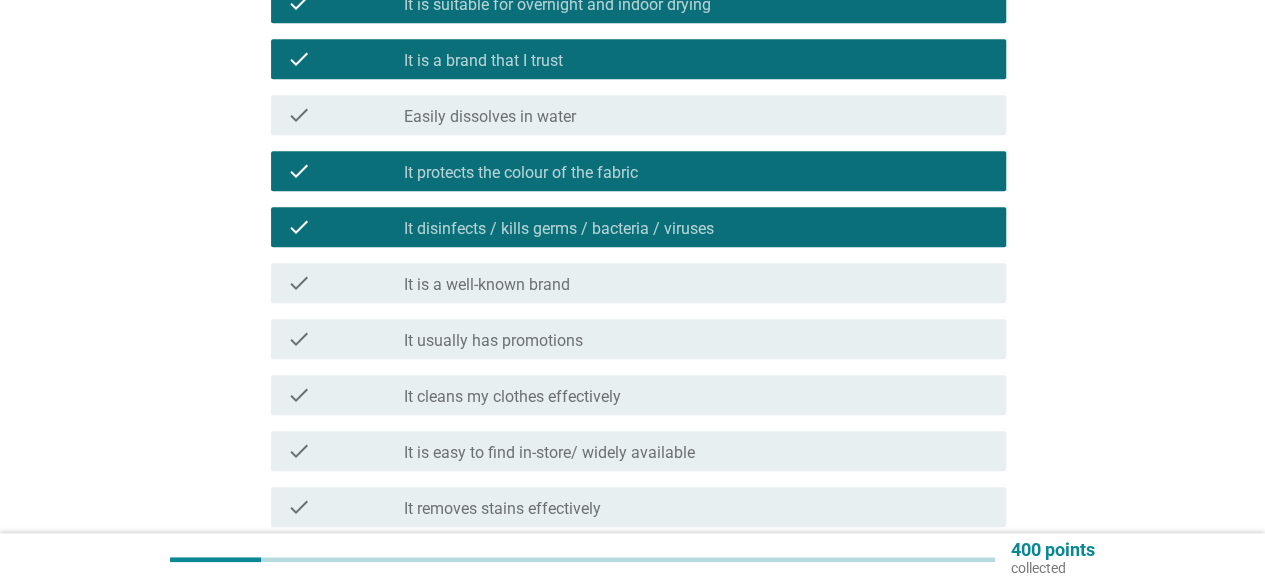 scroll, scrollTop: 800, scrollLeft: 0, axis: vertical 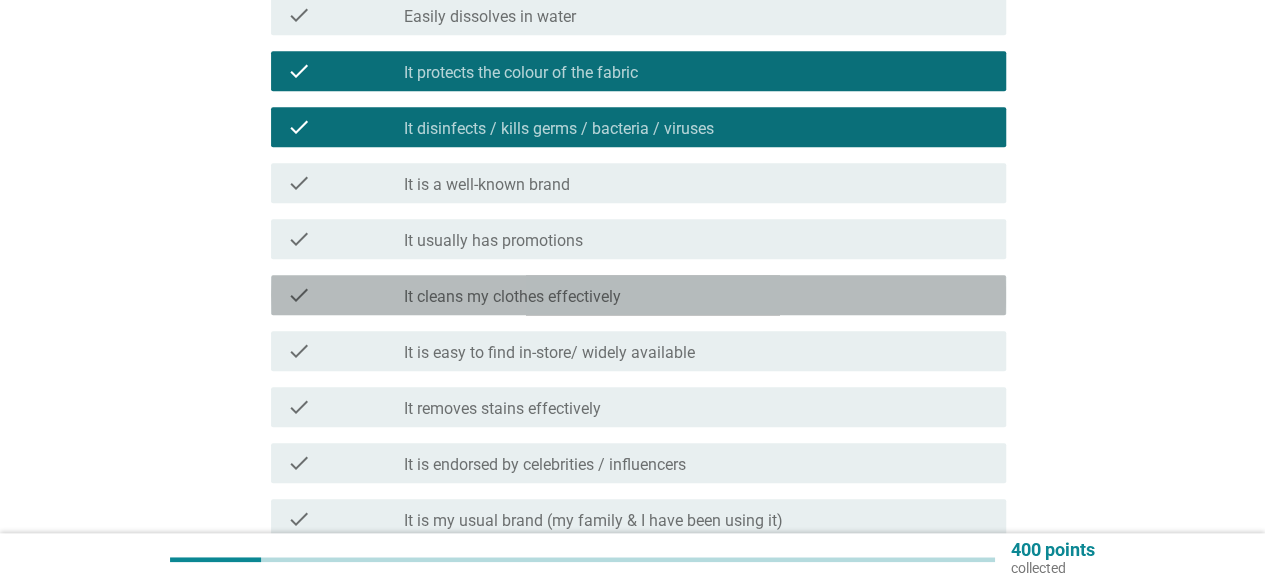 click on "It cleans my clothes effectively" at bounding box center [512, 297] 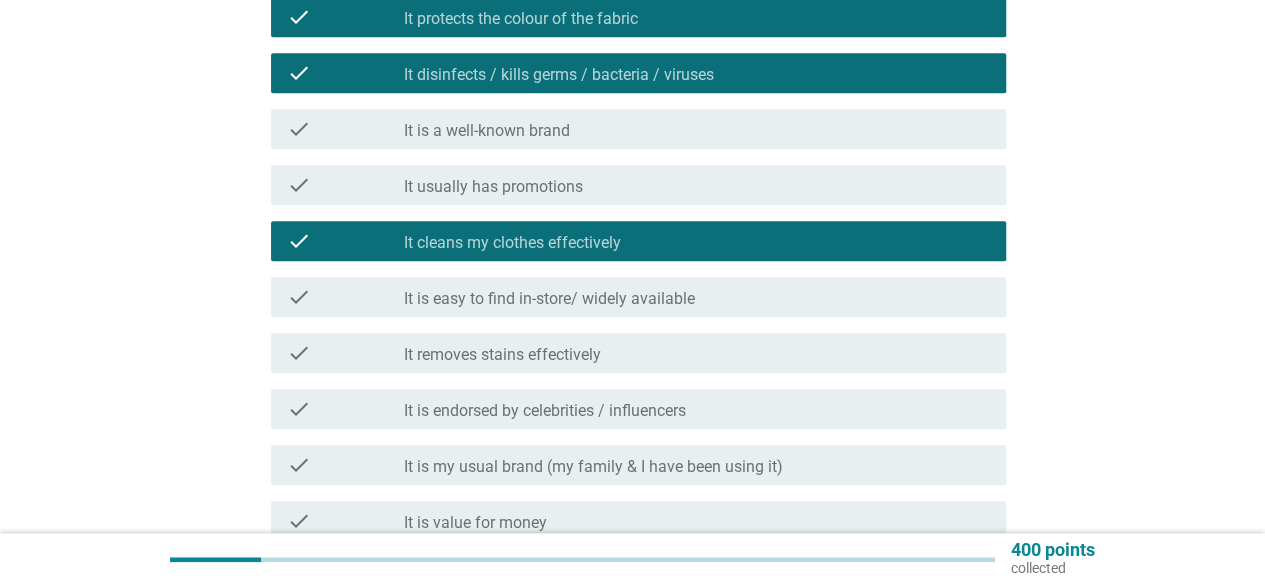 scroll, scrollTop: 900, scrollLeft: 0, axis: vertical 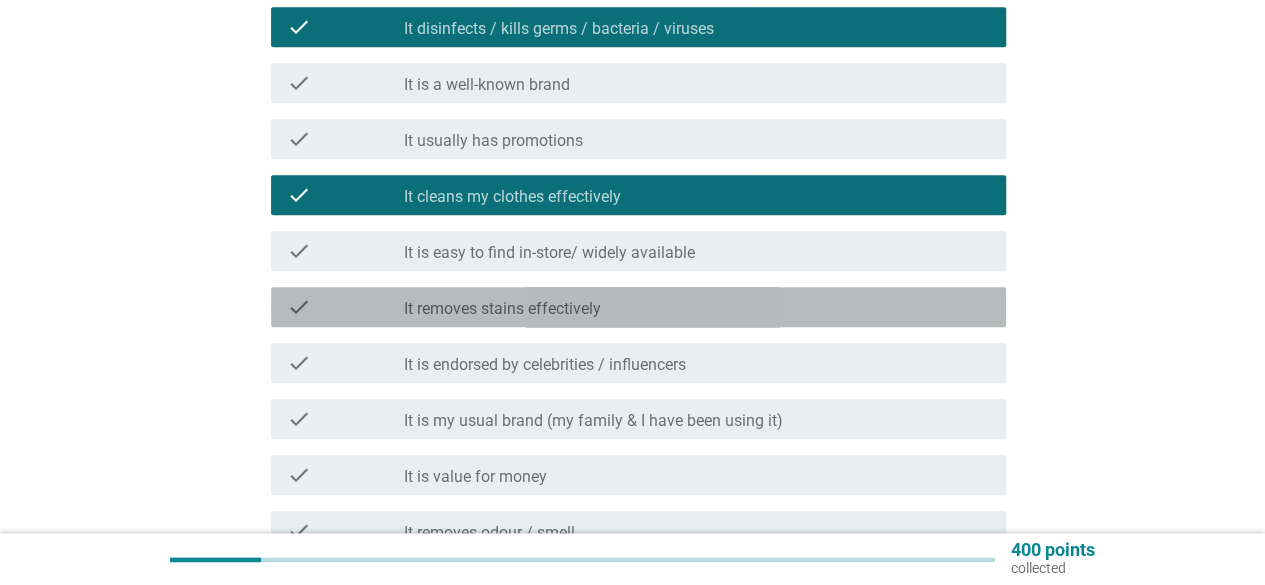 click on "It removes stains effectively" at bounding box center [502, 309] 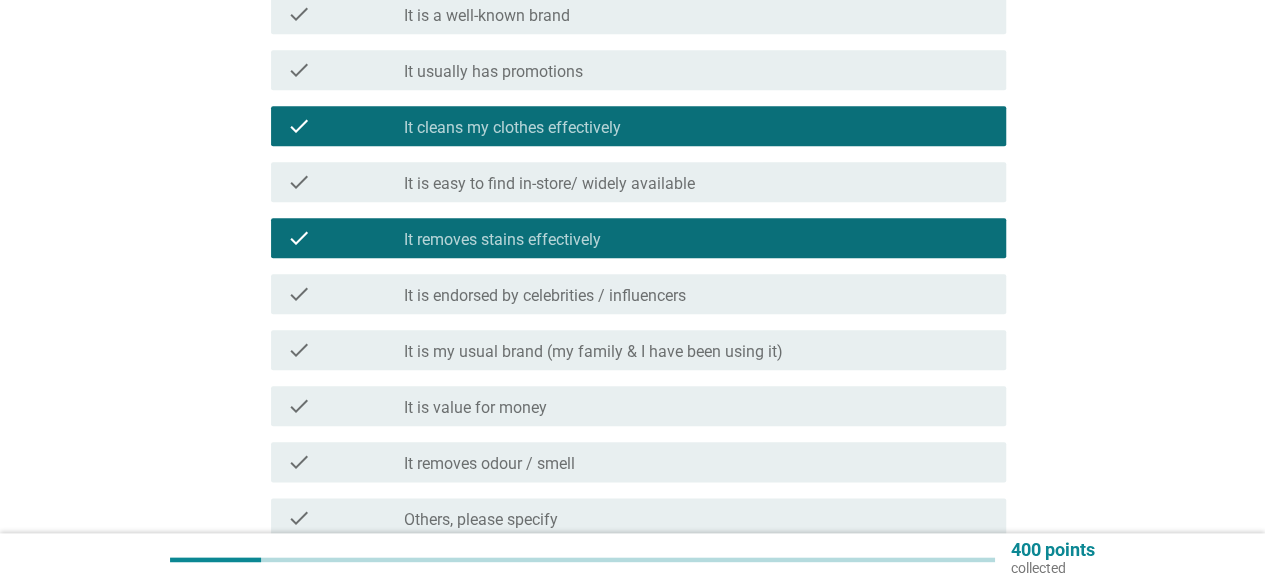 scroll, scrollTop: 1000, scrollLeft: 0, axis: vertical 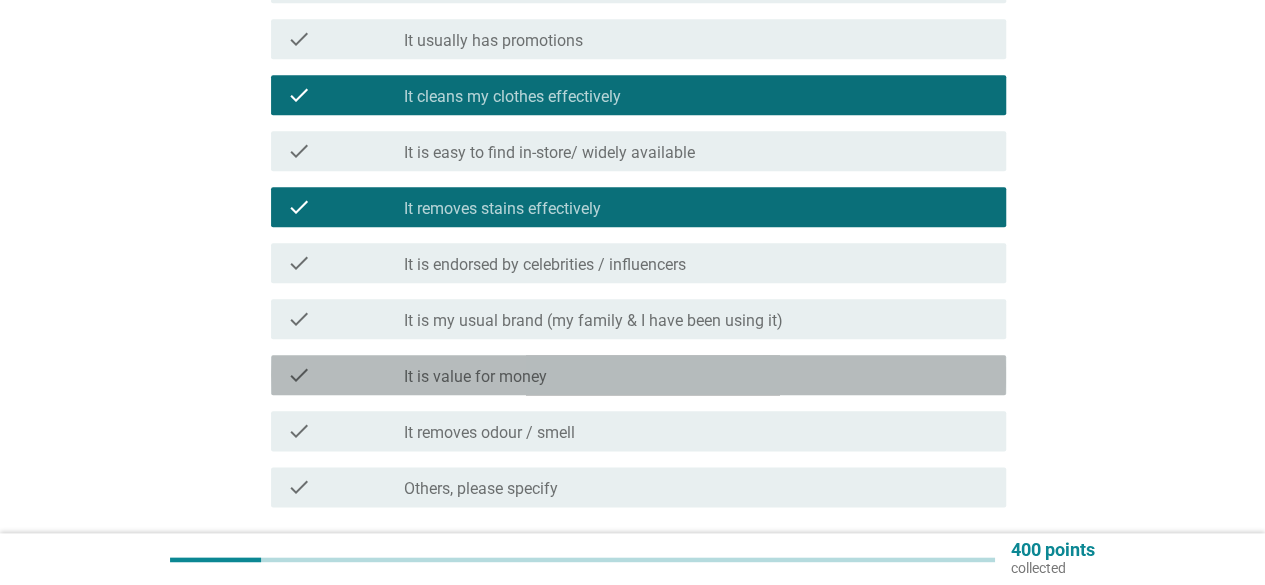drag, startPoint x: 464, startPoint y: 376, endPoint x: 397, endPoint y: 381, distance: 67.18631 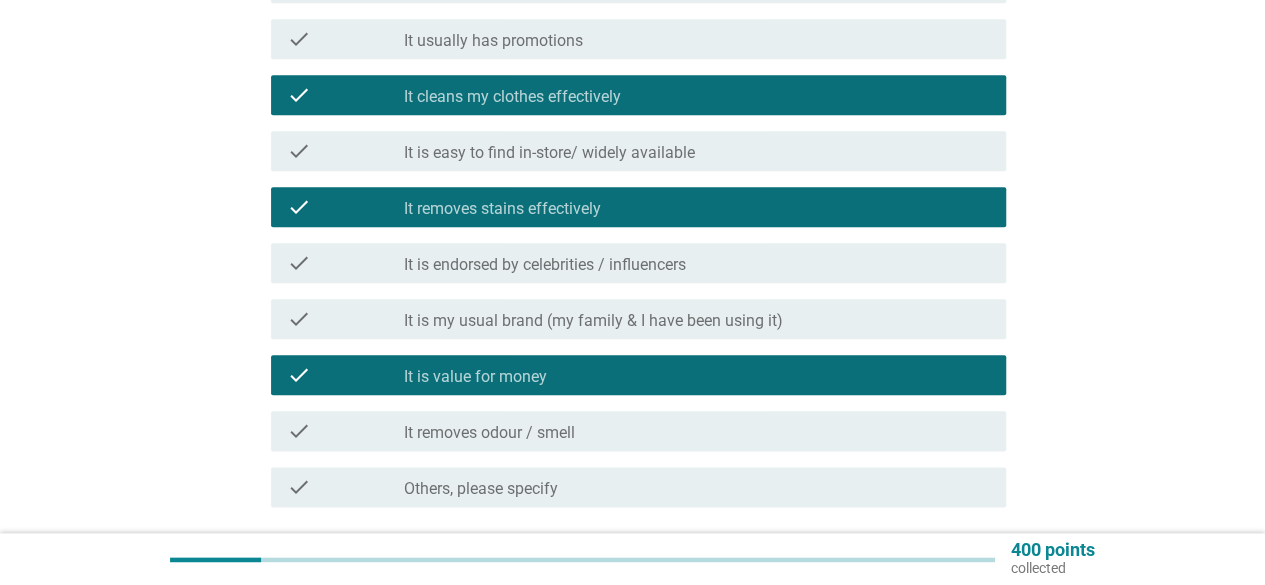 click on "check     check_box_outline_blank It removes odour / smell" at bounding box center (638, 431) 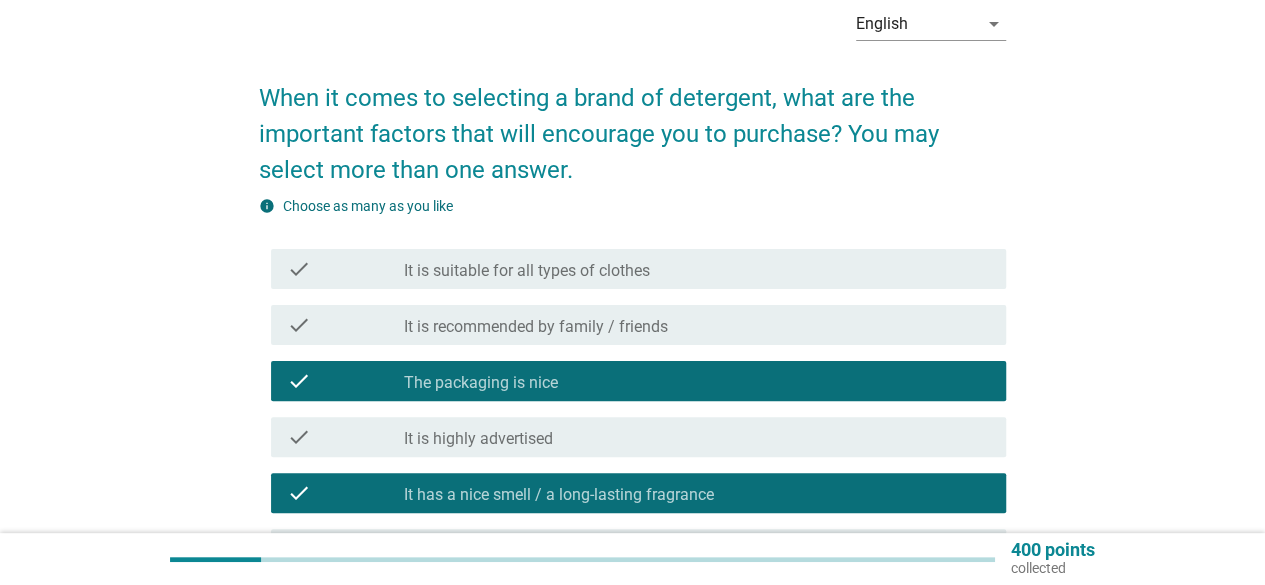 scroll, scrollTop: 0, scrollLeft: 0, axis: both 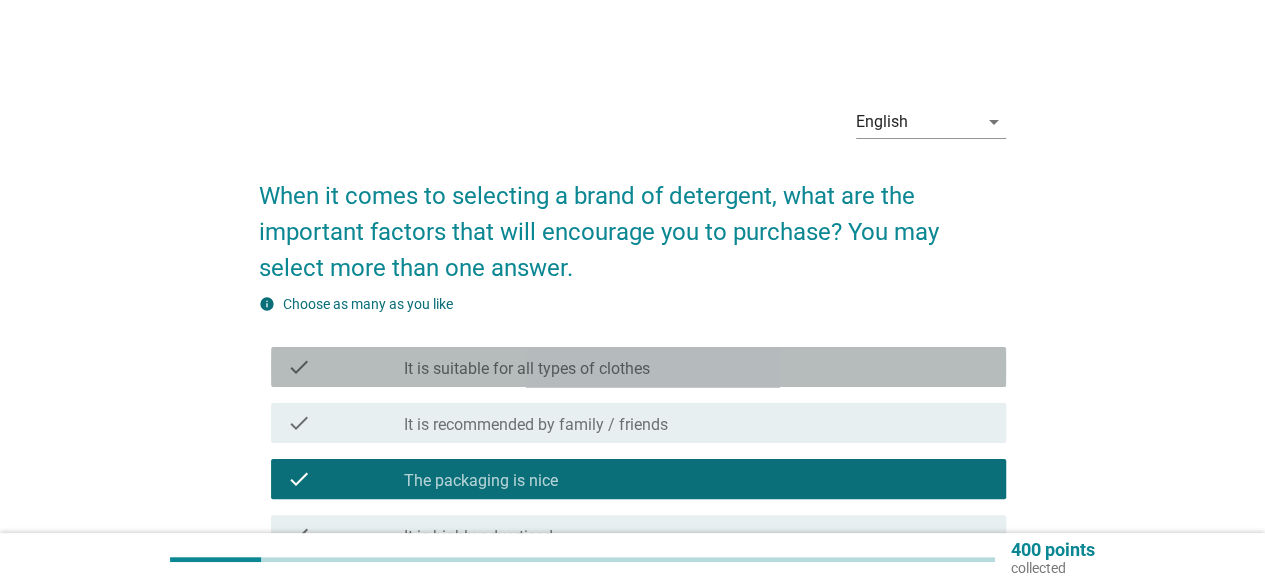 click on "It is suitable for all types of clothes" at bounding box center [527, 369] 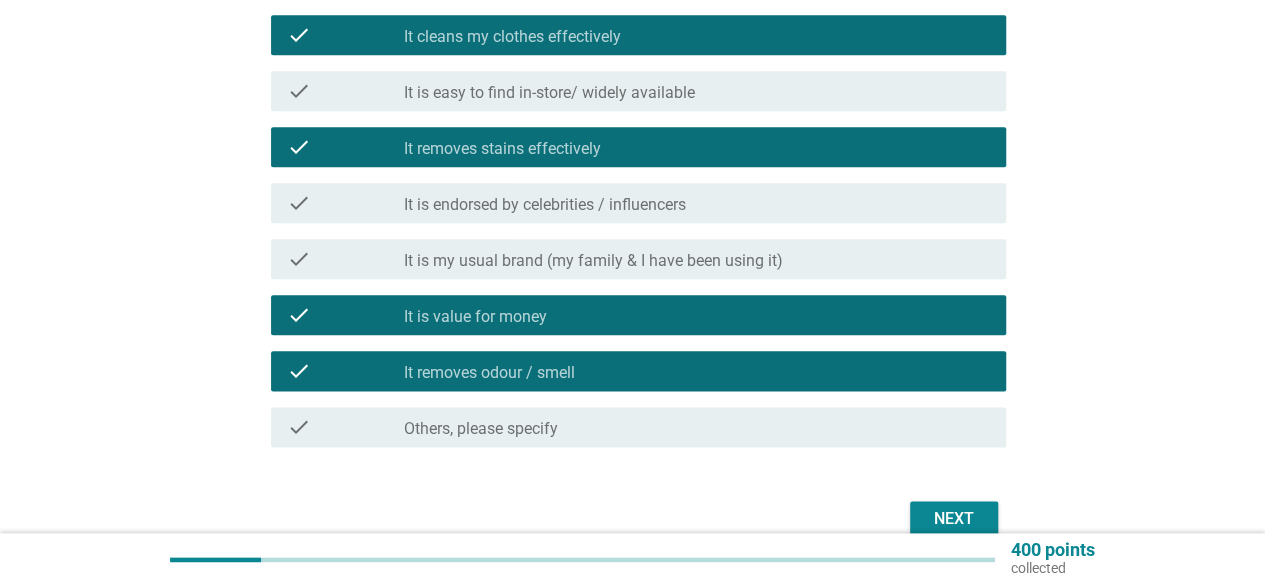 scroll, scrollTop: 1160, scrollLeft: 0, axis: vertical 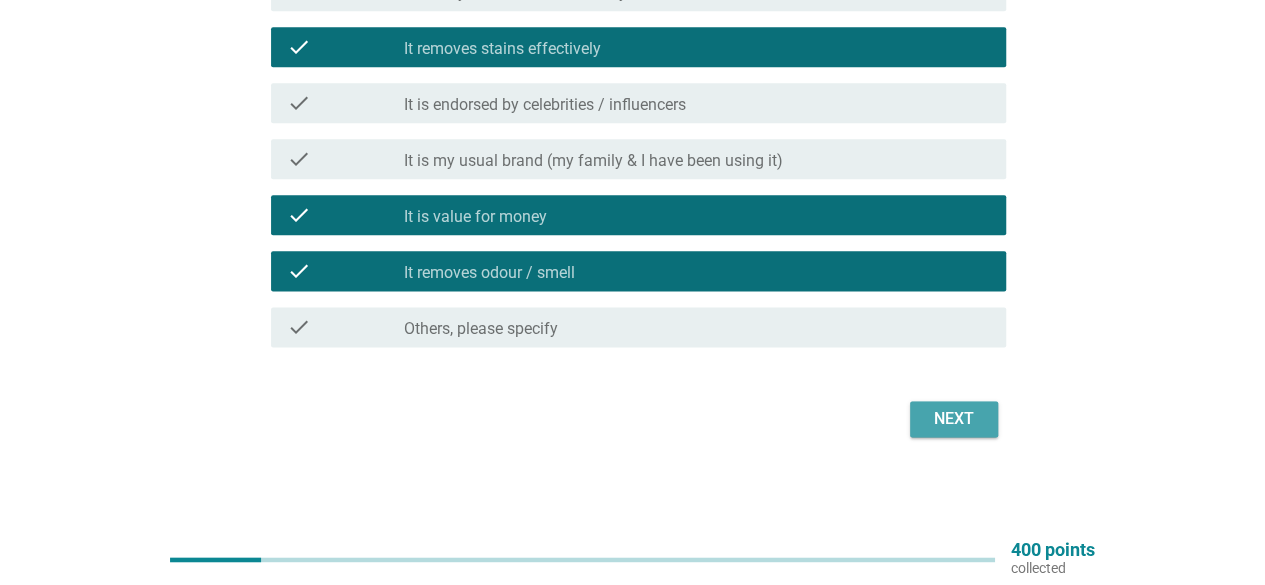 click on "Next" at bounding box center (954, 419) 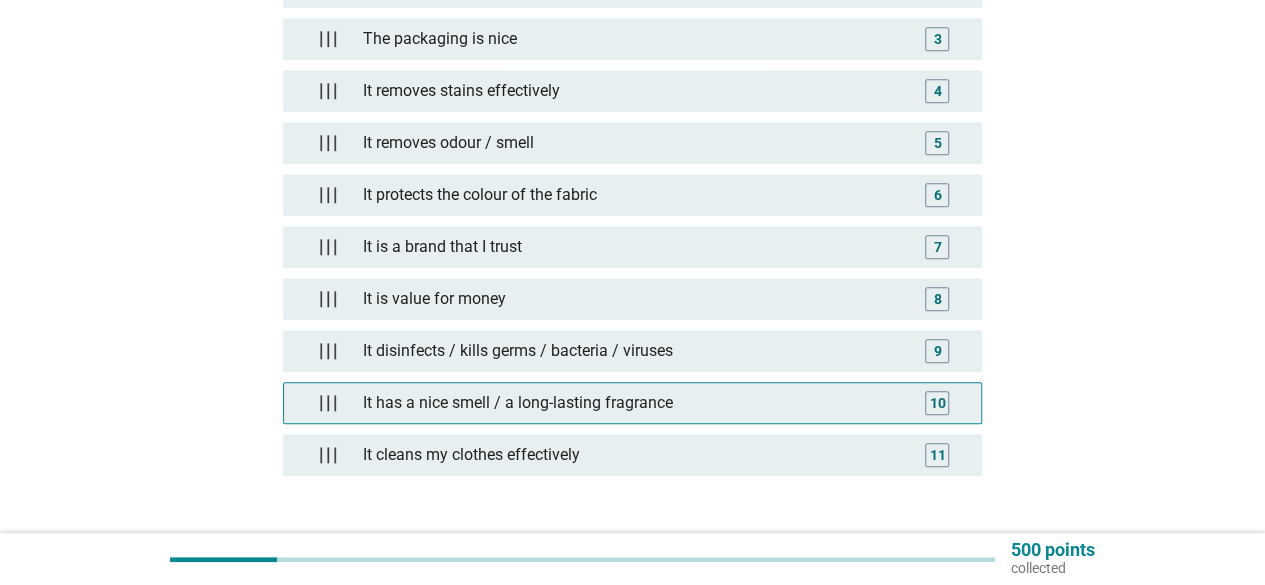 scroll, scrollTop: 600, scrollLeft: 0, axis: vertical 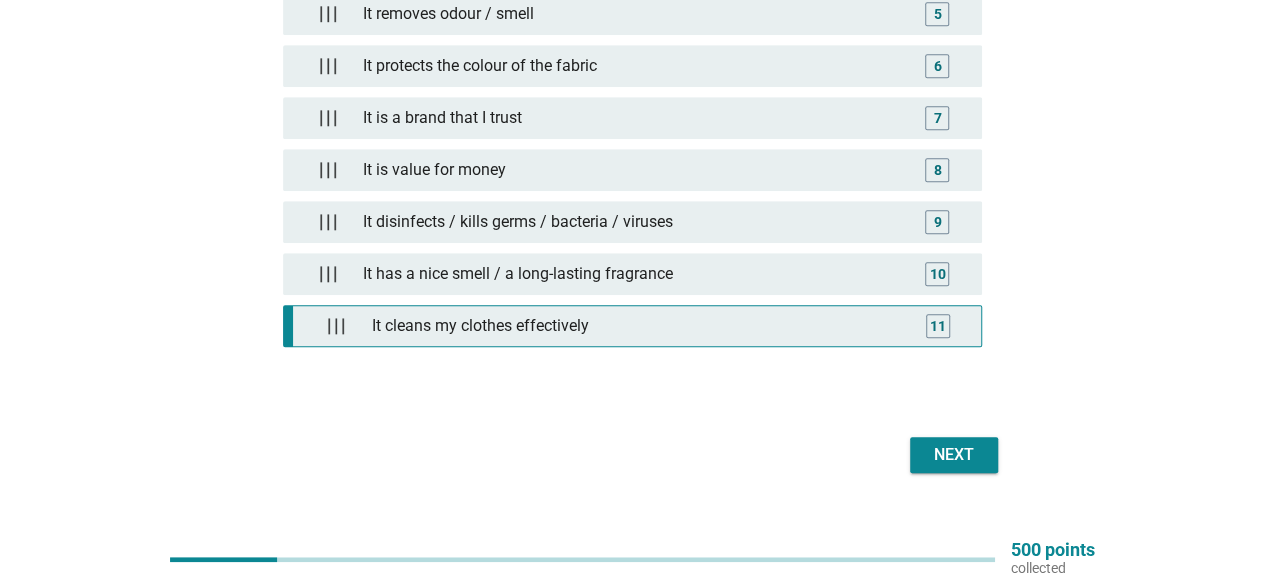 type 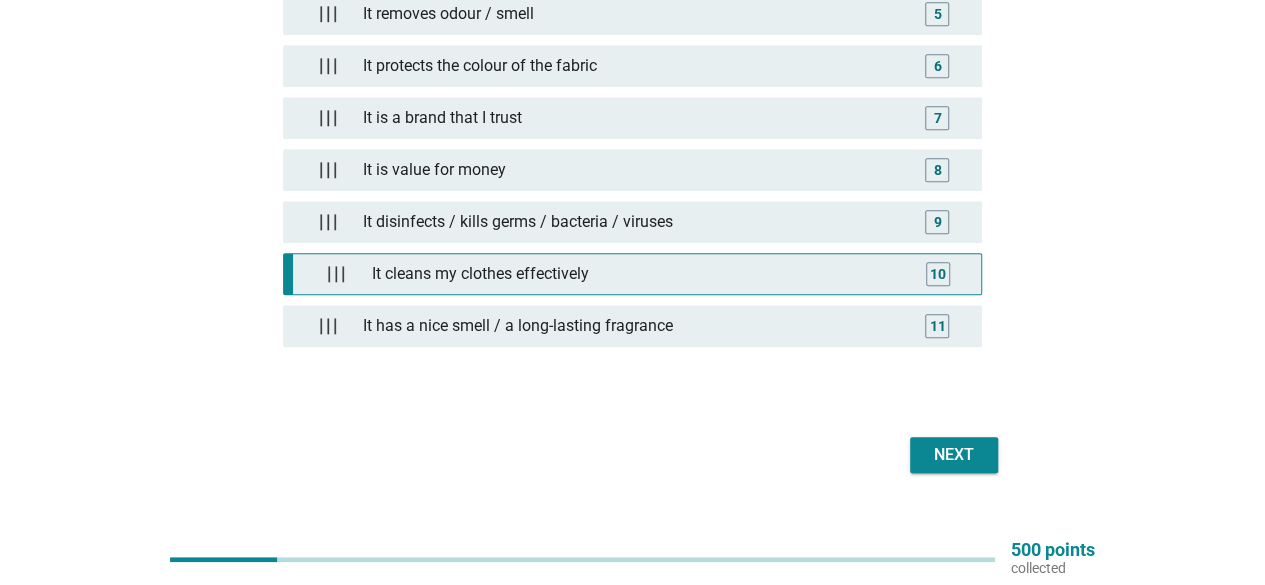 drag, startPoint x: 536, startPoint y: 311, endPoint x: 549, endPoint y: 269, distance: 43.965897 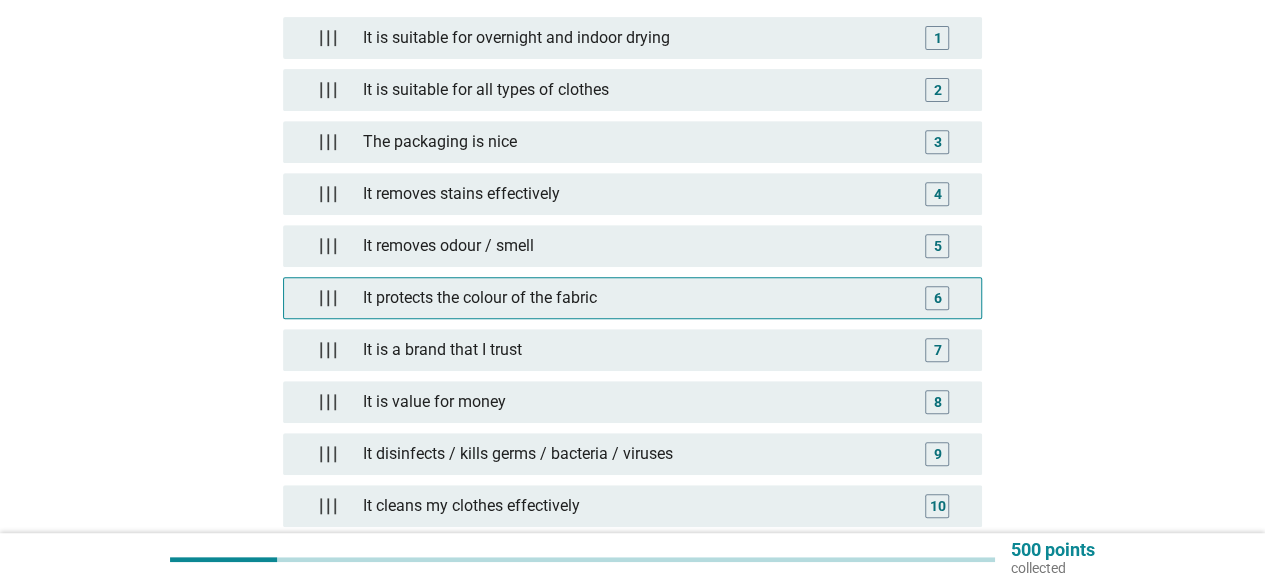 scroll, scrollTop: 400, scrollLeft: 0, axis: vertical 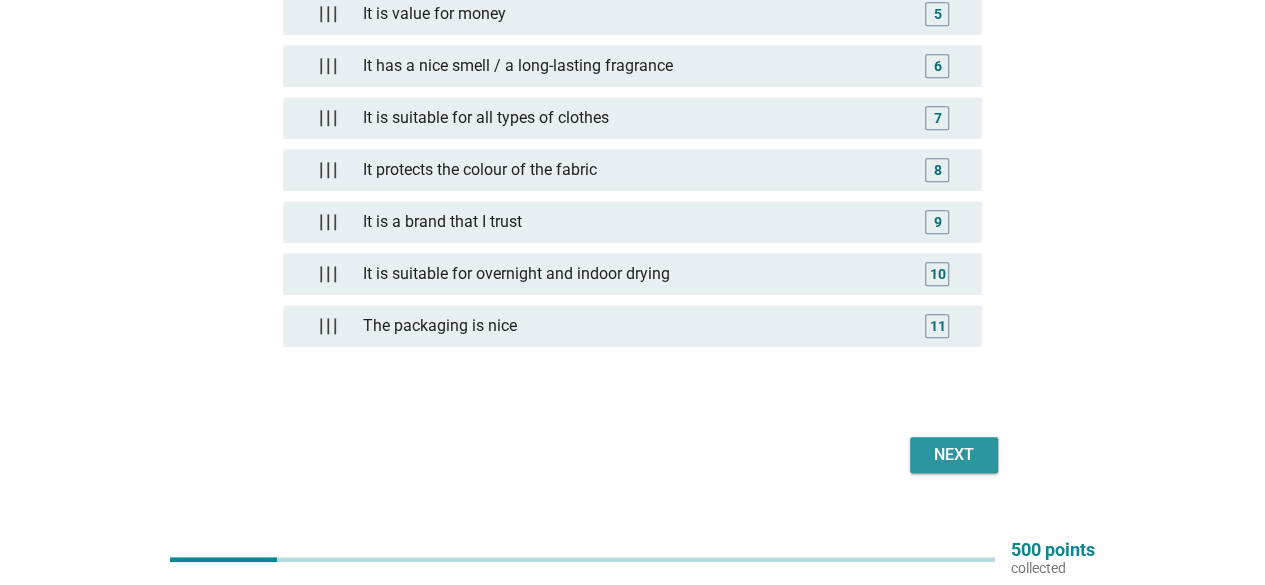 drag, startPoint x: 958, startPoint y: 464, endPoint x: 913, endPoint y: 462, distance: 45.044422 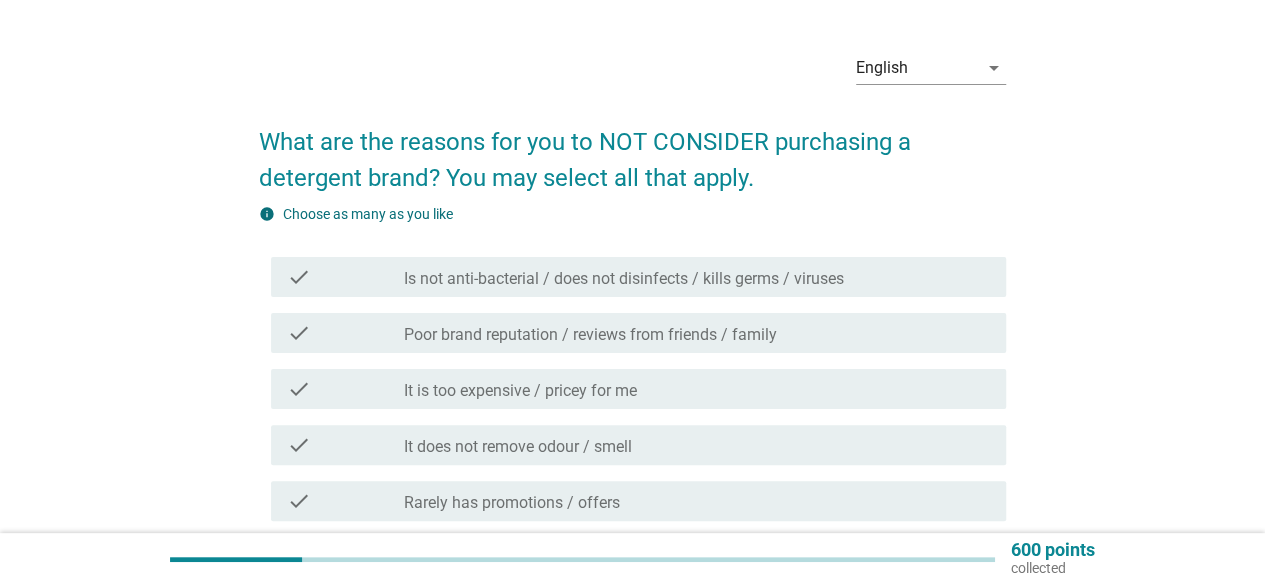 scroll, scrollTop: 100, scrollLeft: 0, axis: vertical 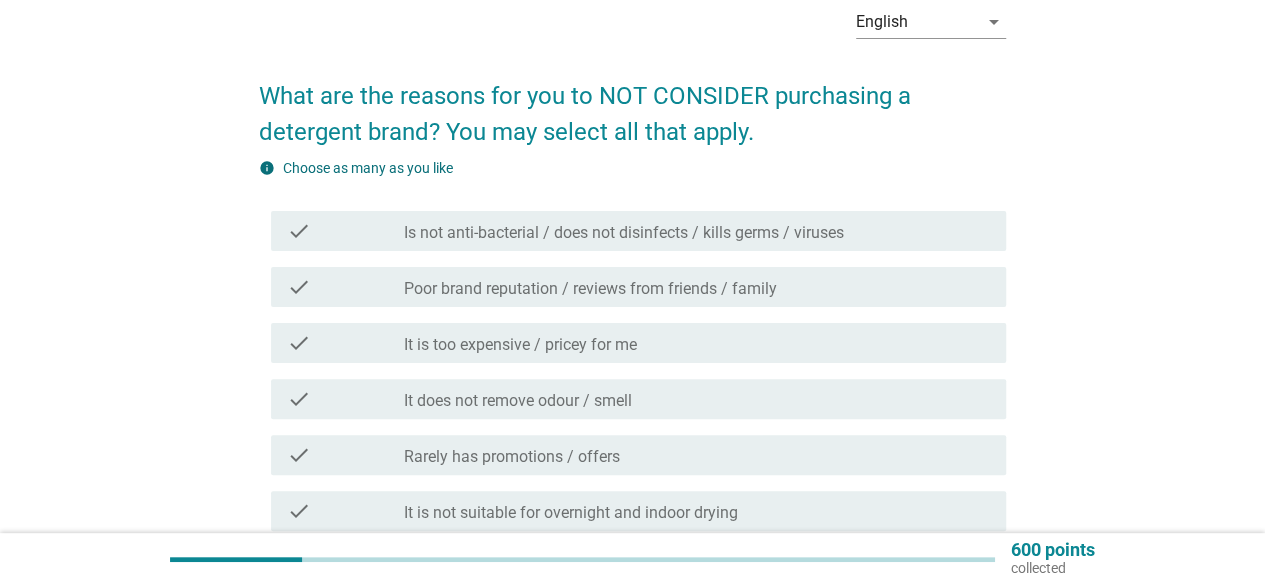 click on "Is not anti-bacterial / does not disinfects / kills germs / viruses" at bounding box center [624, 233] 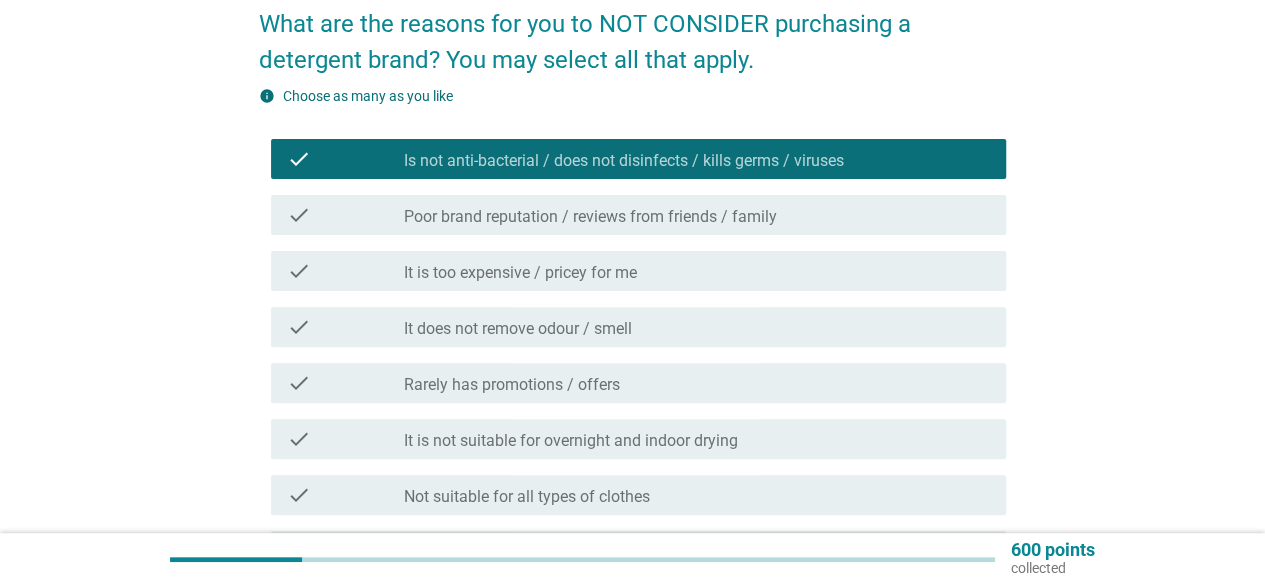 scroll, scrollTop: 200, scrollLeft: 0, axis: vertical 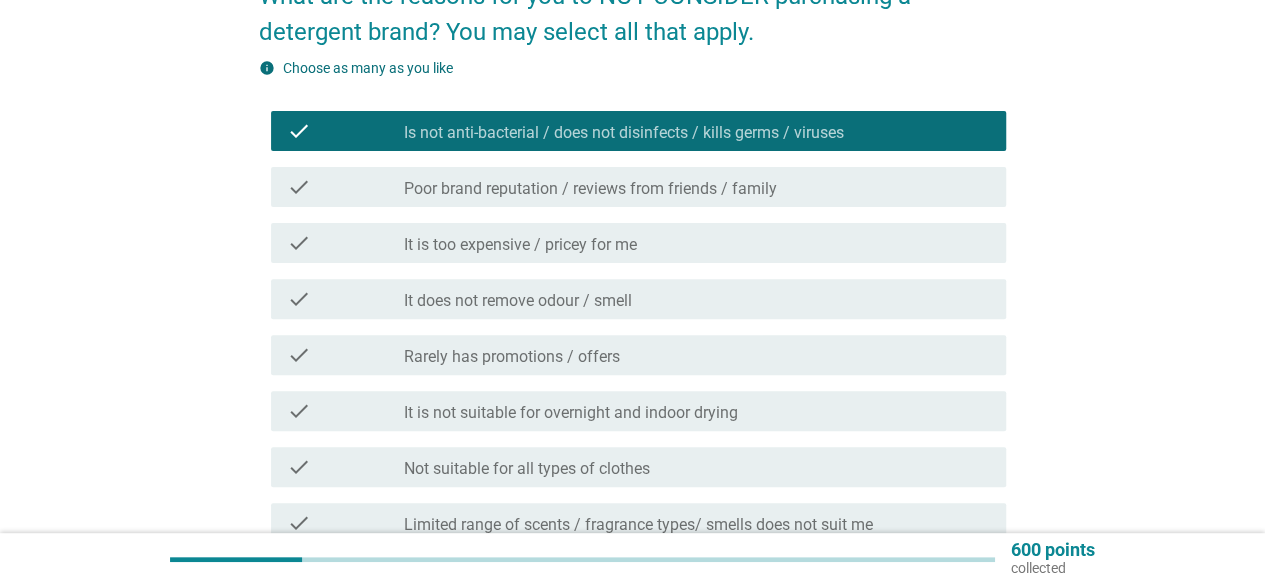 click on "It is too expensive / pricey for me" at bounding box center [520, 245] 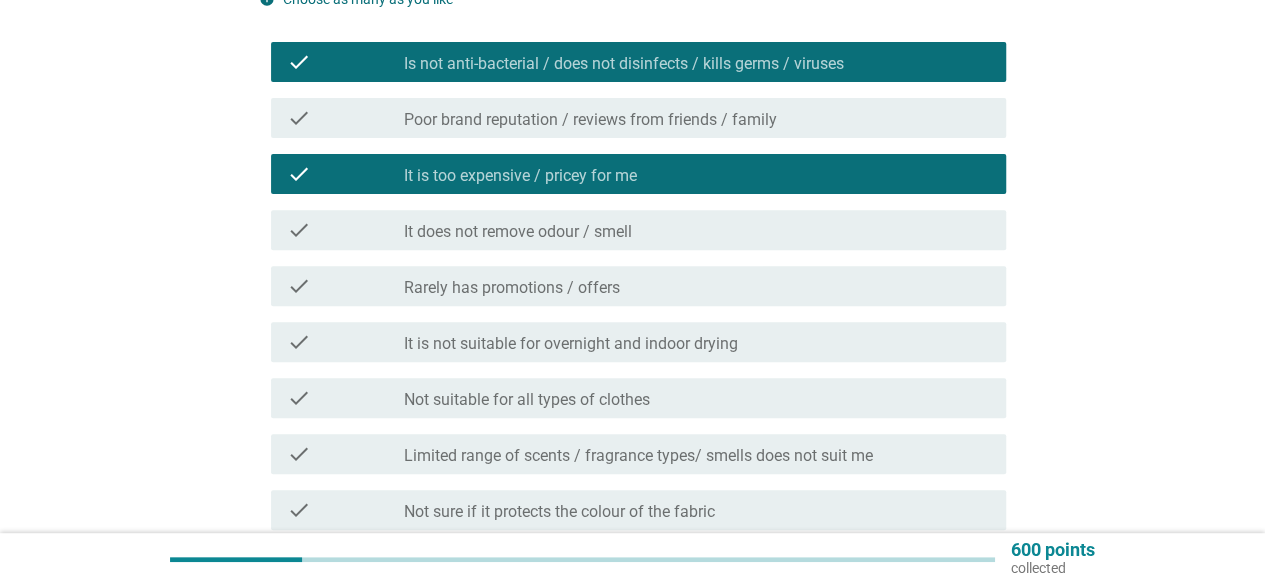 scroll, scrollTop: 300, scrollLeft: 0, axis: vertical 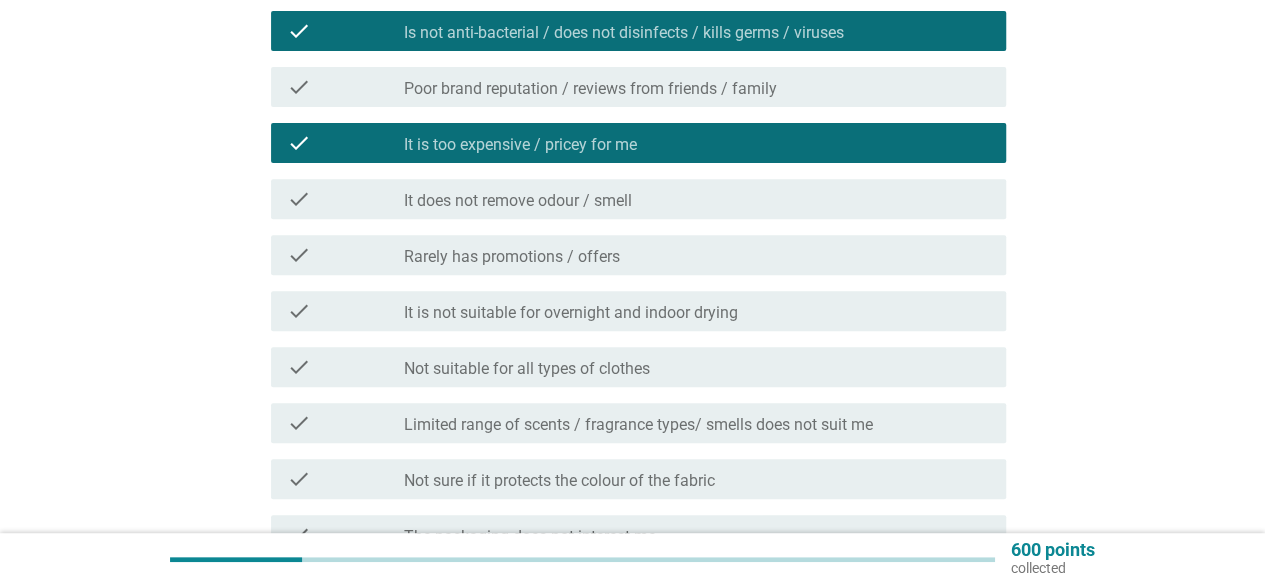 drag, startPoint x: 440, startPoint y: 202, endPoint x: 430, endPoint y: 205, distance: 10.440307 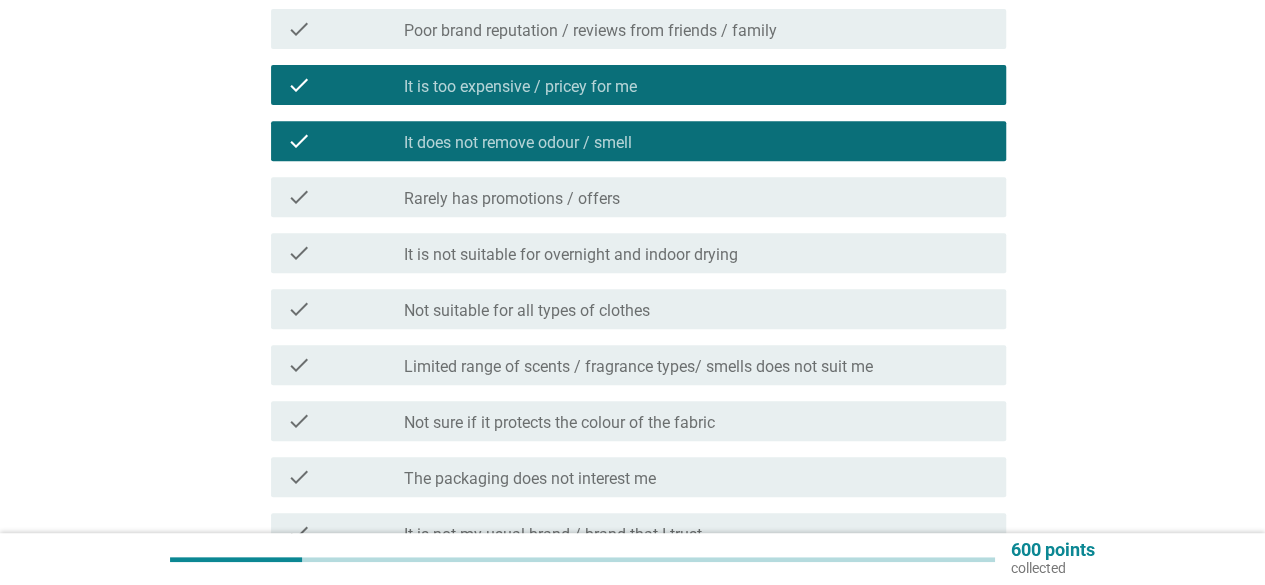 scroll, scrollTop: 400, scrollLeft: 0, axis: vertical 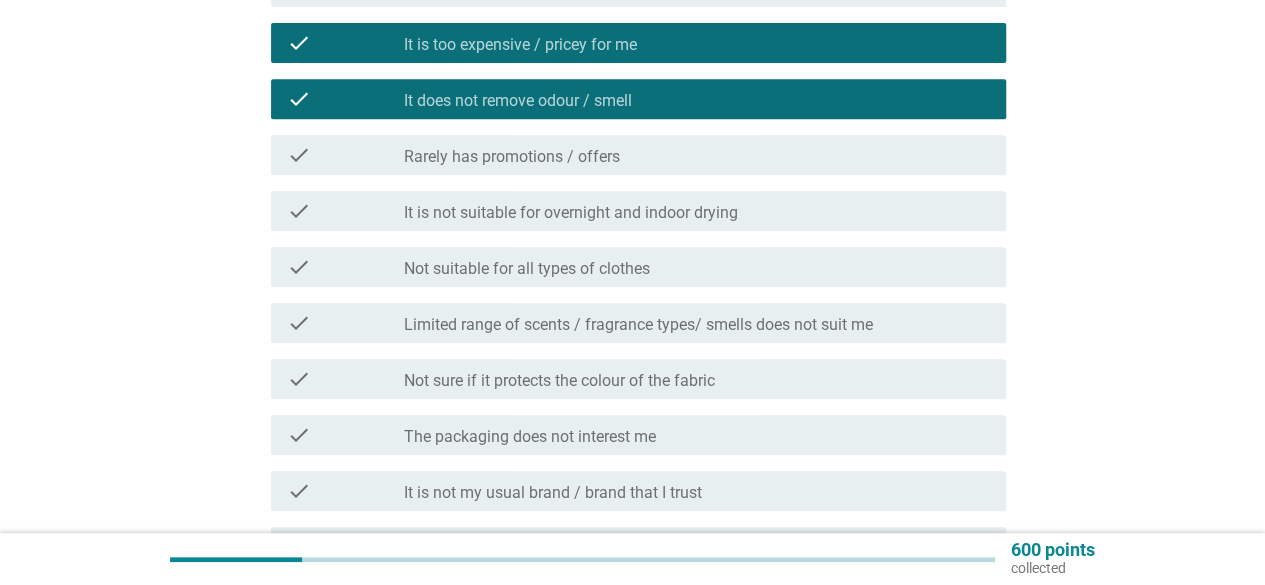 click on "It is not suitable for overnight and indoor drying" at bounding box center (571, 213) 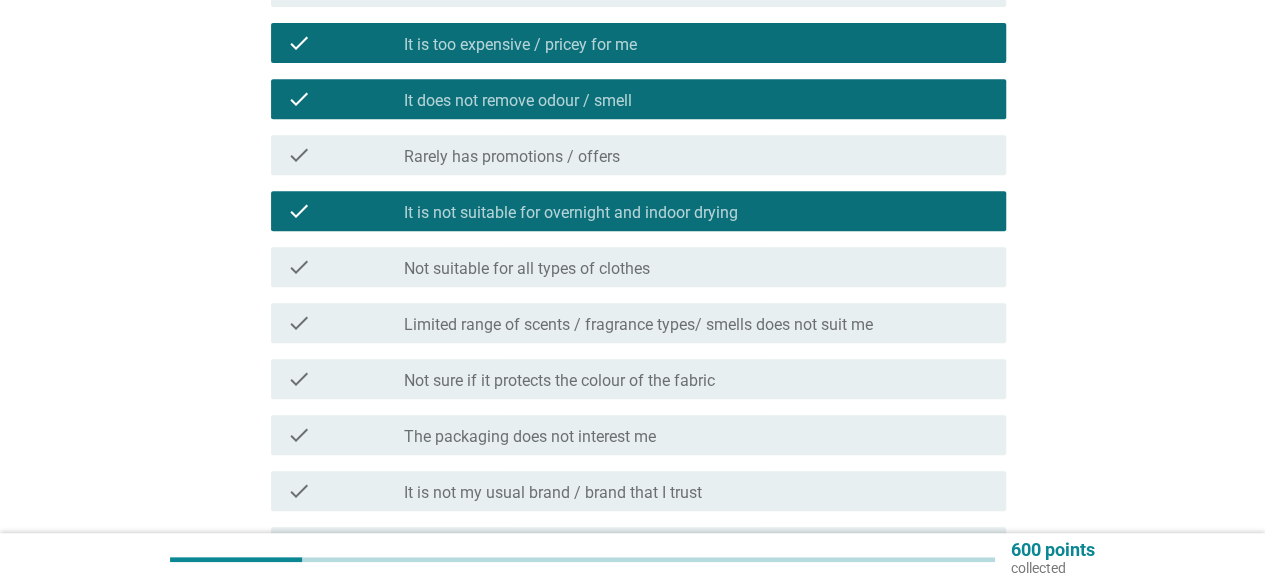 scroll, scrollTop: 500, scrollLeft: 0, axis: vertical 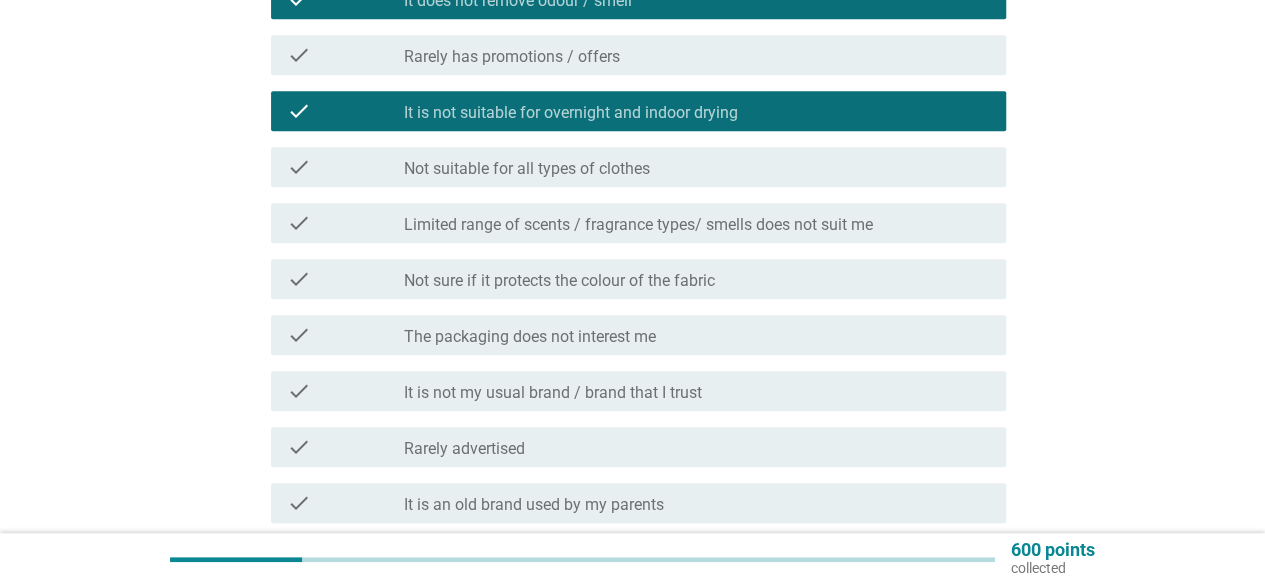 click on "check_box_outline_blank Not suitable for all types of clothes" at bounding box center [697, 167] 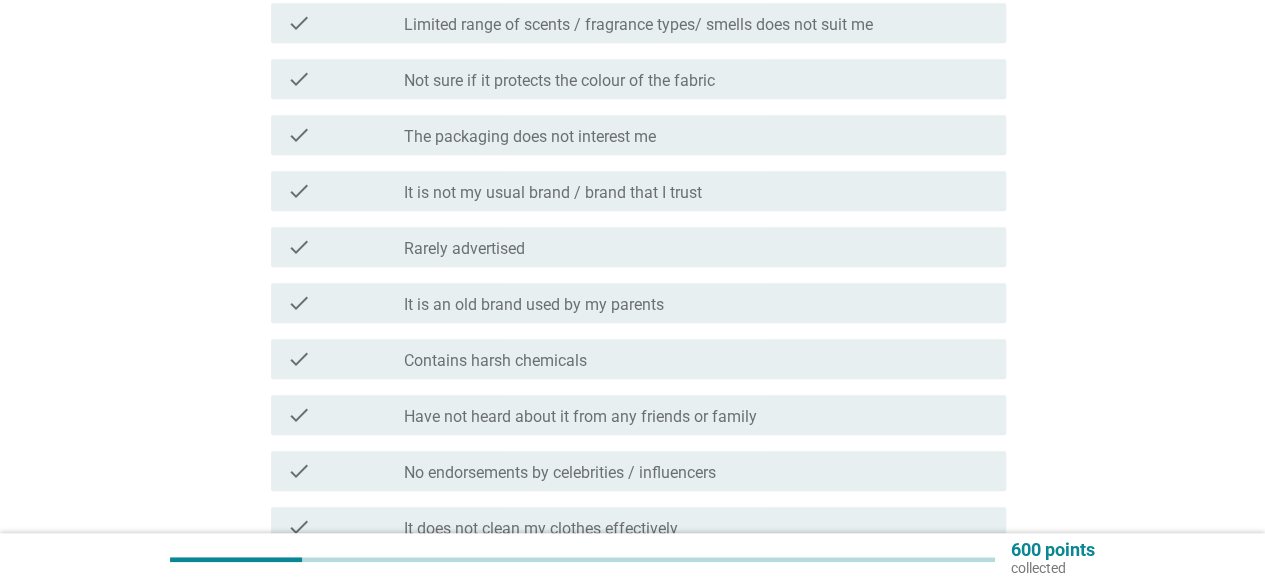 scroll, scrollTop: 800, scrollLeft: 0, axis: vertical 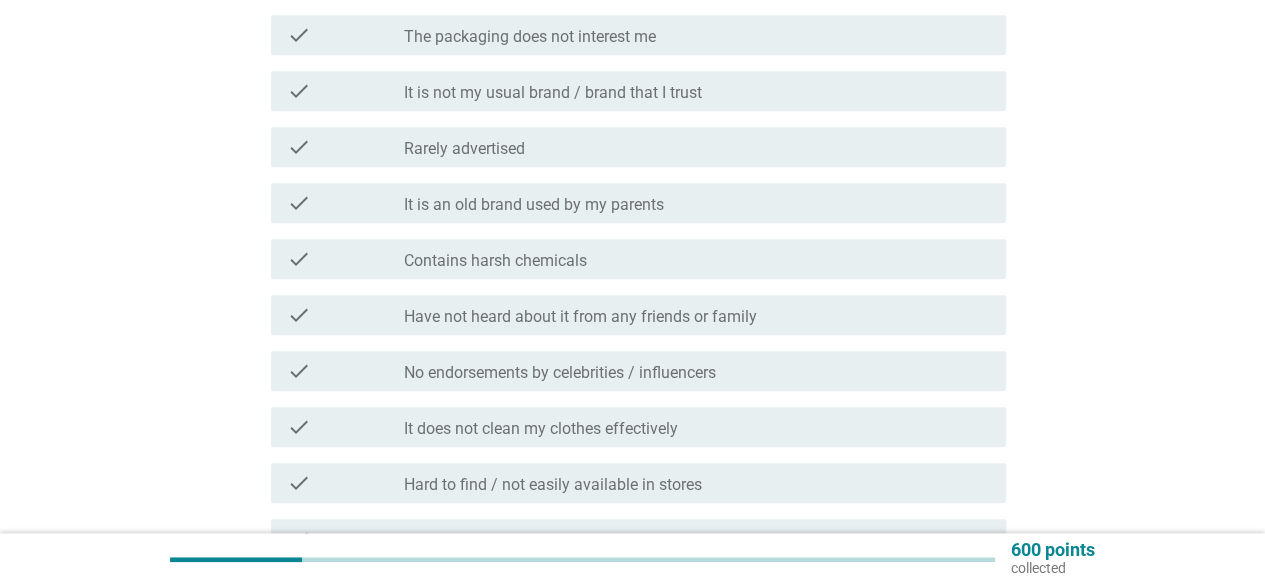 click on "Contains harsh chemicals" at bounding box center [495, 261] 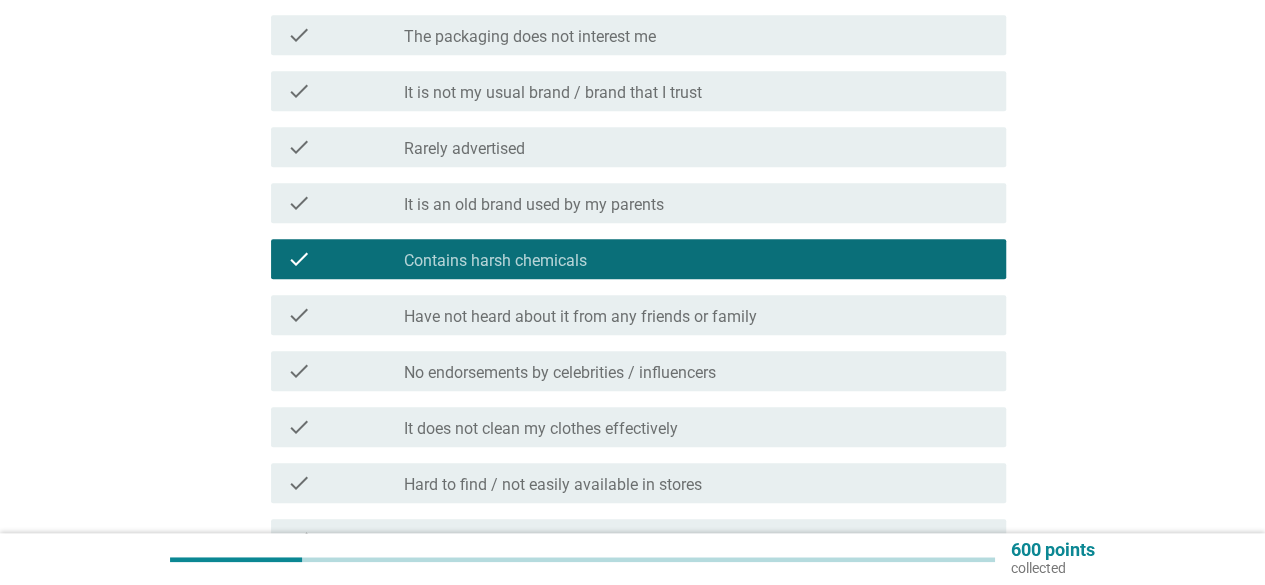 scroll, scrollTop: 900, scrollLeft: 0, axis: vertical 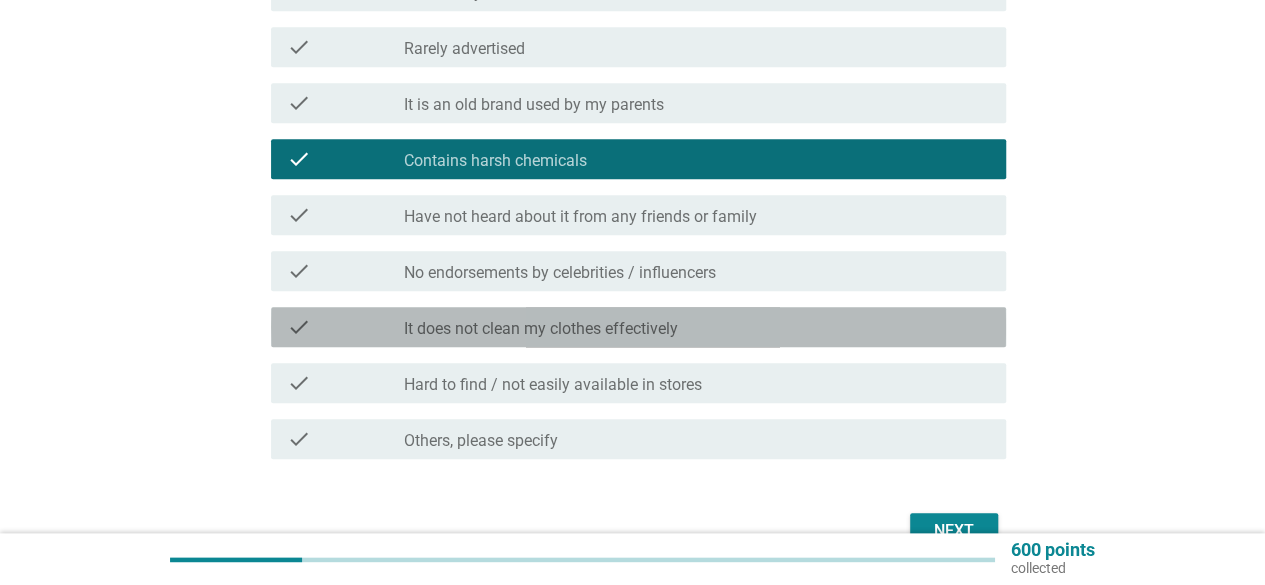 click on "check_box_outline_blank It does not clean my clothes effectively" at bounding box center [697, 327] 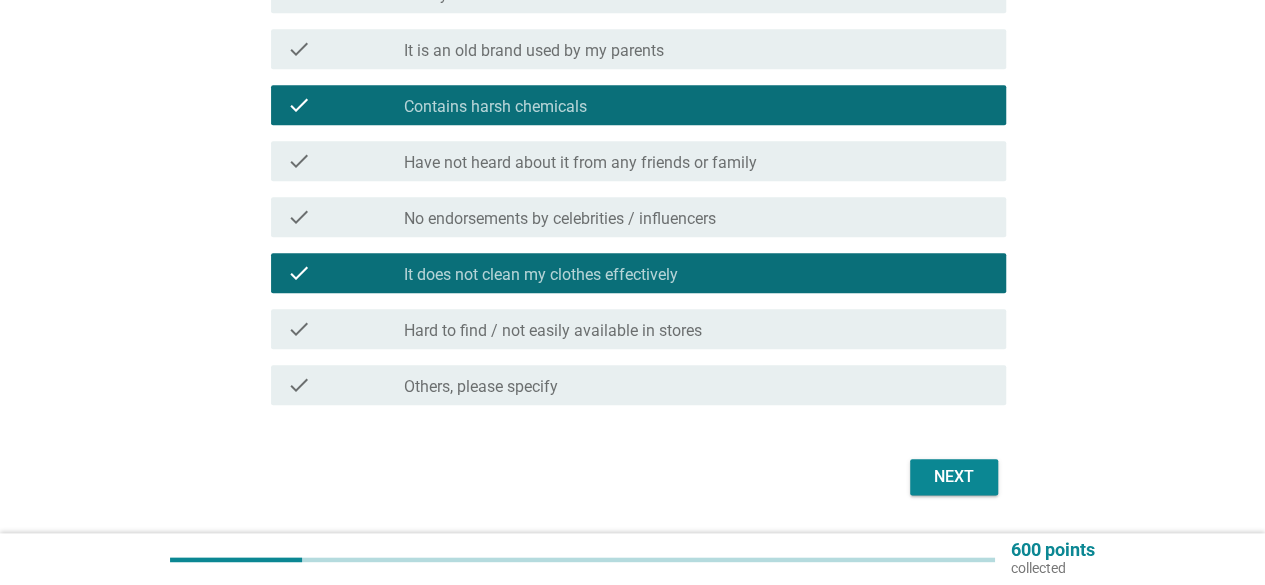 scroll, scrollTop: 1000, scrollLeft: 0, axis: vertical 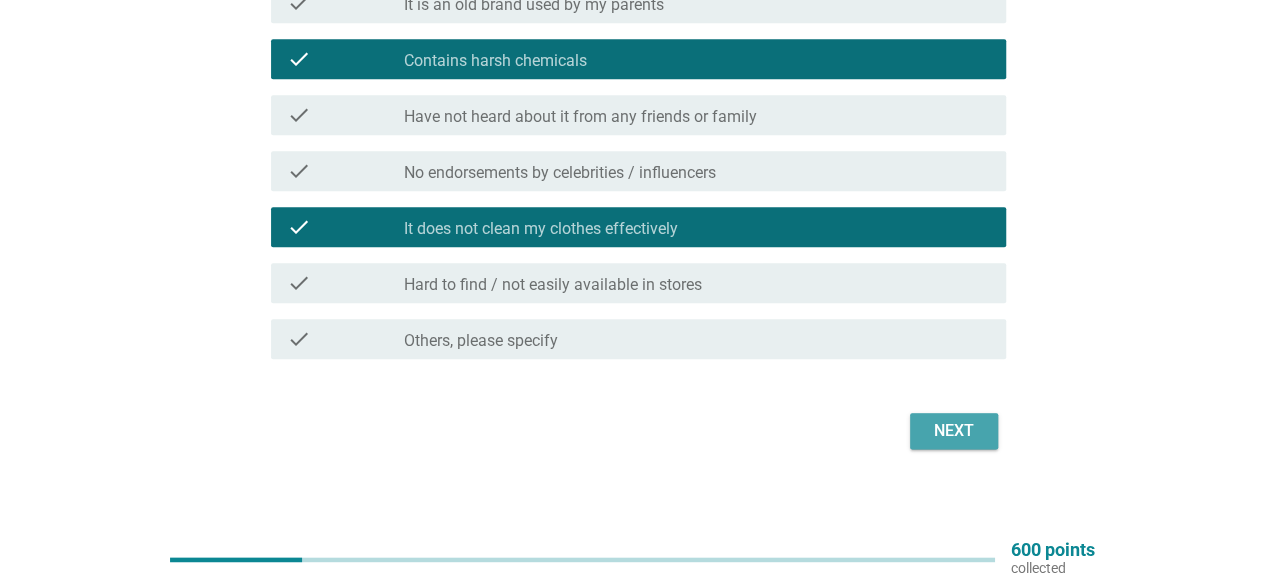 click on "Next" at bounding box center [954, 431] 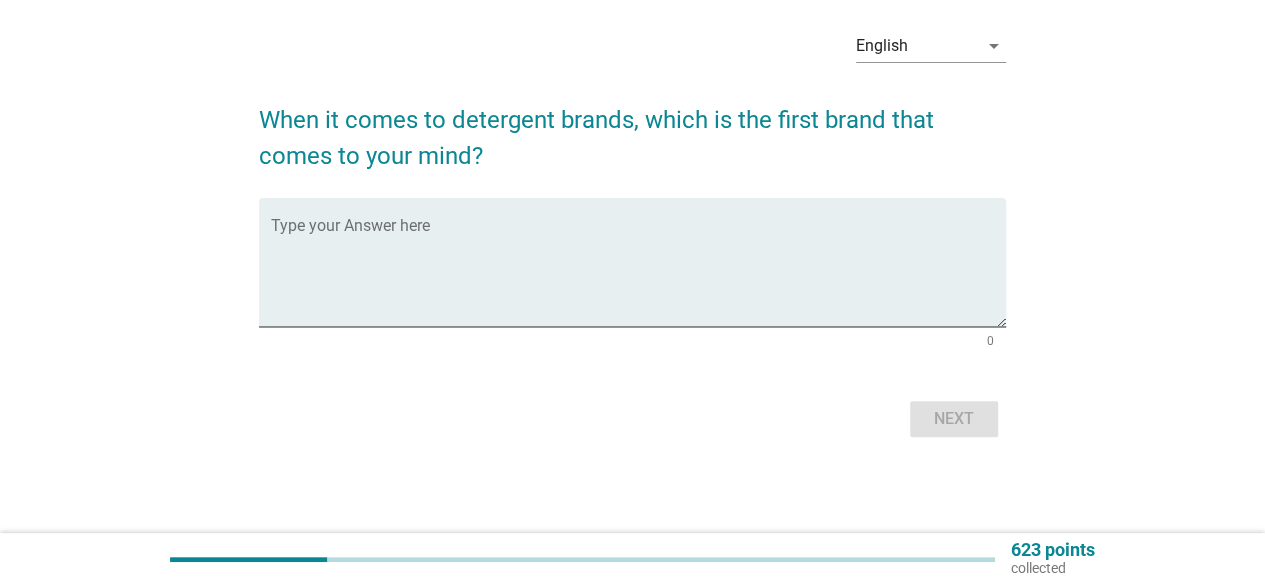 scroll, scrollTop: 0, scrollLeft: 0, axis: both 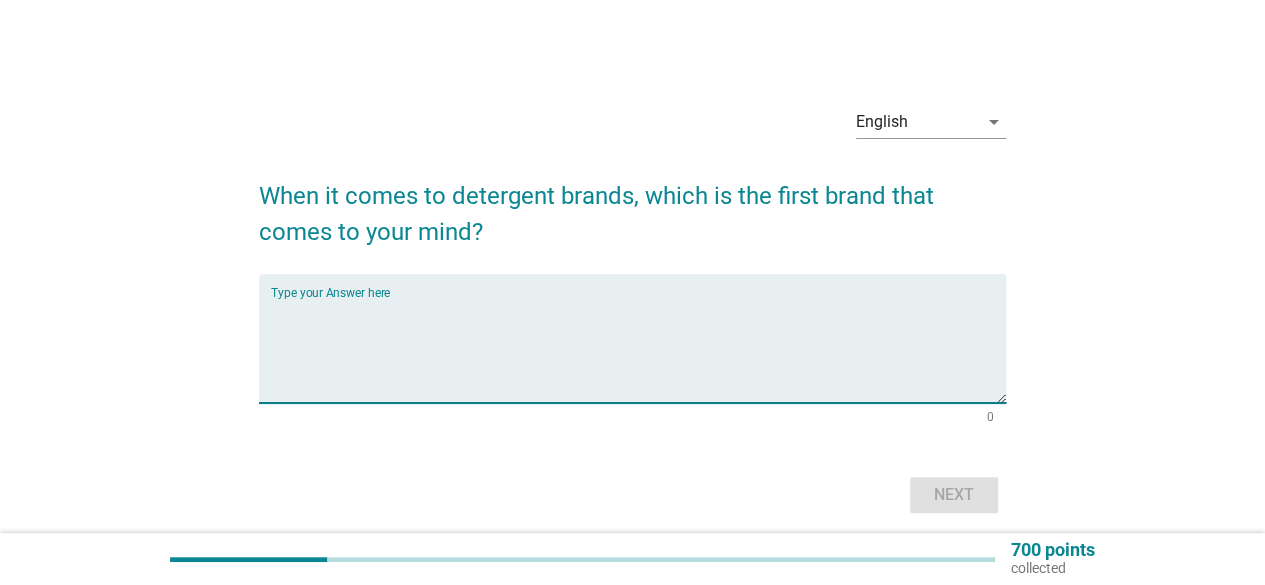 click at bounding box center [638, 350] 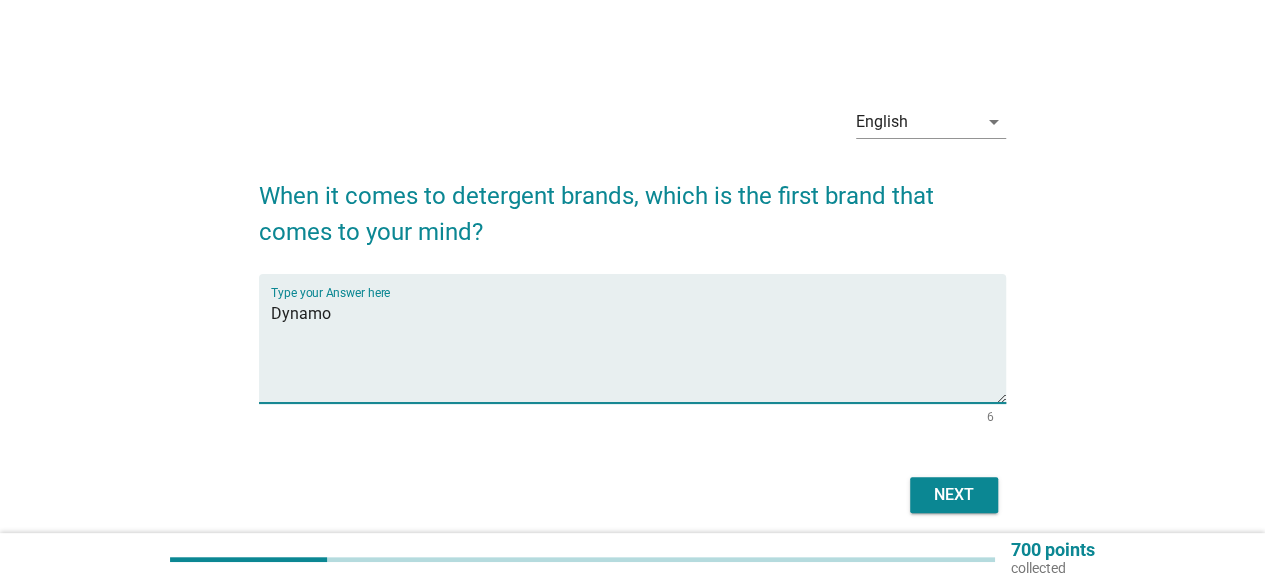 type on "Dynamo" 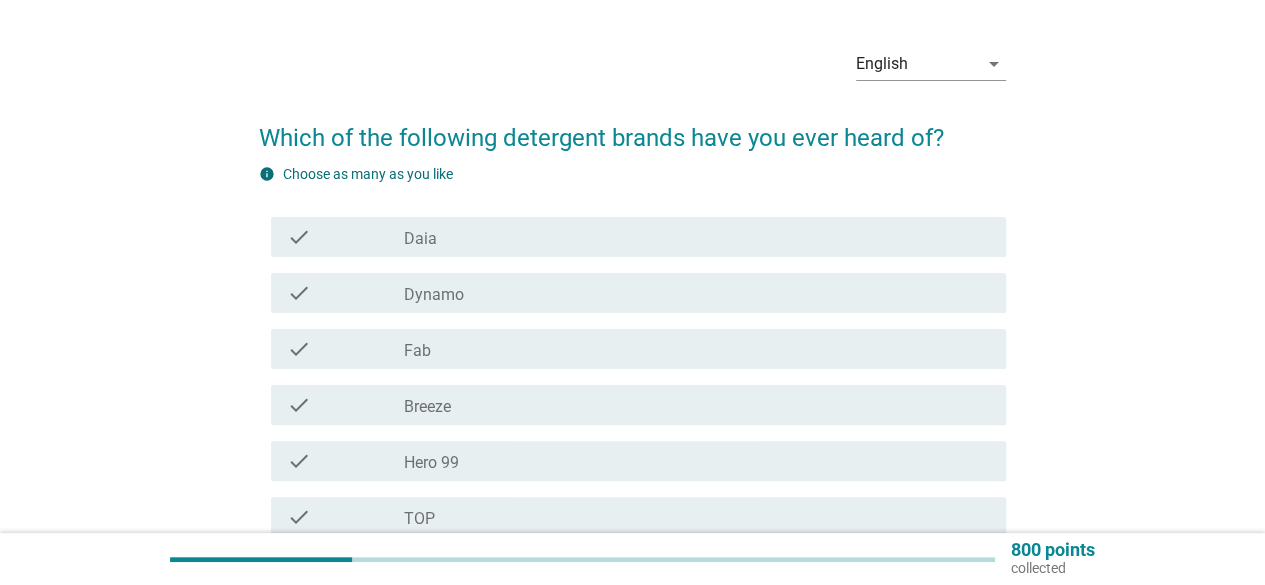 scroll, scrollTop: 100, scrollLeft: 0, axis: vertical 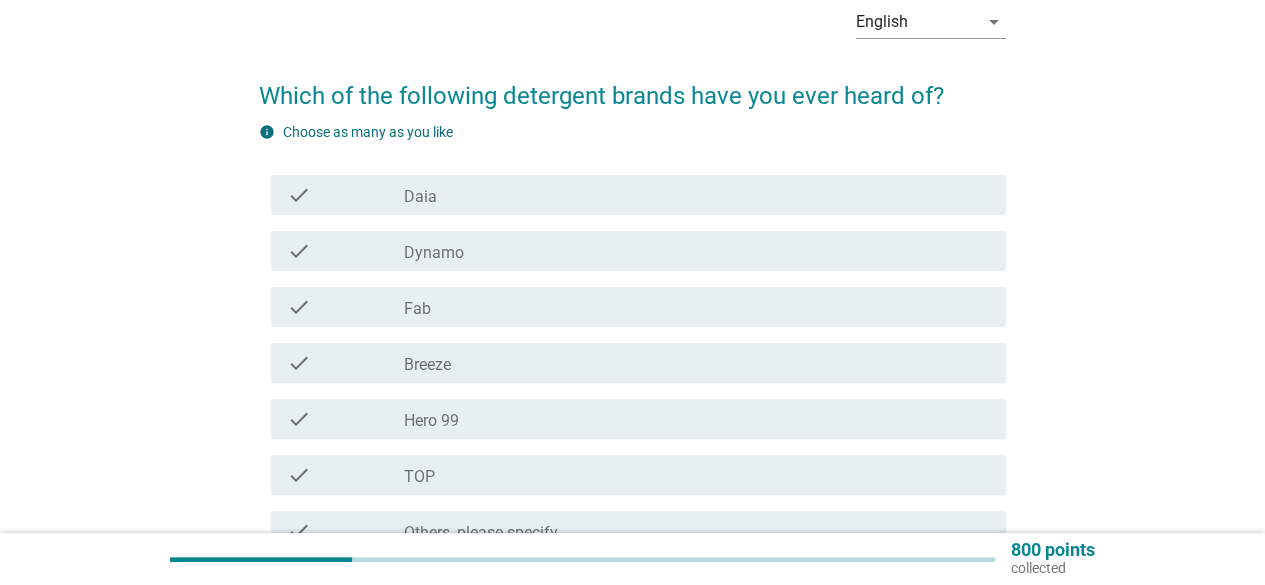 click on "check_box_outline_blank Daia" at bounding box center [697, 195] 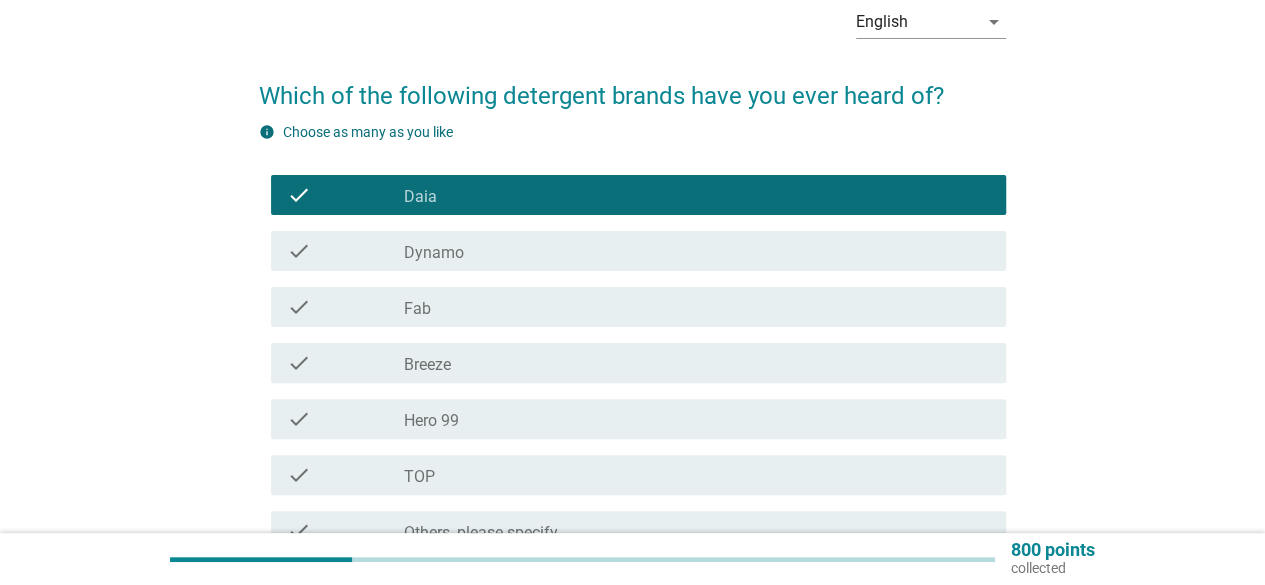 click on "Dynamo" at bounding box center [434, 253] 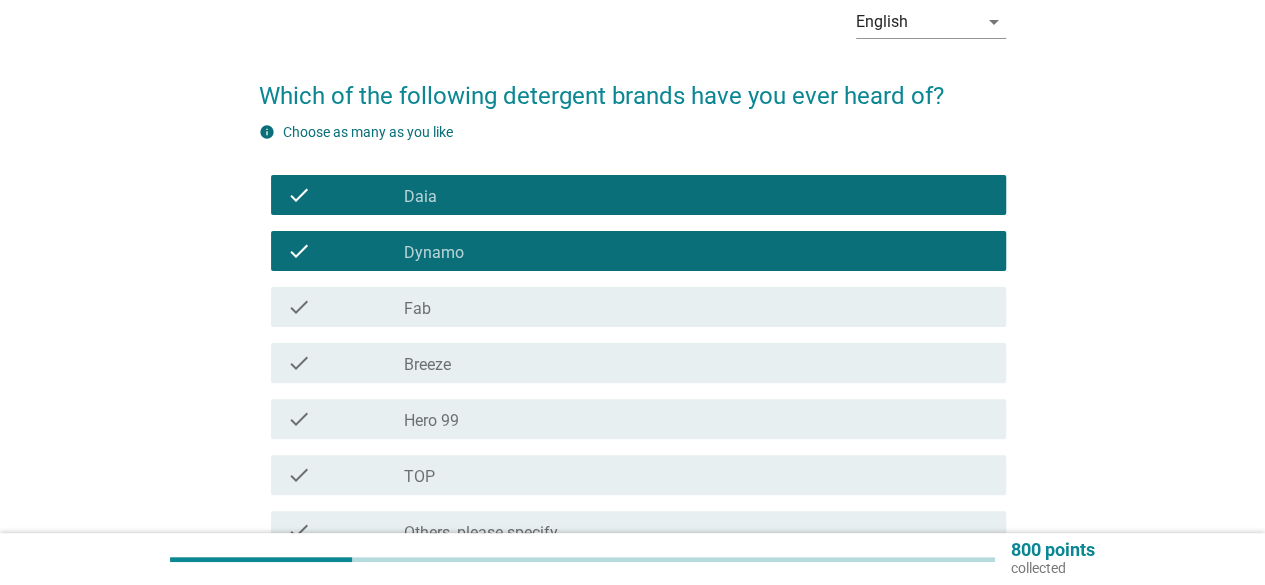 drag, startPoint x: 444, startPoint y: 315, endPoint x: 429, endPoint y: 351, distance: 39 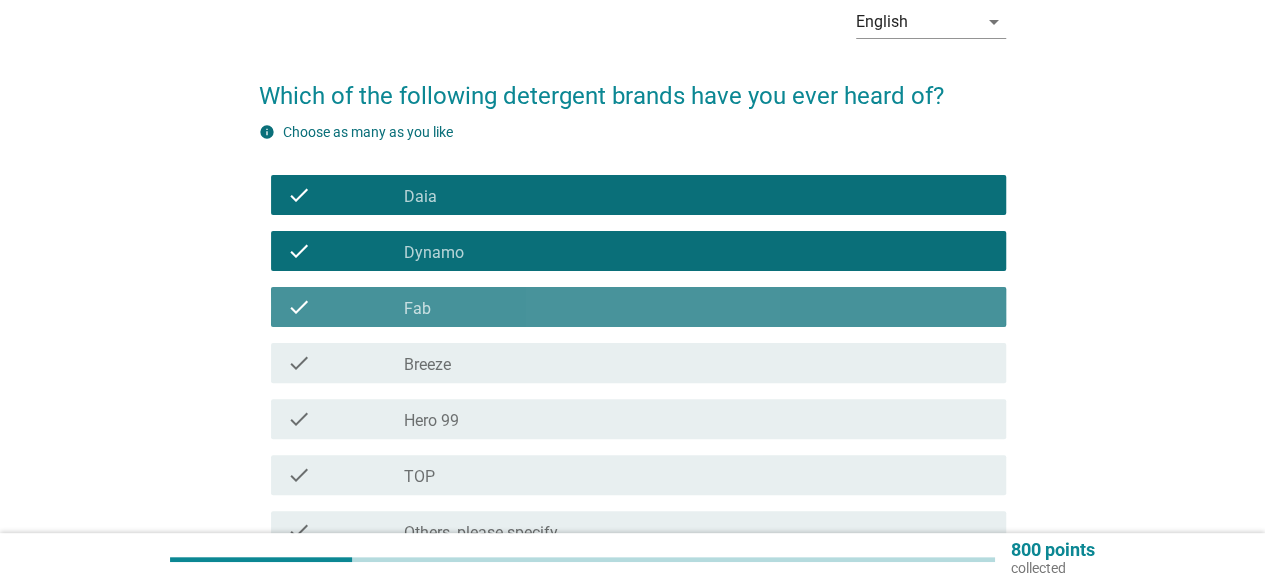 click on "Breeze" at bounding box center (427, 365) 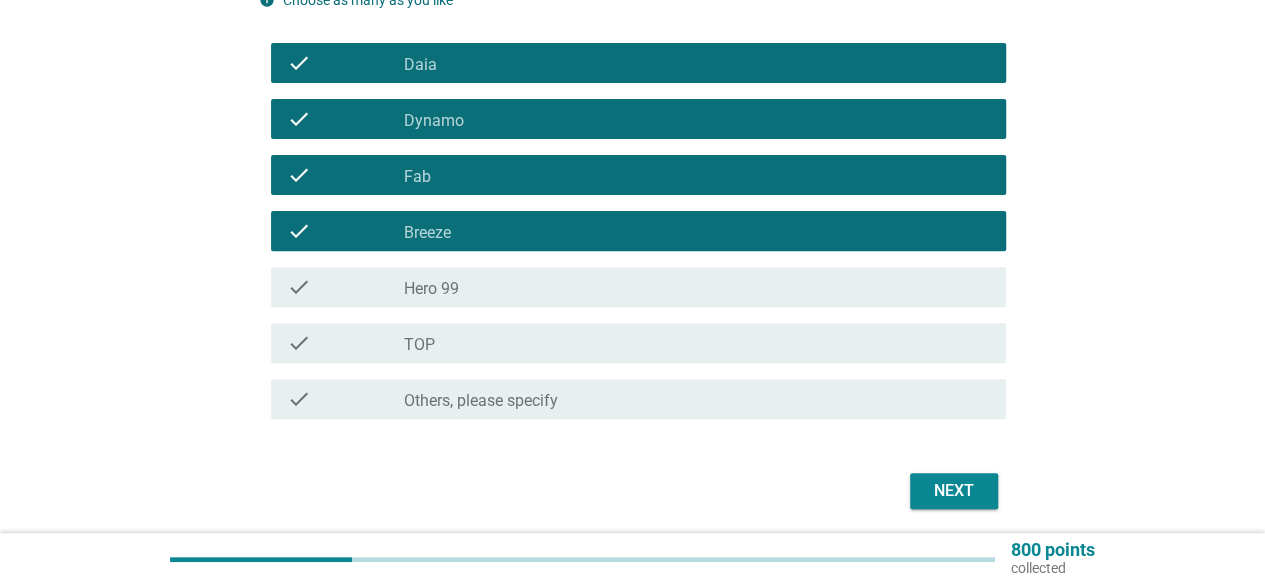 scroll, scrollTop: 300, scrollLeft: 0, axis: vertical 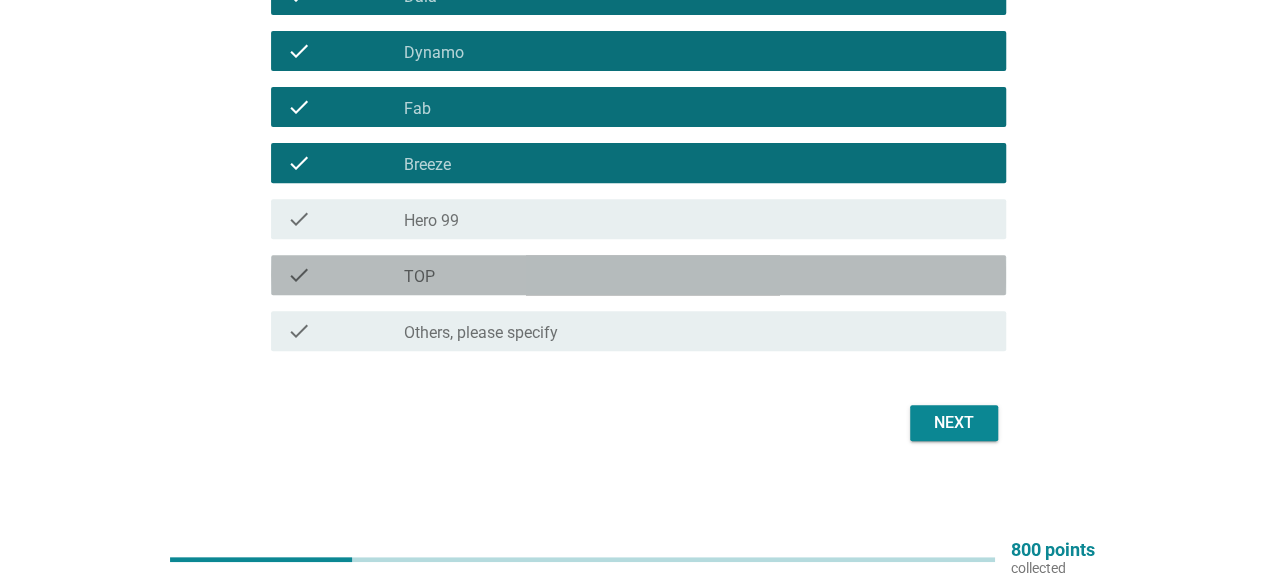 click on "check_box_outline_blank TOP" at bounding box center (697, 275) 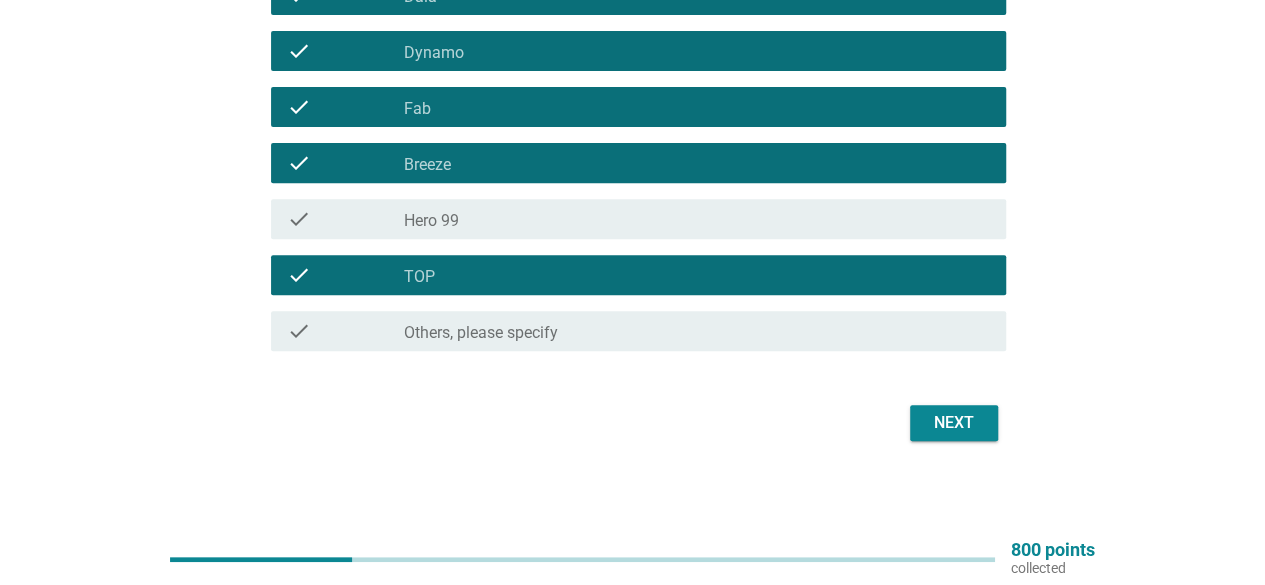 click on "Next" at bounding box center (954, 423) 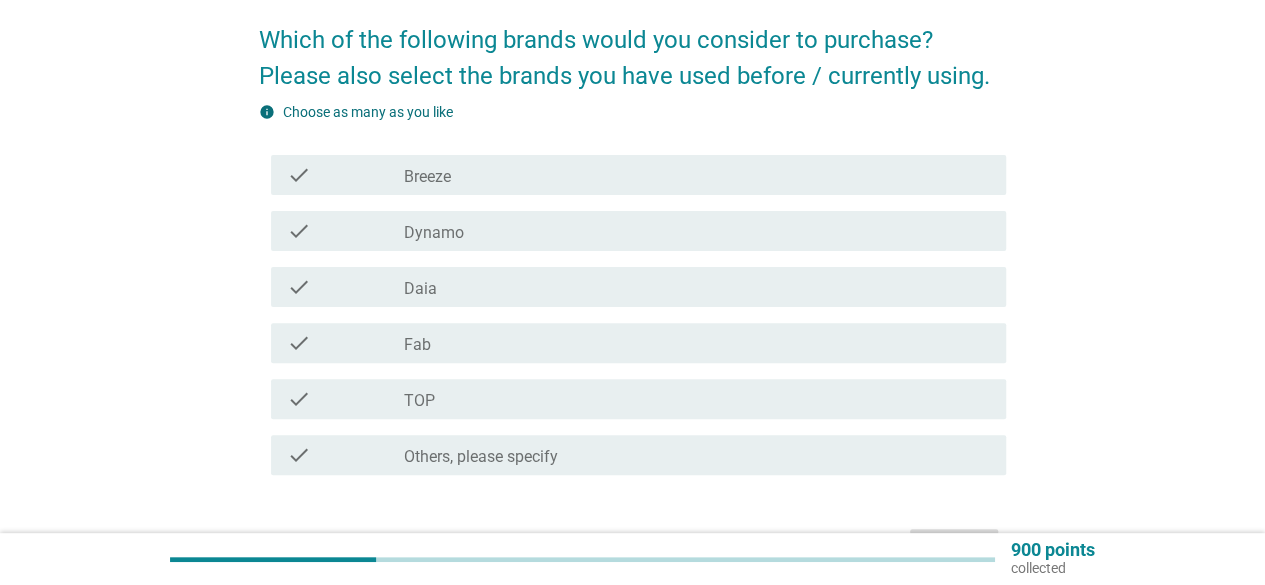 scroll, scrollTop: 200, scrollLeft: 0, axis: vertical 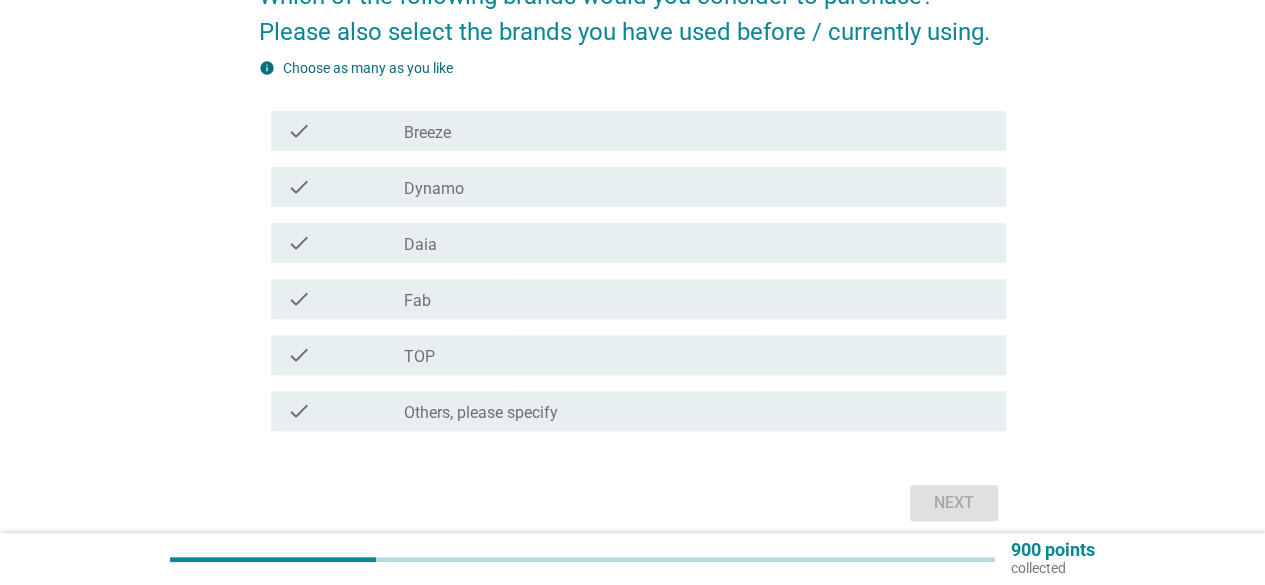 drag, startPoint x: 394, startPoint y: 131, endPoint x: 375, endPoint y: 138, distance: 20.248457 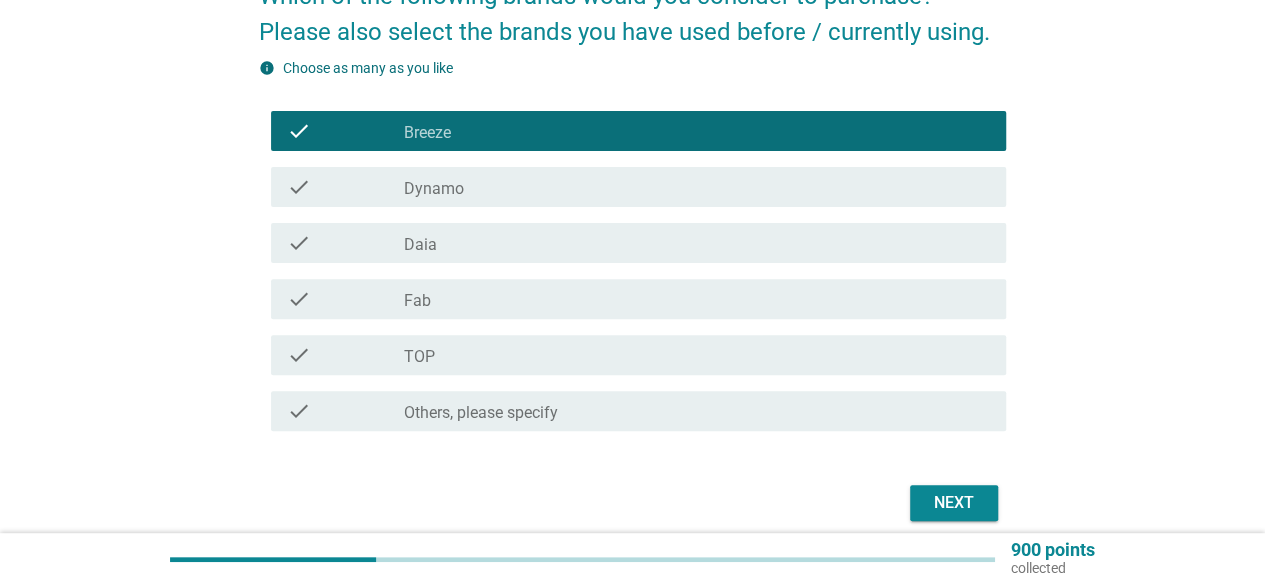 drag, startPoint x: 384, startPoint y: 192, endPoint x: 372, endPoint y: 201, distance: 15 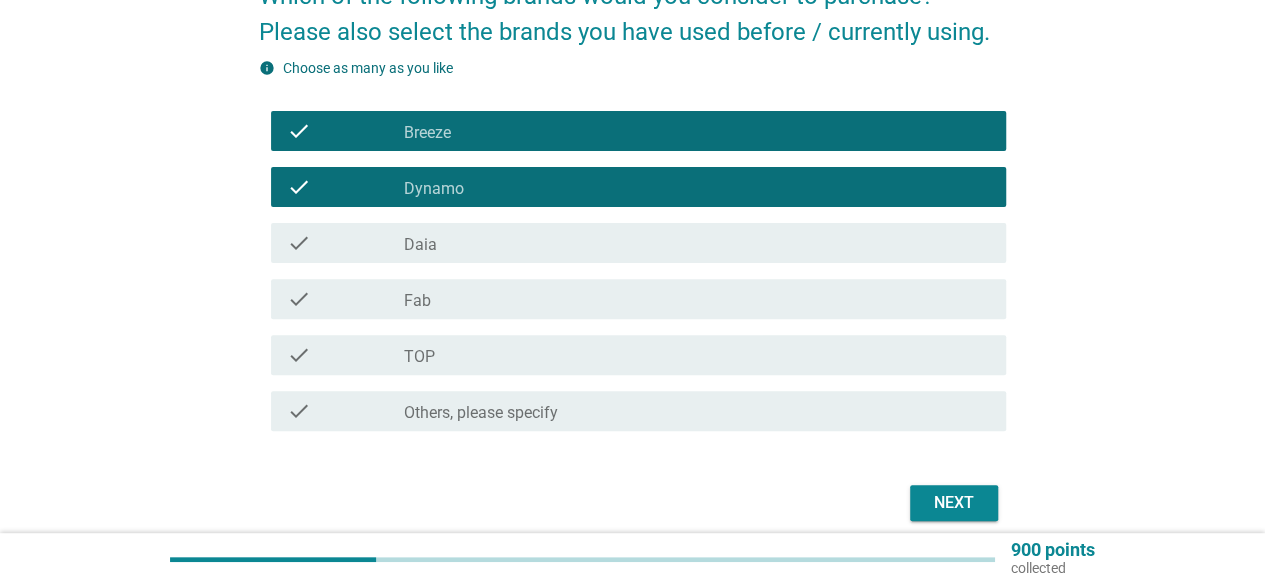click on "check" at bounding box center [345, 243] 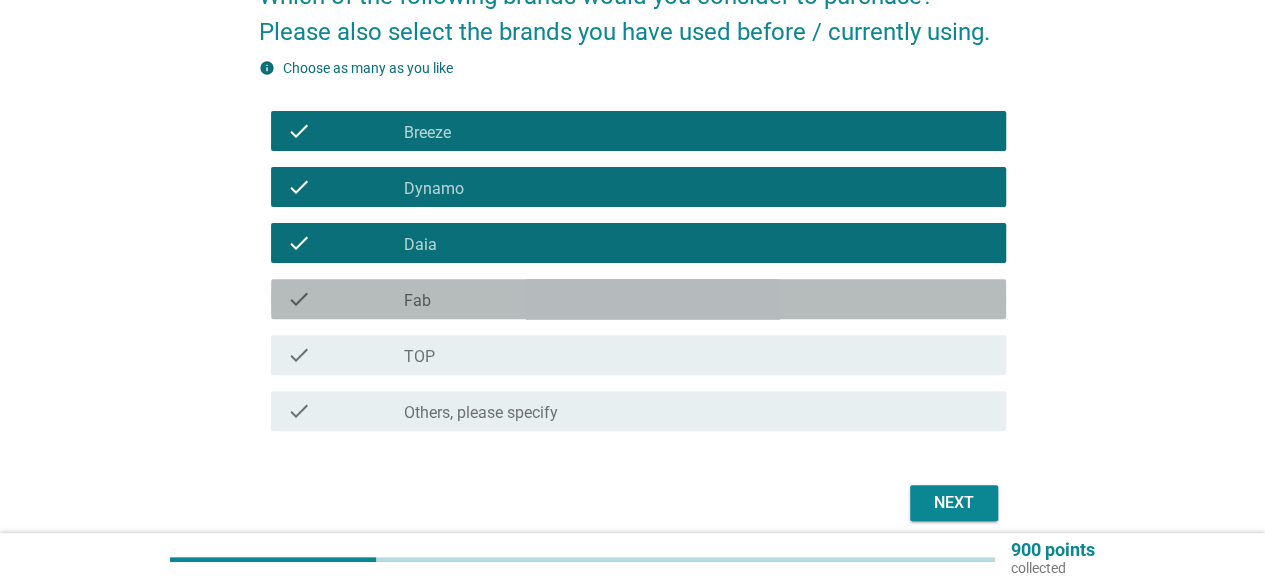 drag, startPoint x: 438, startPoint y: 303, endPoint x: 430, endPoint y: 317, distance: 16.124516 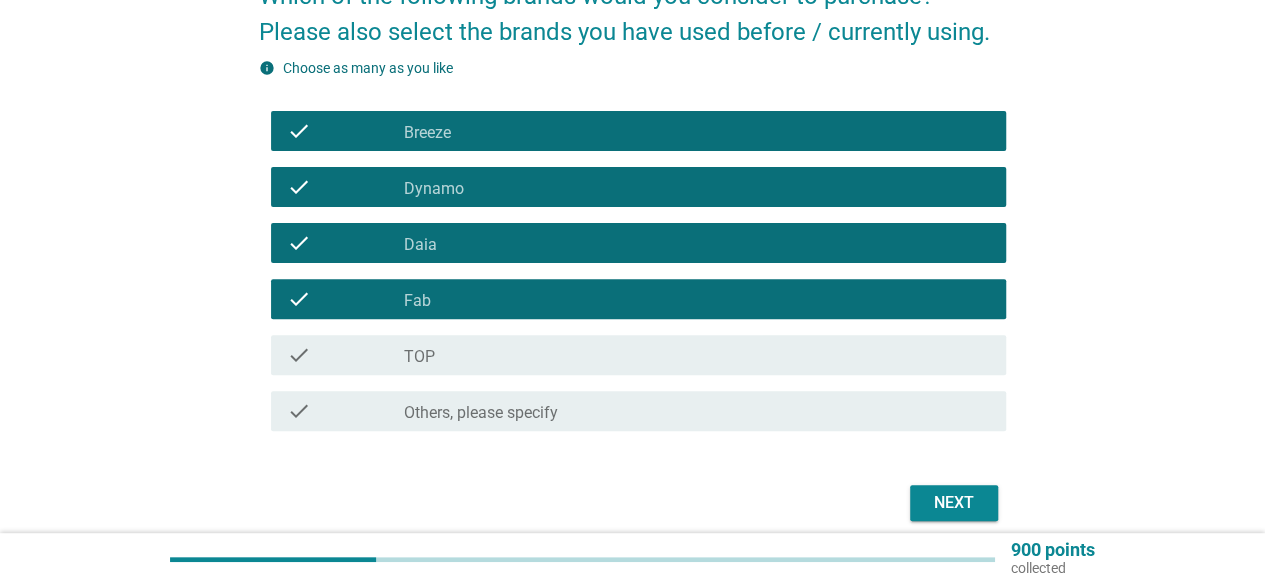 click on "check     check_box_outline_blank TOP" at bounding box center (638, 355) 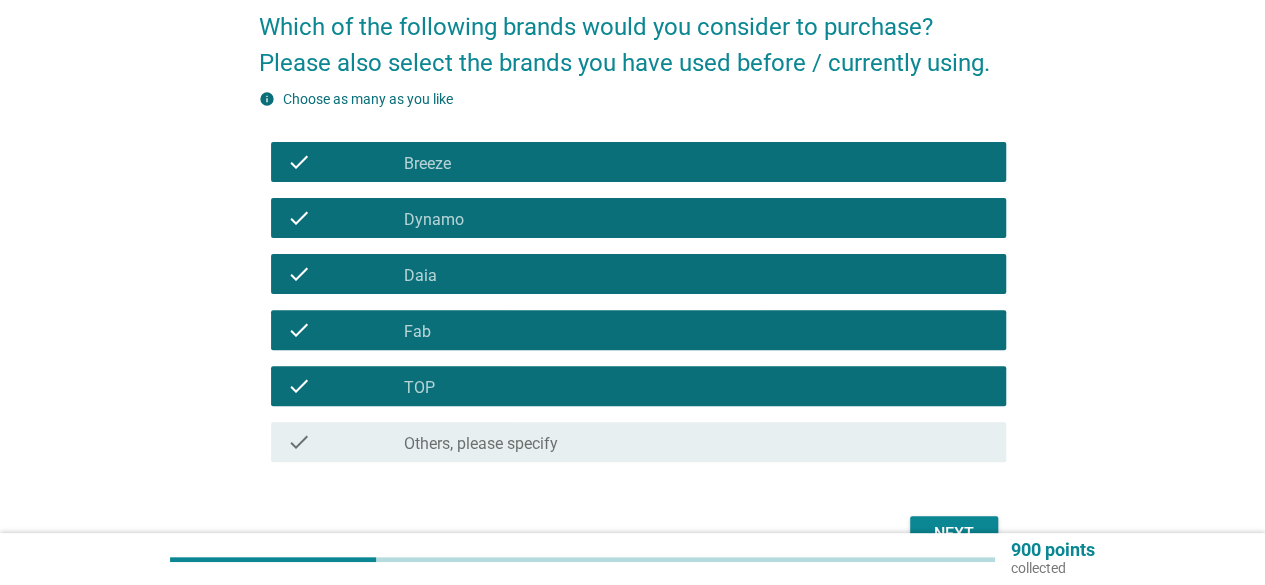 scroll, scrollTop: 200, scrollLeft: 0, axis: vertical 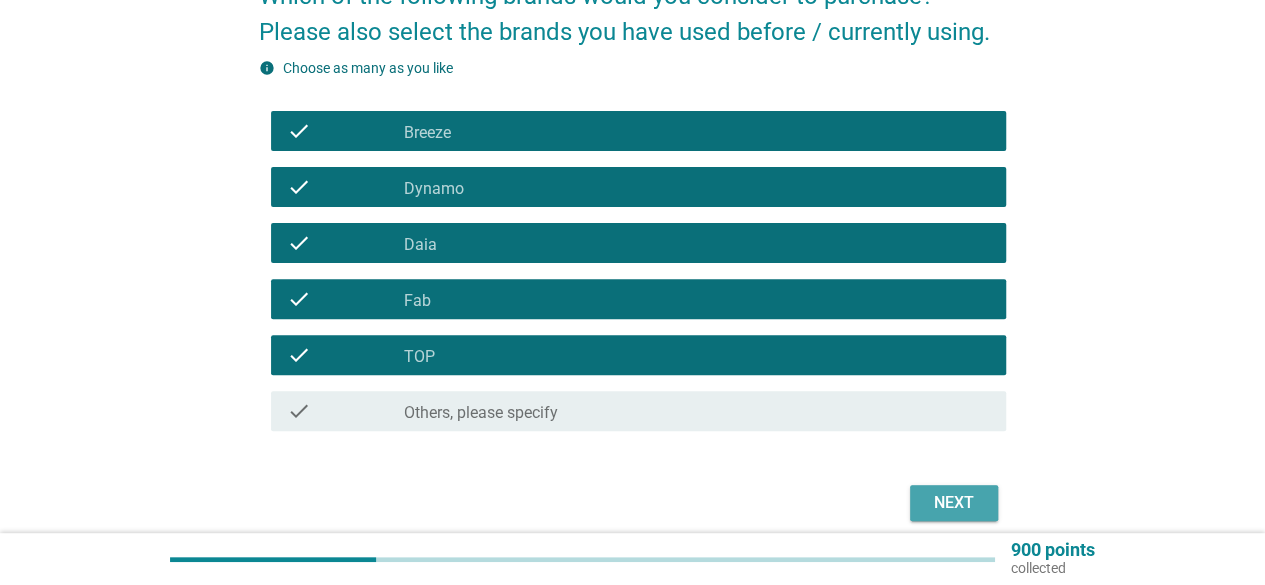 click on "Next" at bounding box center [954, 503] 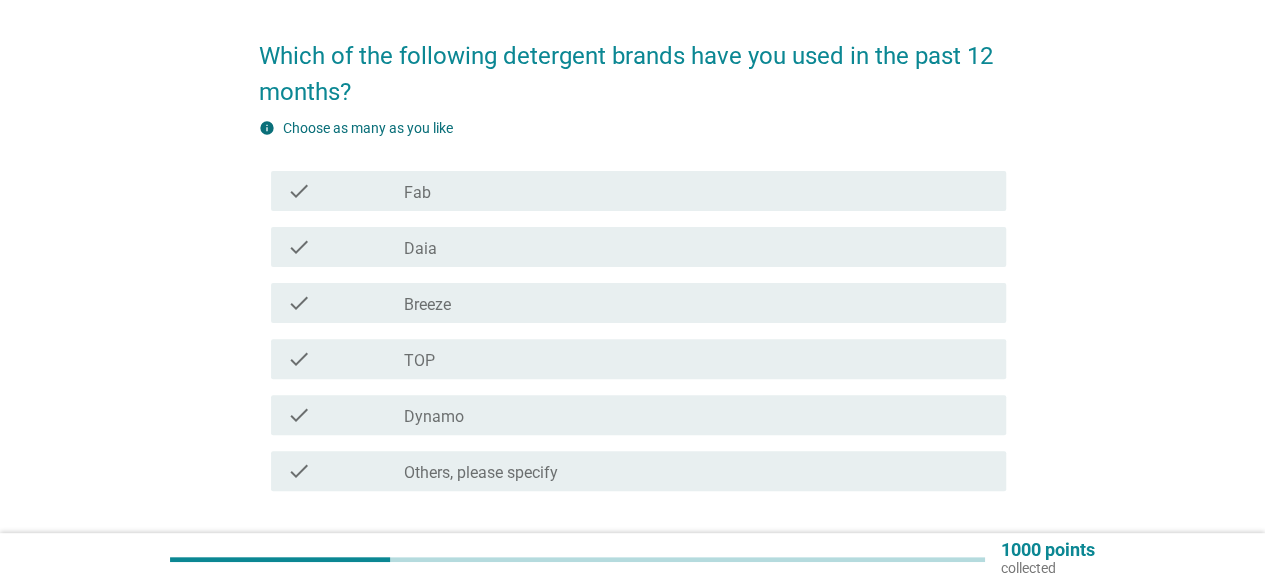 scroll, scrollTop: 200, scrollLeft: 0, axis: vertical 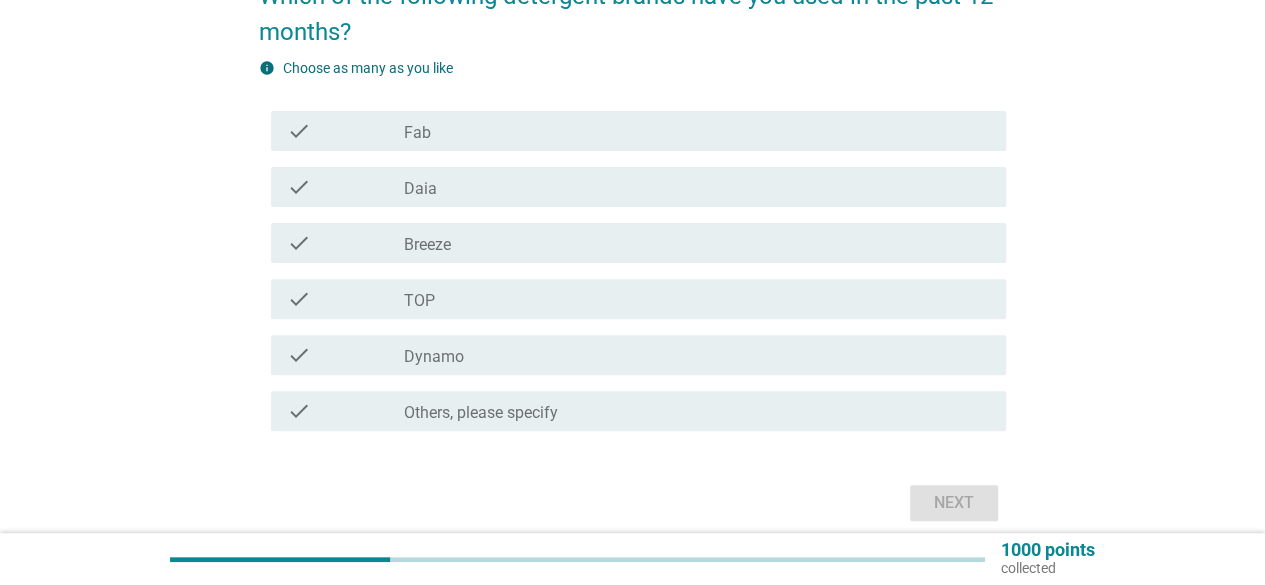 click on "check_box Breeze" at bounding box center [697, 243] 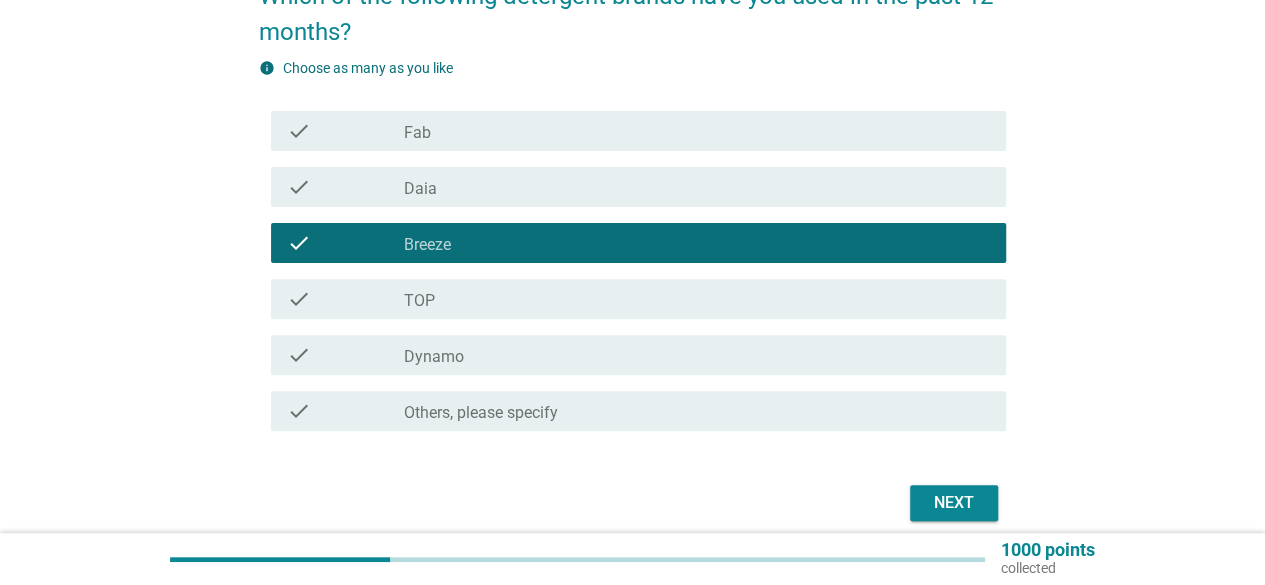 click on "check     check_box Dynamo" at bounding box center [638, 355] 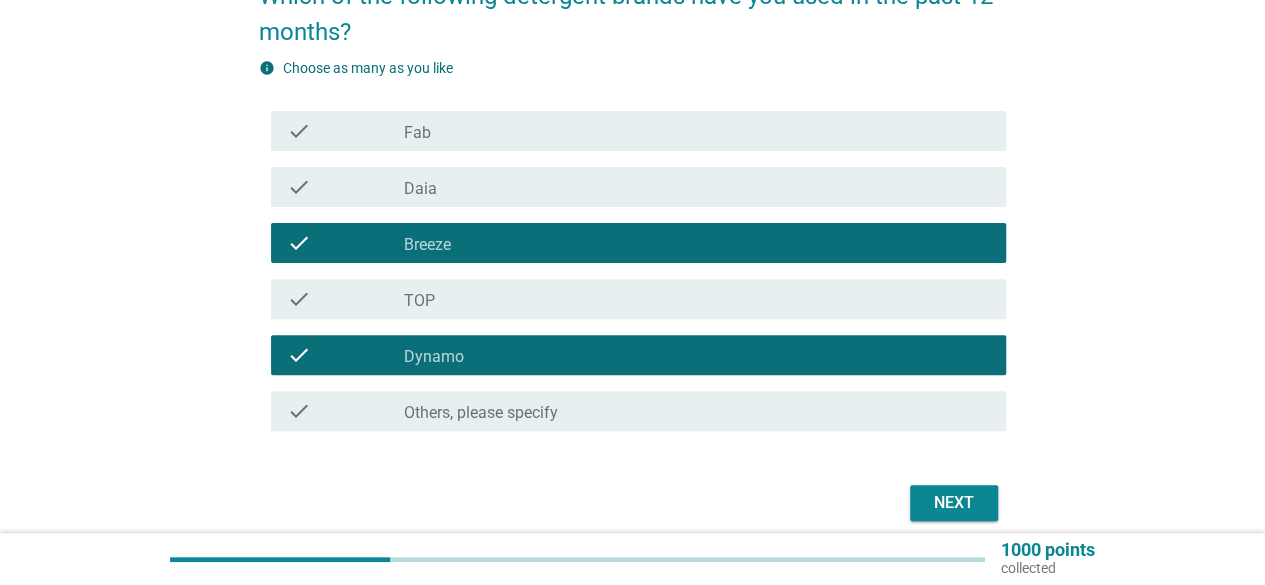 click on "check_box TOP" at bounding box center [697, 299] 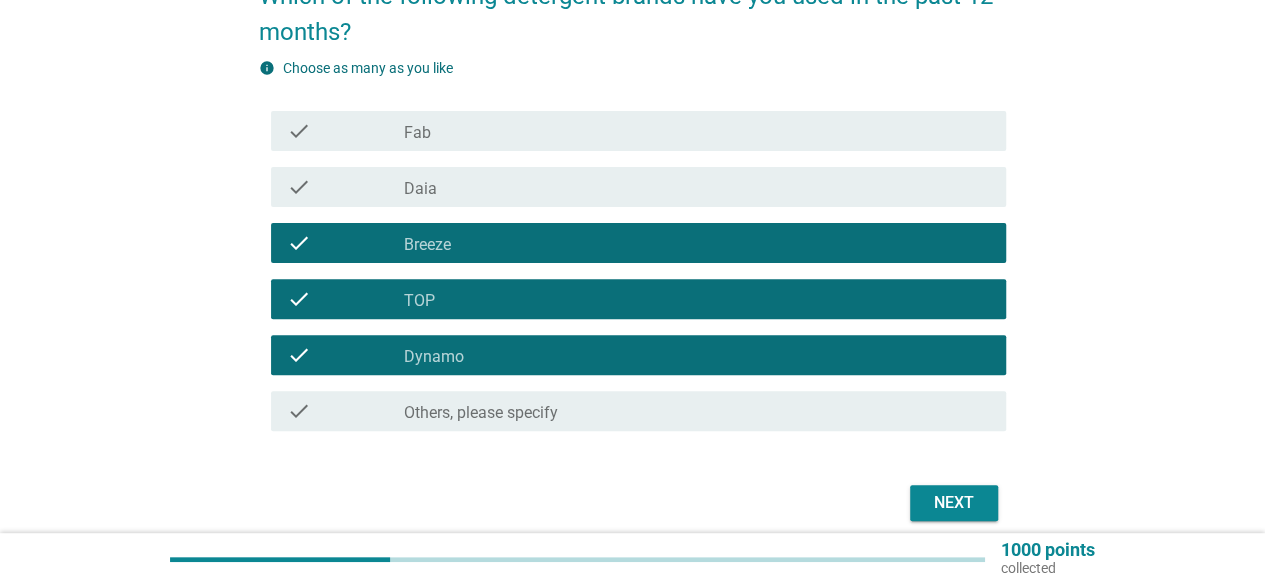 click on "Dynamo" at bounding box center (434, 357) 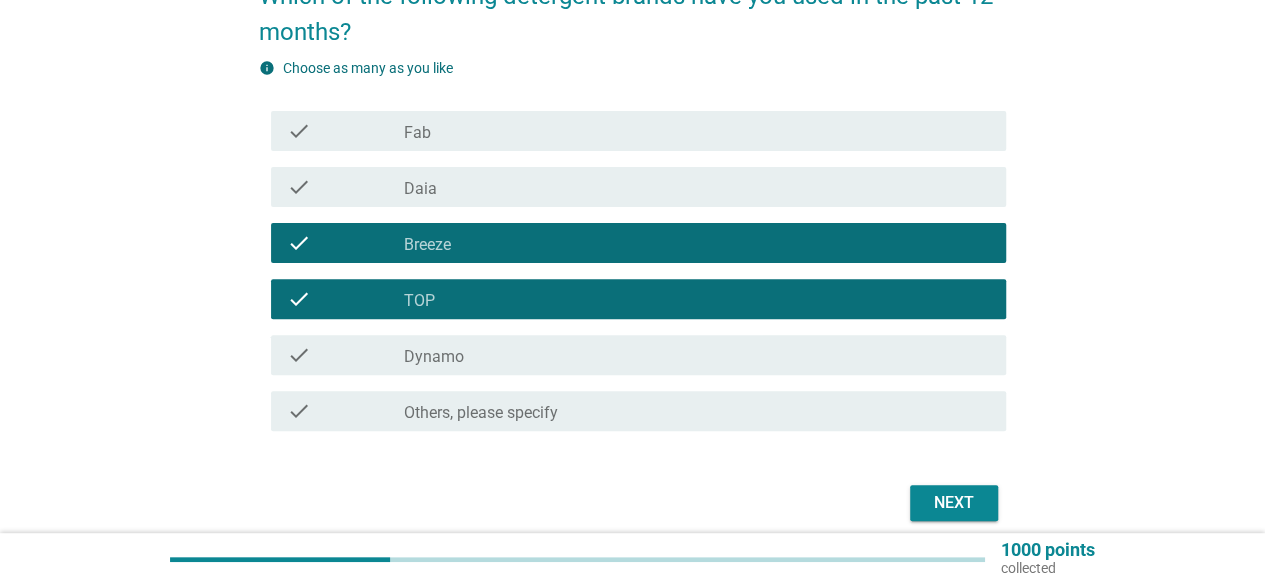 click on "Next" at bounding box center [954, 503] 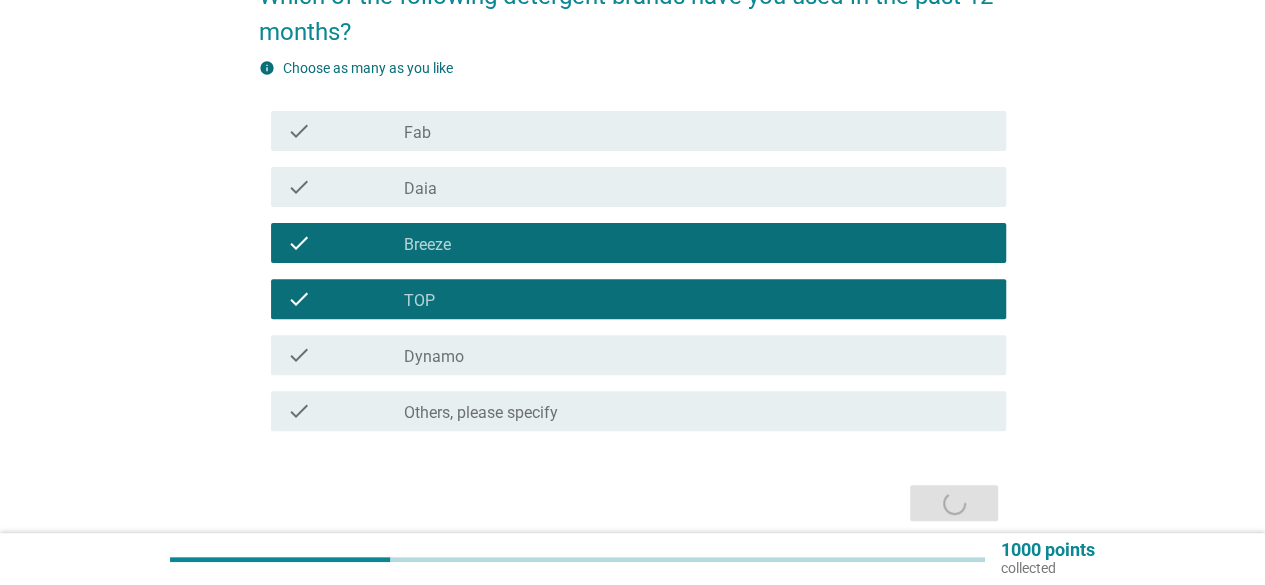 scroll, scrollTop: 0, scrollLeft: 0, axis: both 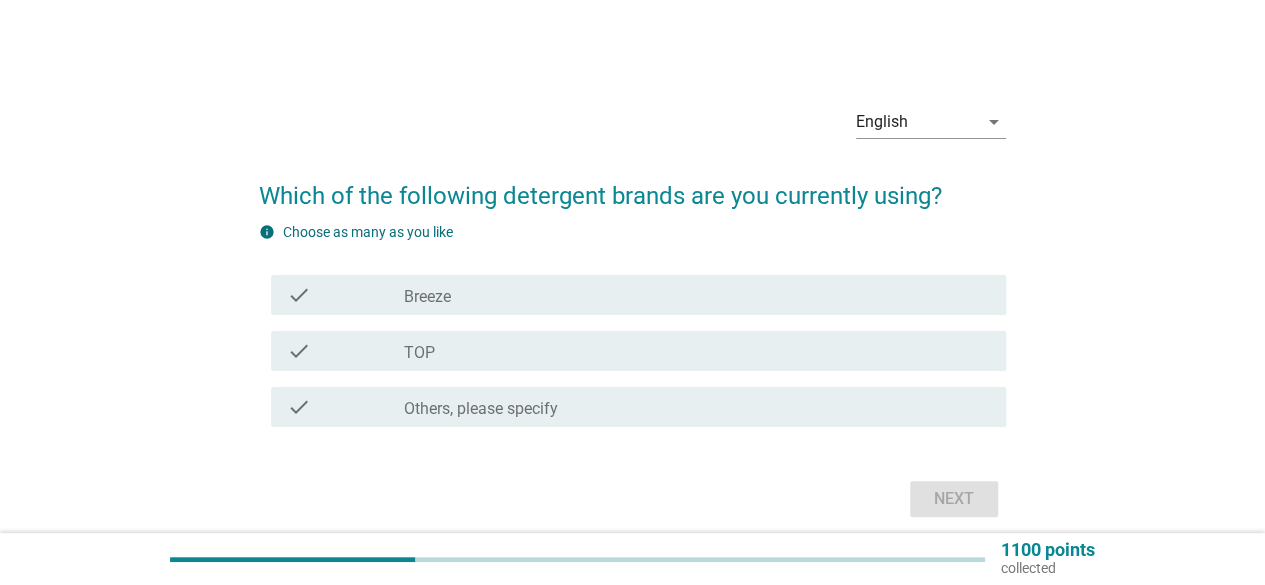 click on "check" at bounding box center [345, 407] 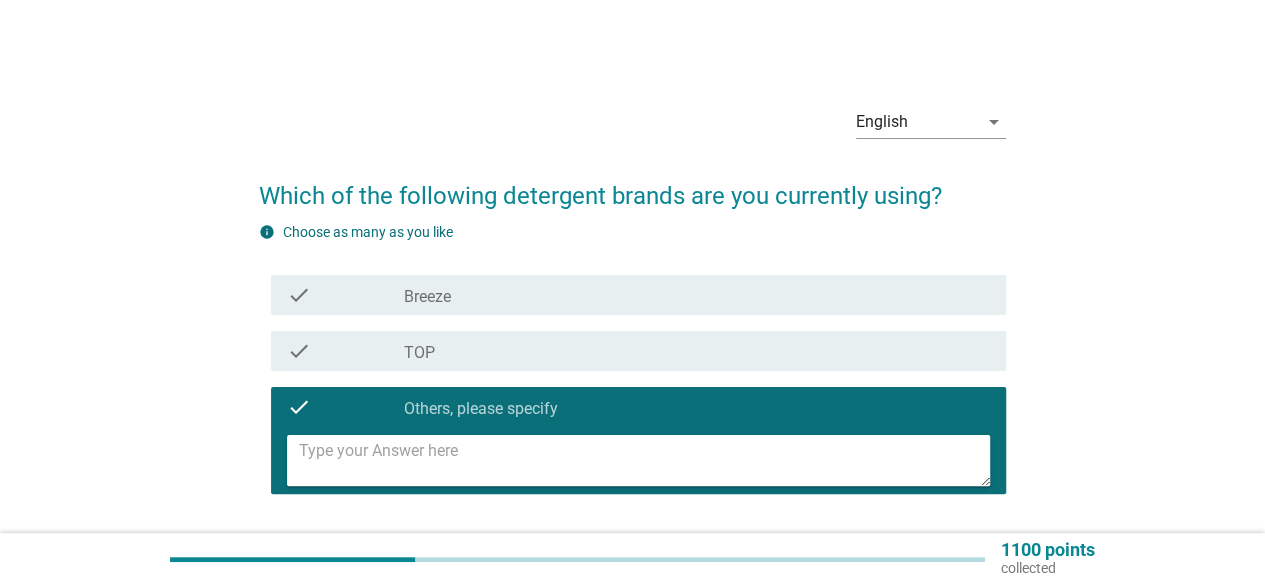 click at bounding box center [644, 460] 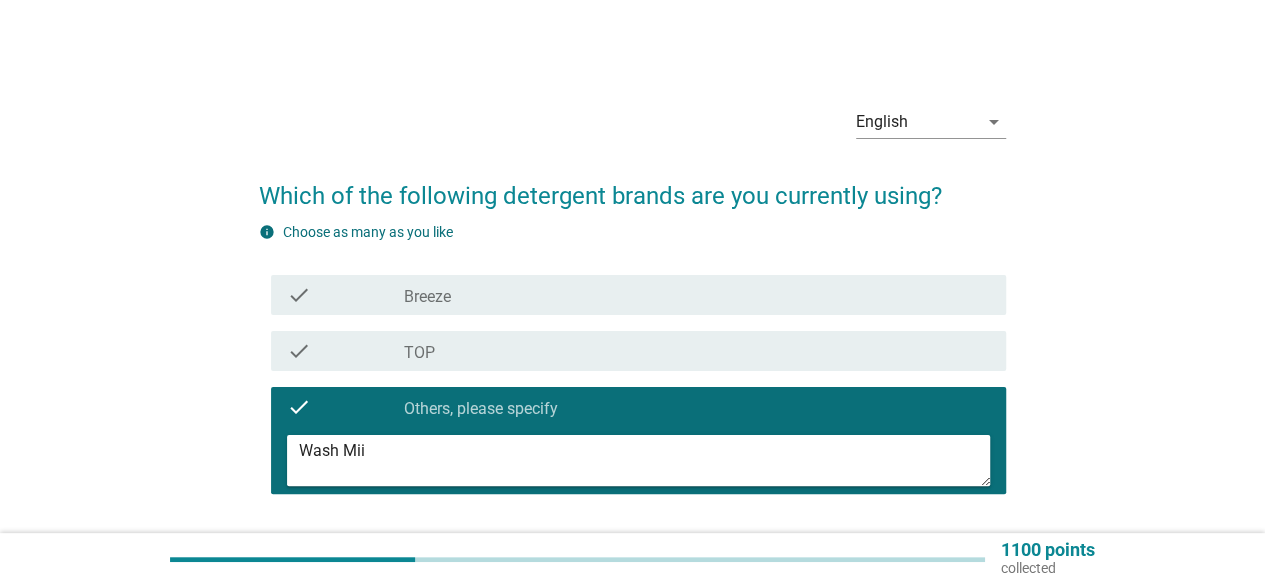 scroll, scrollTop: 100, scrollLeft: 0, axis: vertical 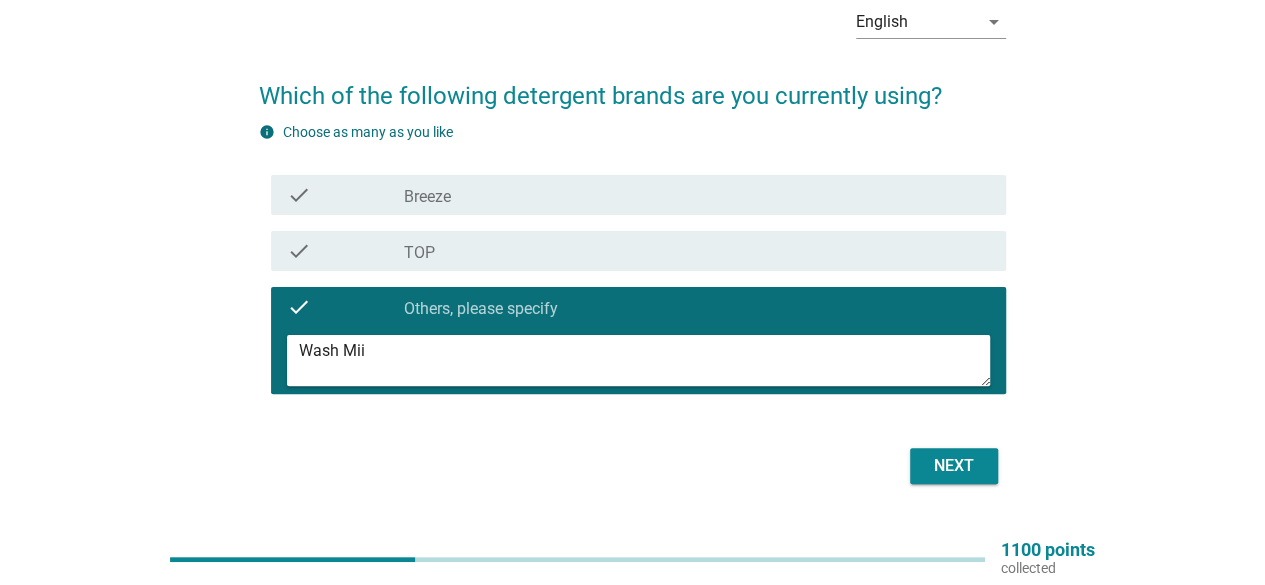type on "Wash Mii" 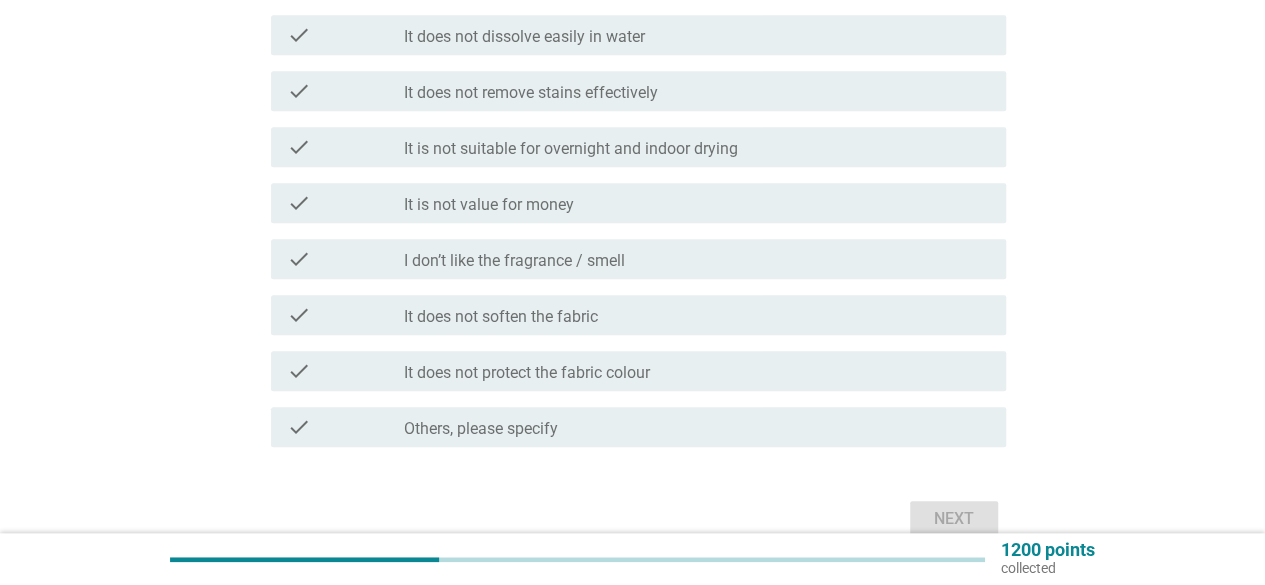scroll, scrollTop: 900, scrollLeft: 0, axis: vertical 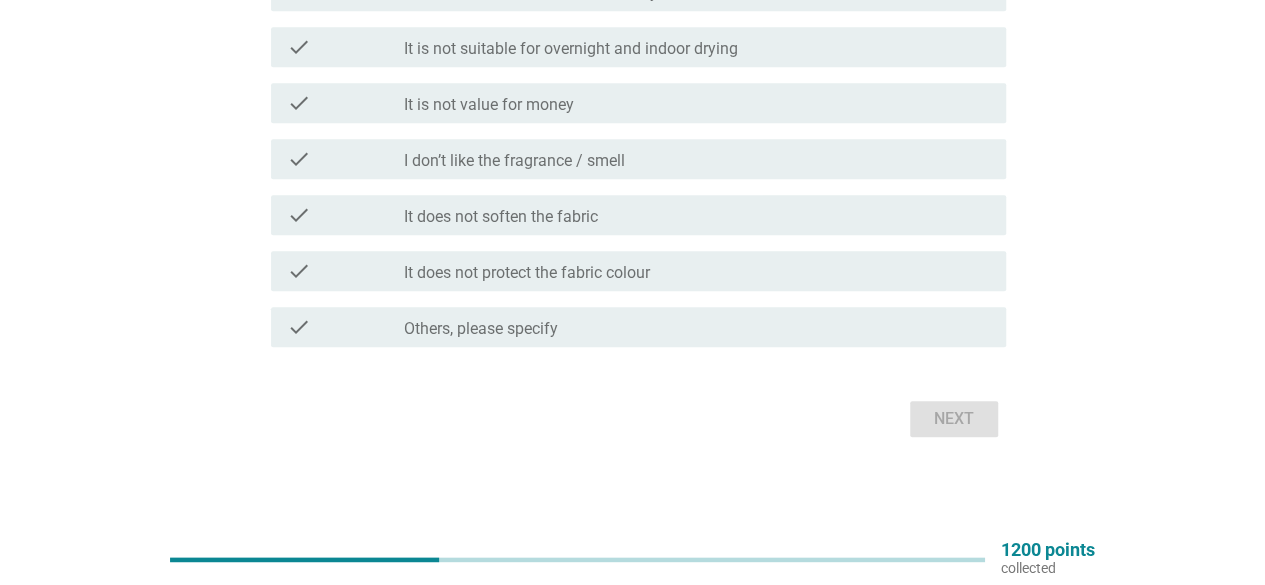drag, startPoint x: 448, startPoint y: 326, endPoint x: 426, endPoint y: 329, distance: 22.203604 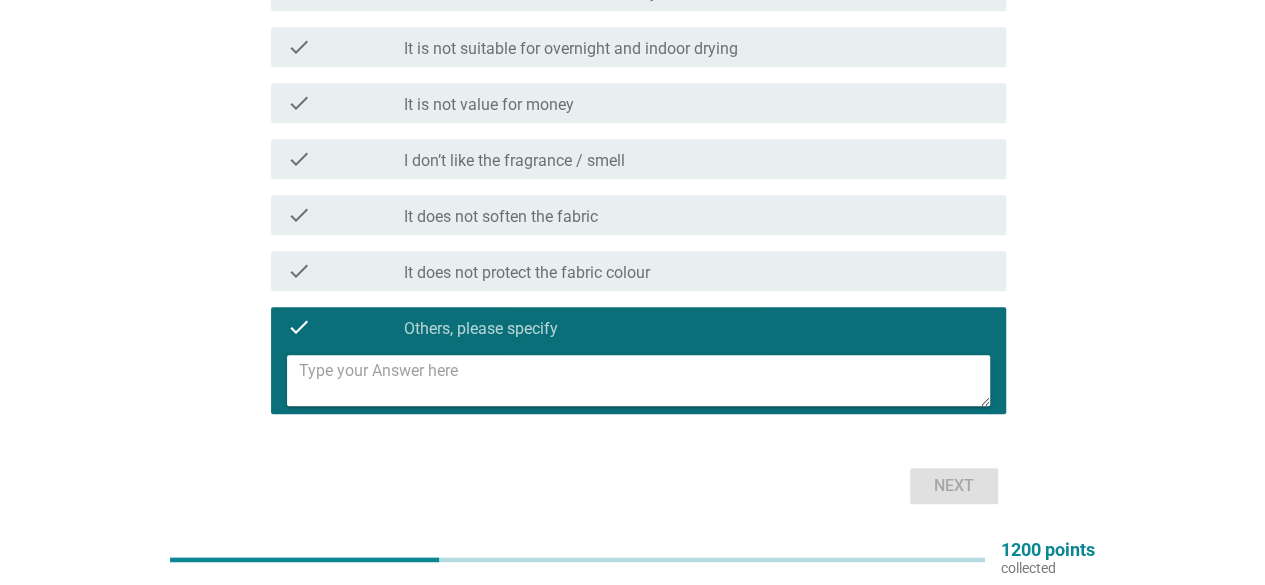 click at bounding box center (644, 380) 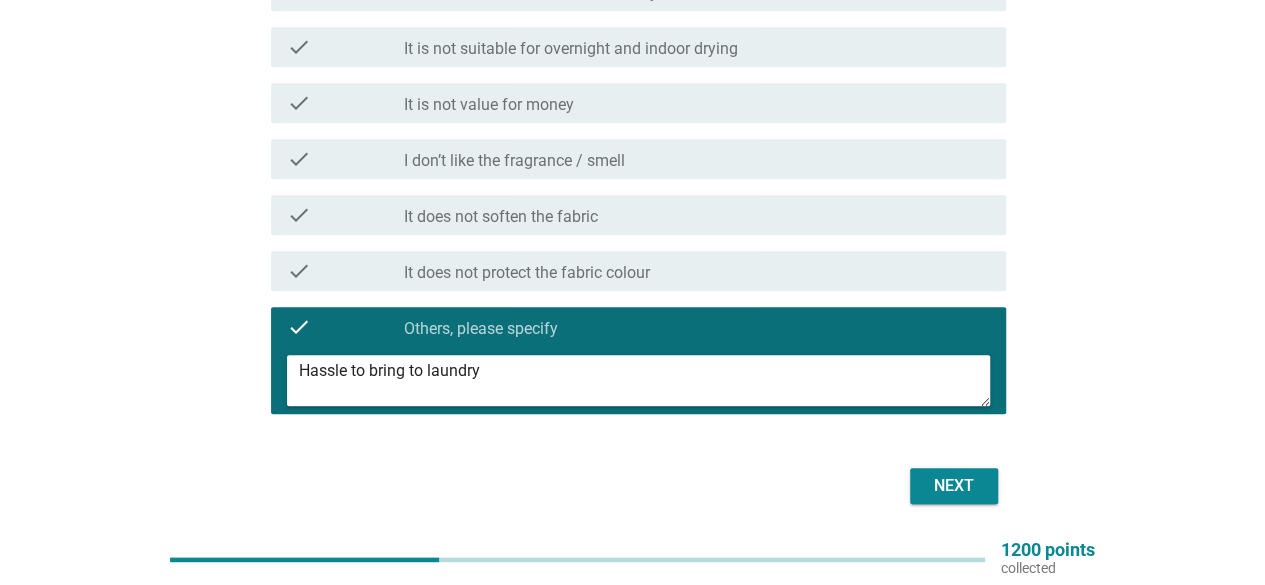 type on "Hassle to bring to laundry" 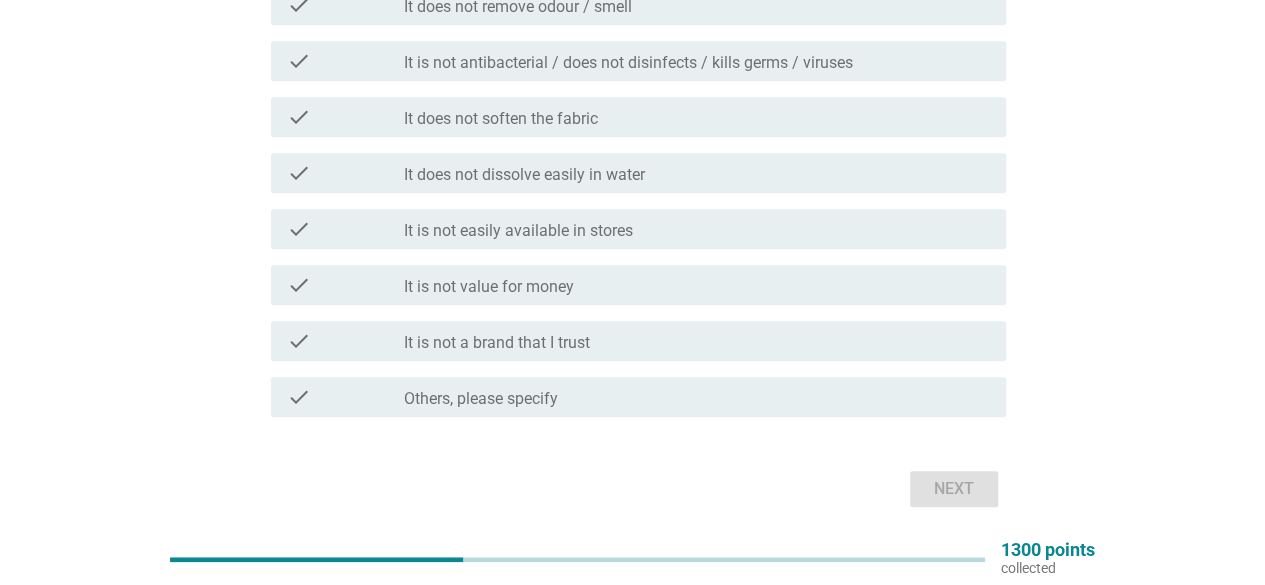 scroll, scrollTop: 800, scrollLeft: 0, axis: vertical 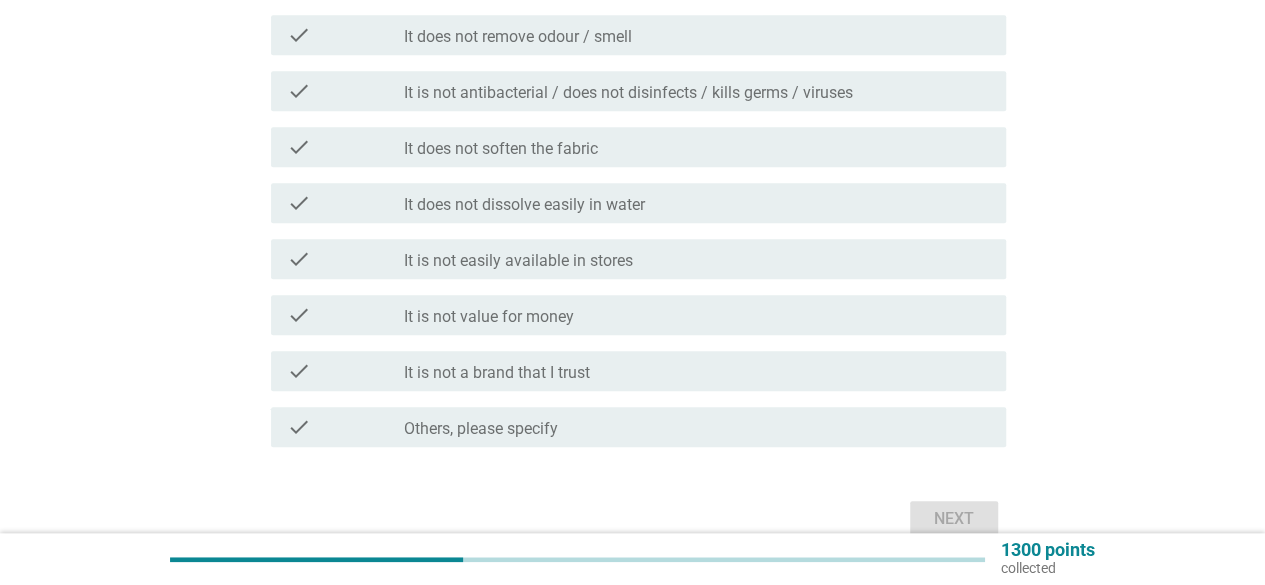 click on "check     check_box_outline_blank Others, please specify" at bounding box center (632, 427) 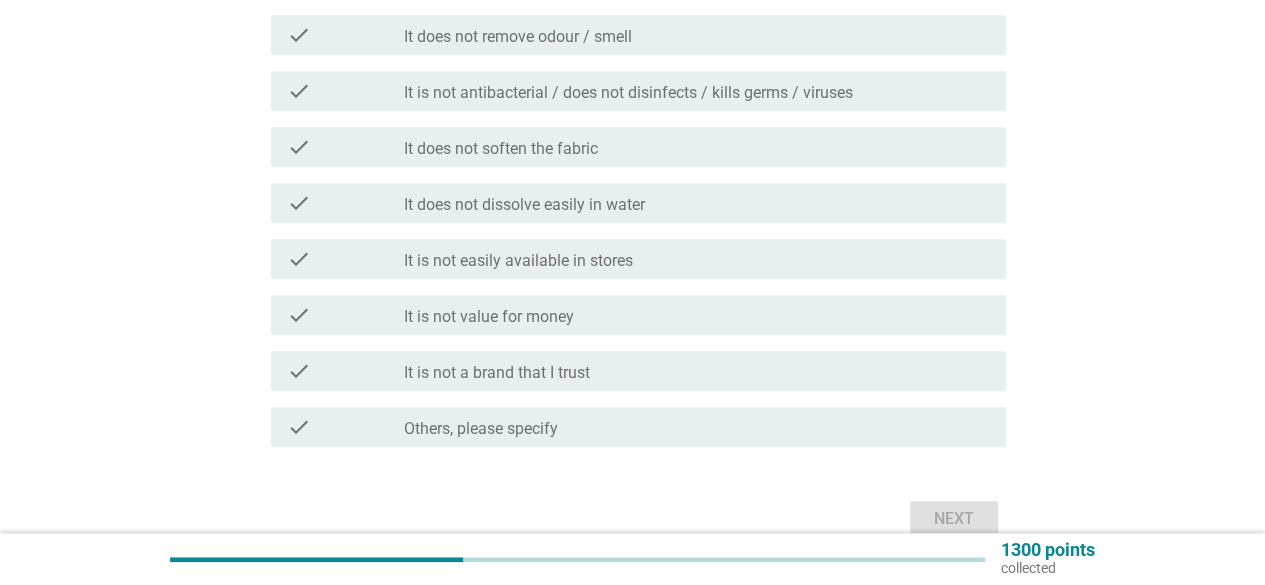 click on "check     check_box_outline_blank Others, please specify" at bounding box center [638, 427] 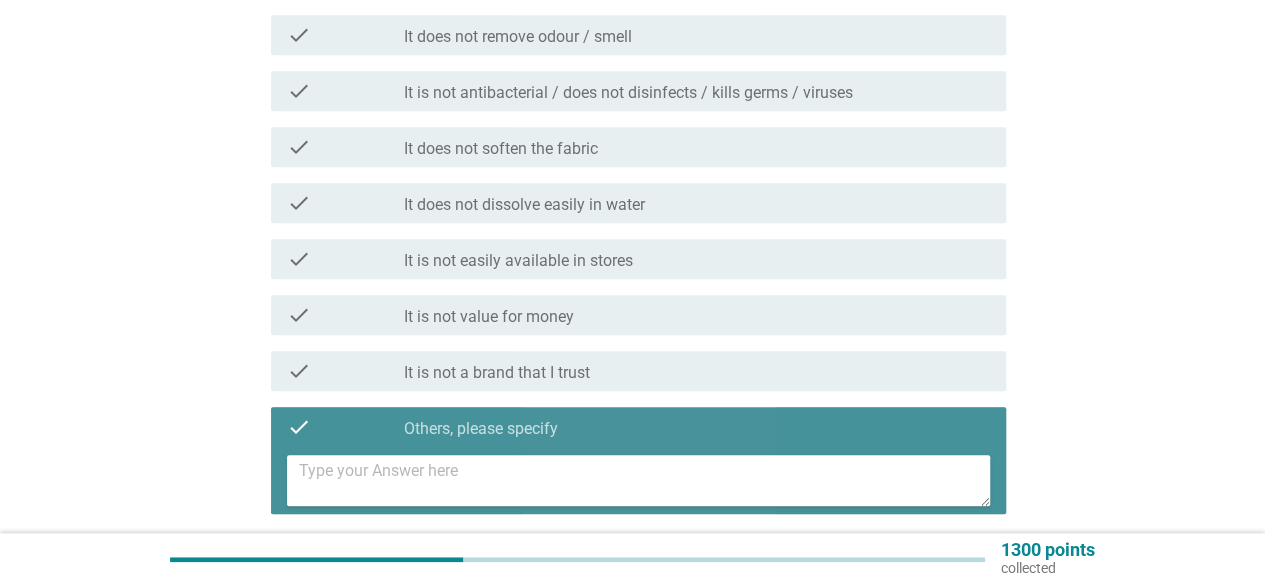 click at bounding box center (644, 480) 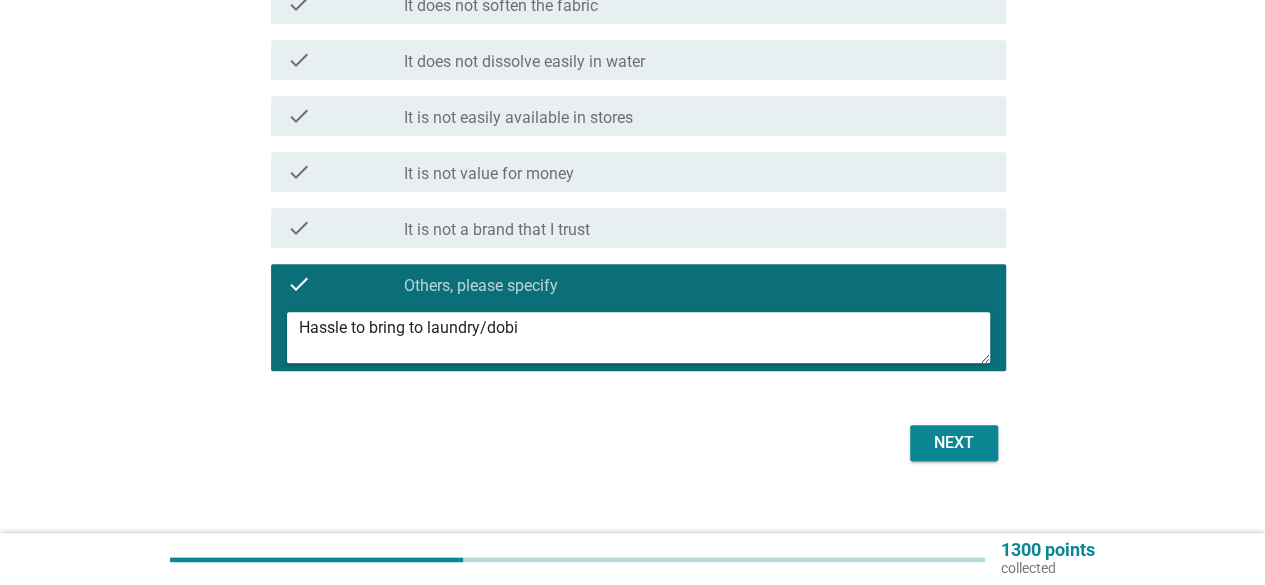 scroll, scrollTop: 966, scrollLeft: 0, axis: vertical 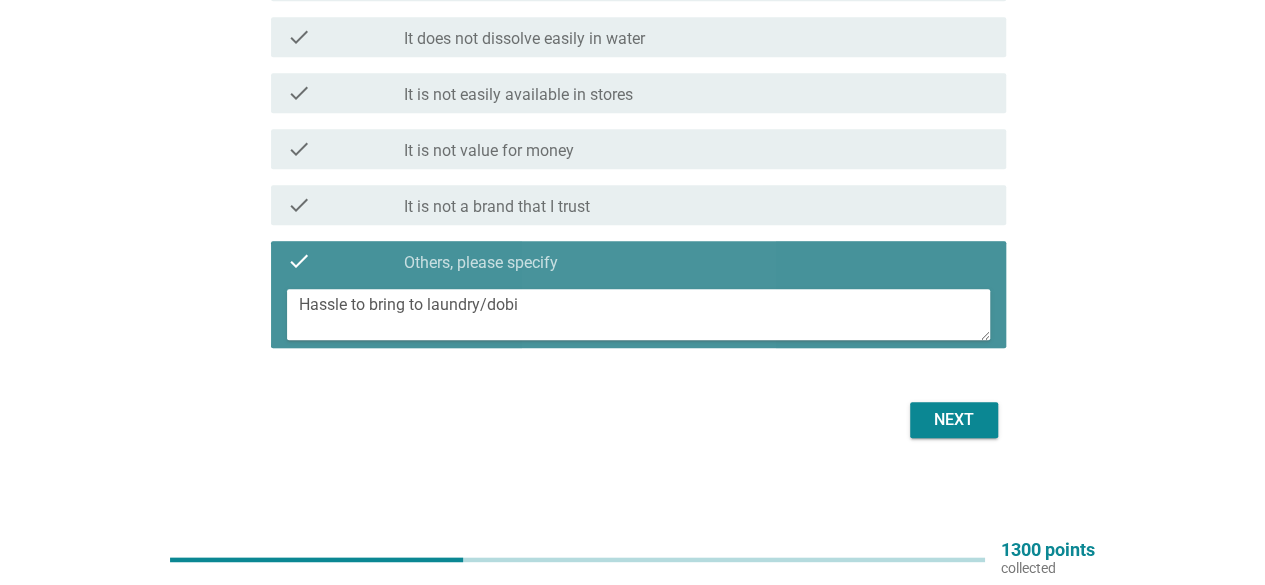 drag, startPoint x: 556, startPoint y: 312, endPoint x: 287, endPoint y: 285, distance: 270.35162 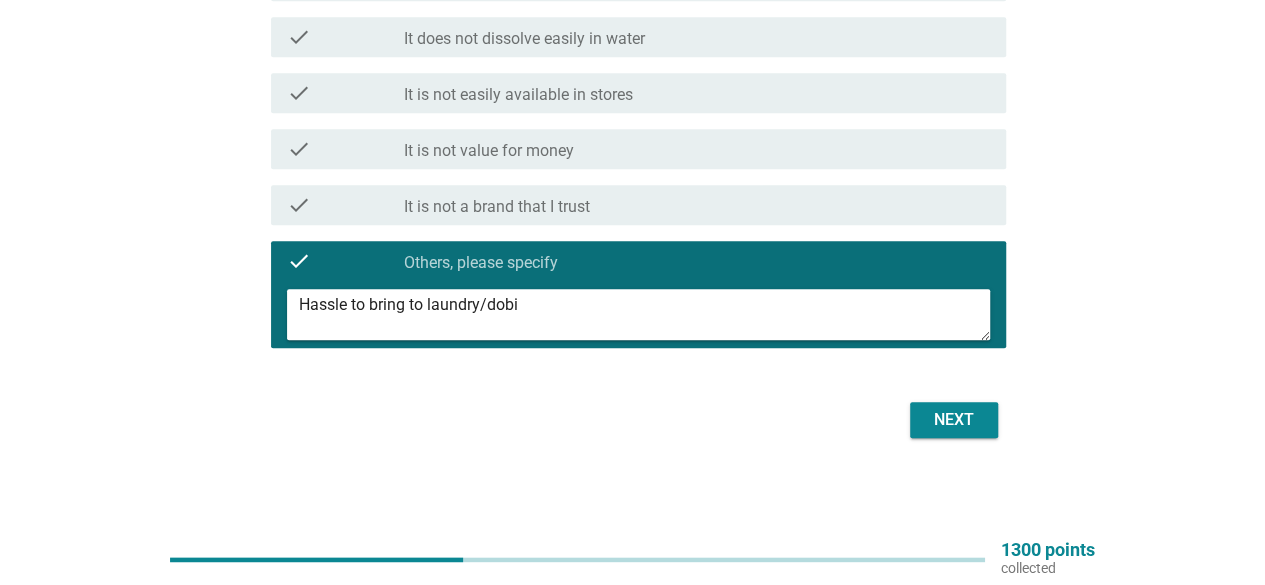 type on "Hassle to bring to laundry/dobi" 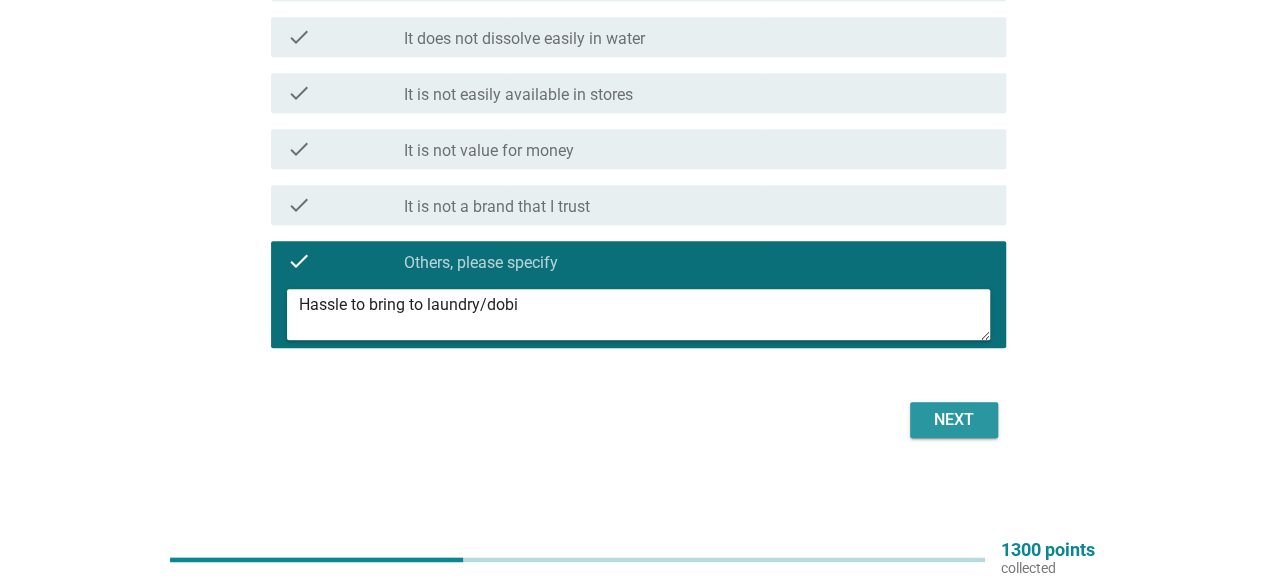 click on "Next" at bounding box center [954, 420] 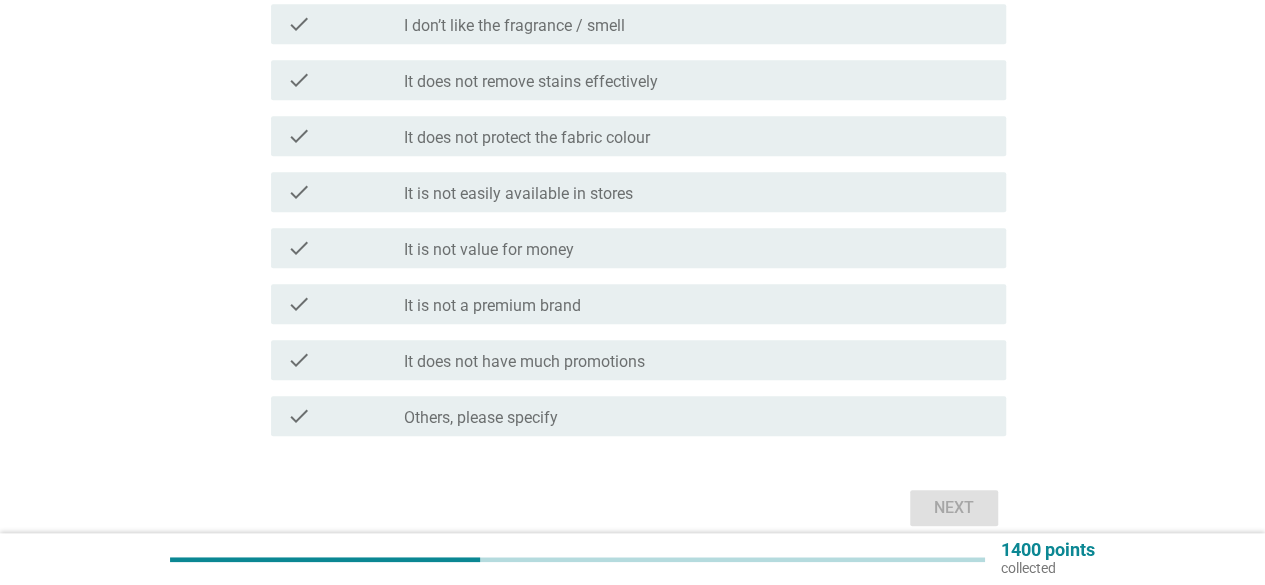 scroll, scrollTop: 900, scrollLeft: 0, axis: vertical 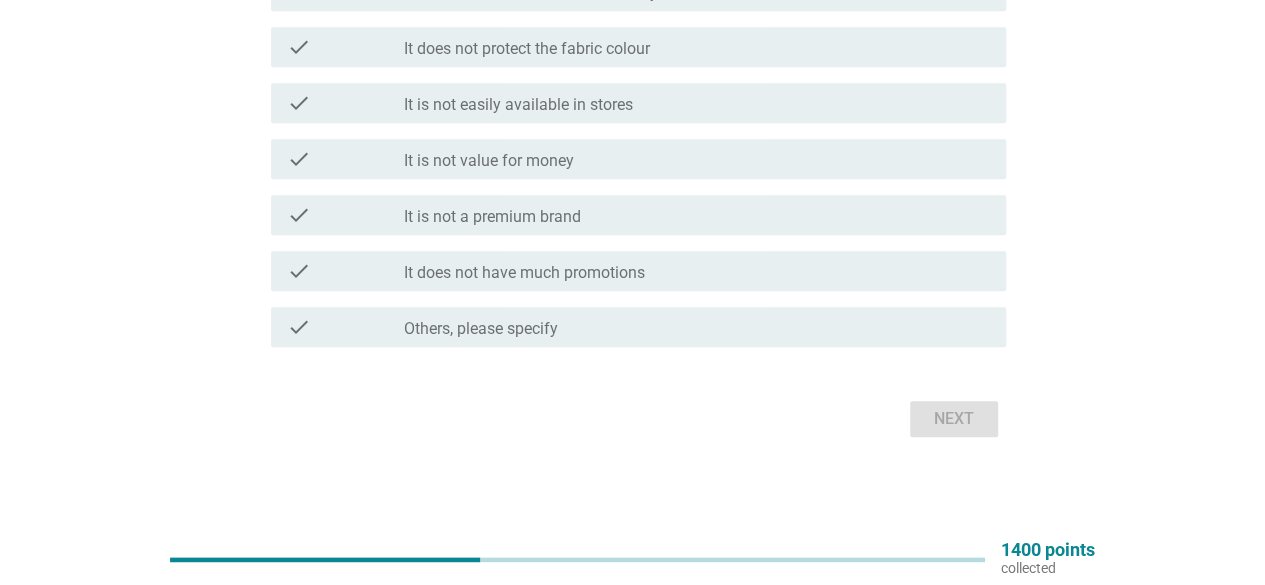 click on "Others, please specify" at bounding box center (481, 329) 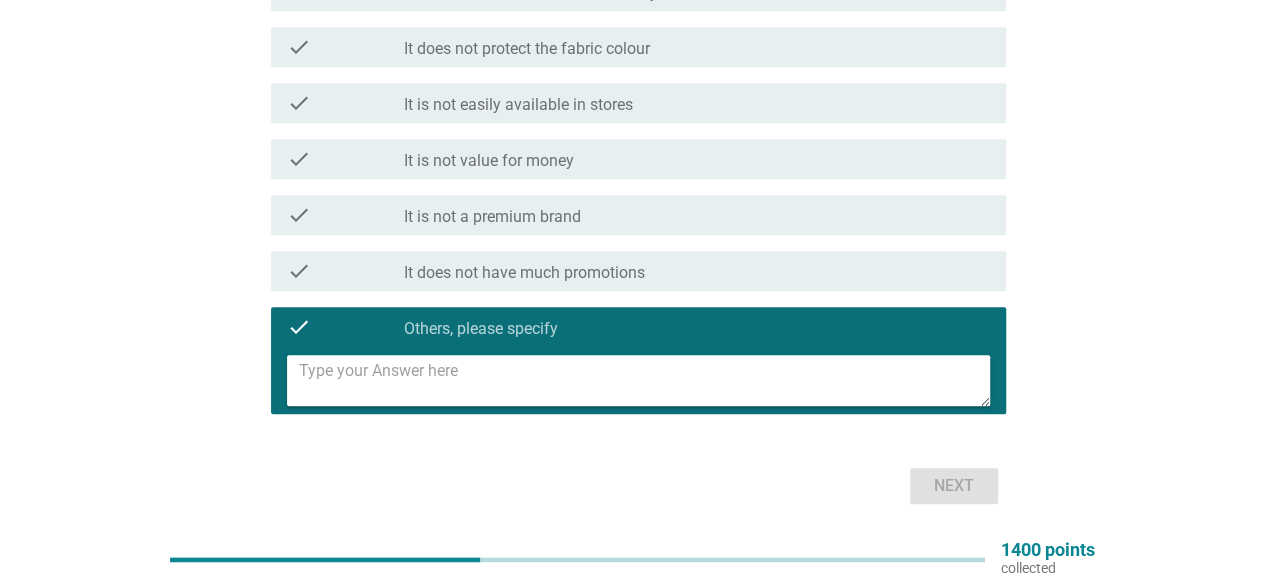click at bounding box center [644, 380] 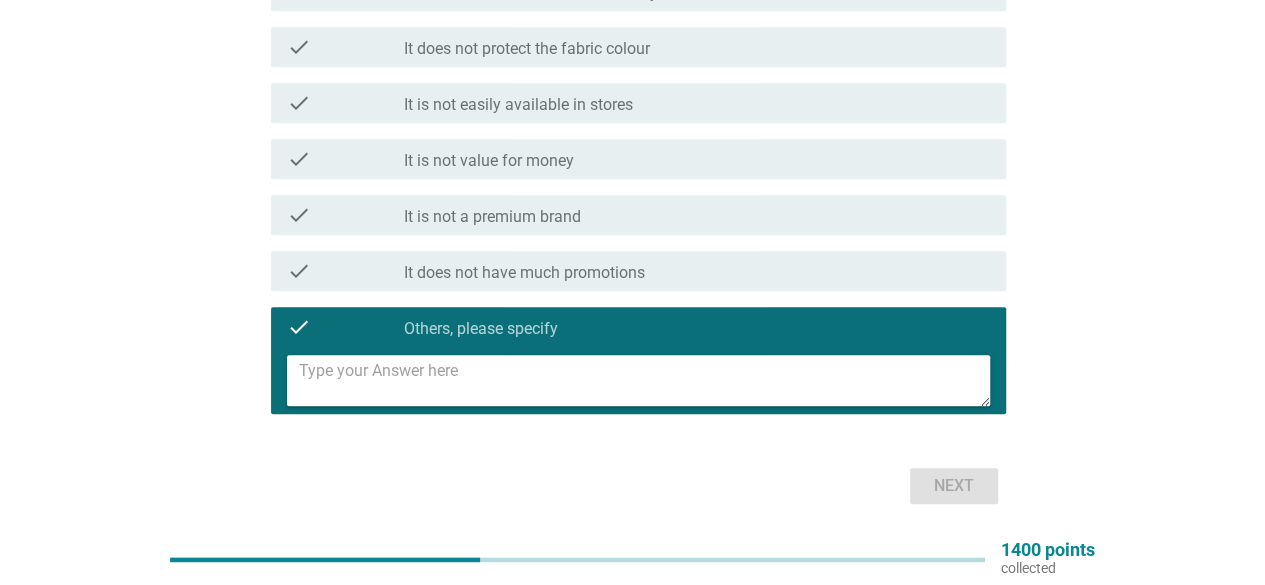paste on "Hassle to bring to laundry/dobi" 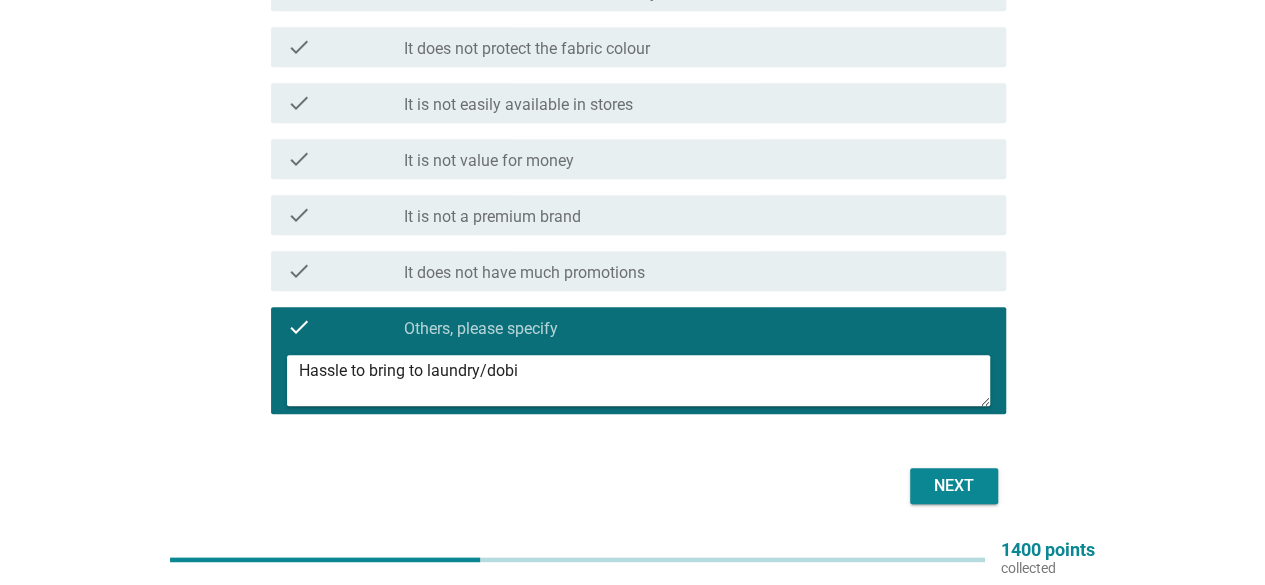 type on "Hassle to bring to laundry/dobi" 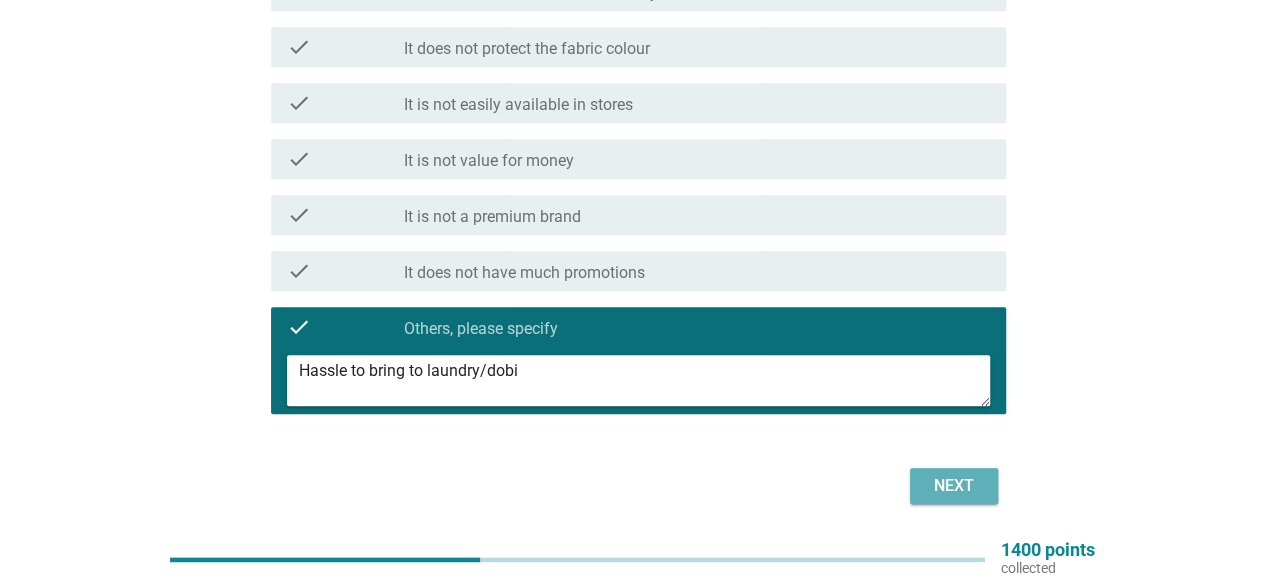 click on "Next" at bounding box center [954, 486] 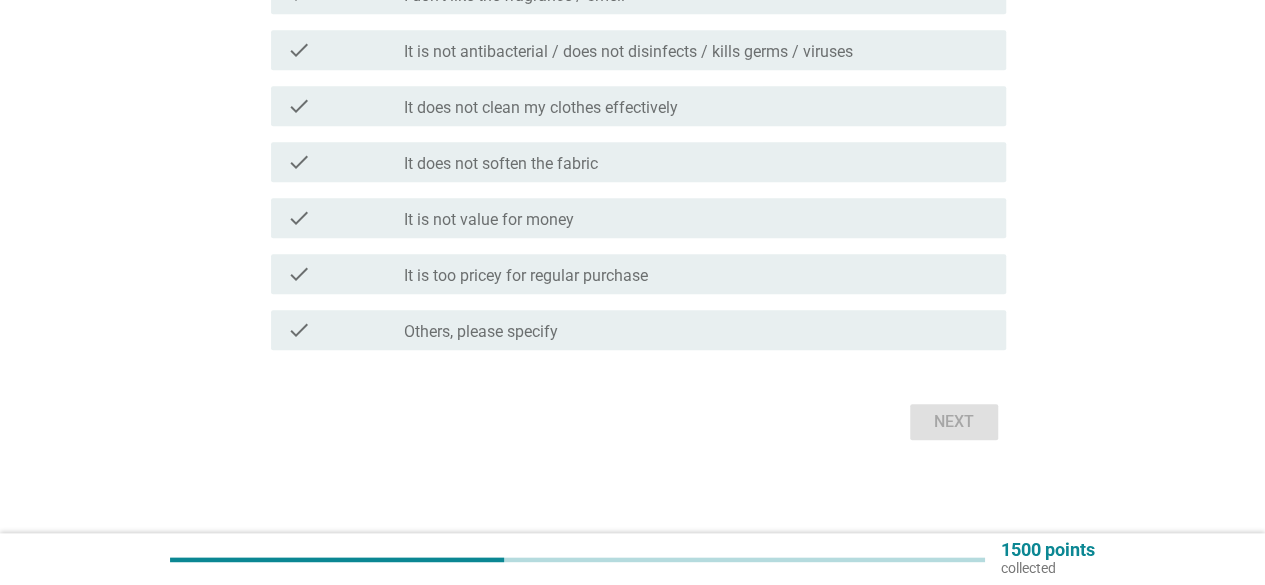 scroll, scrollTop: 900, scrollLeft: 0, axis: vertical 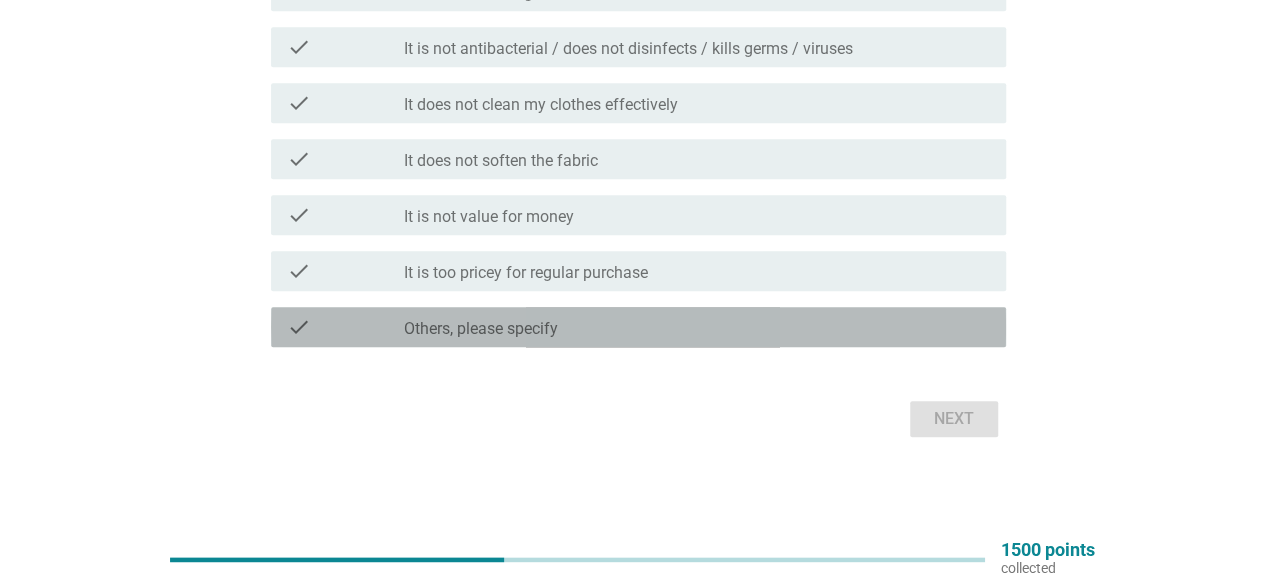 drag, startPoint x: 498, startPoint y: 334, endPoint x: 513, endPoint y: 341, distance: 16.552946 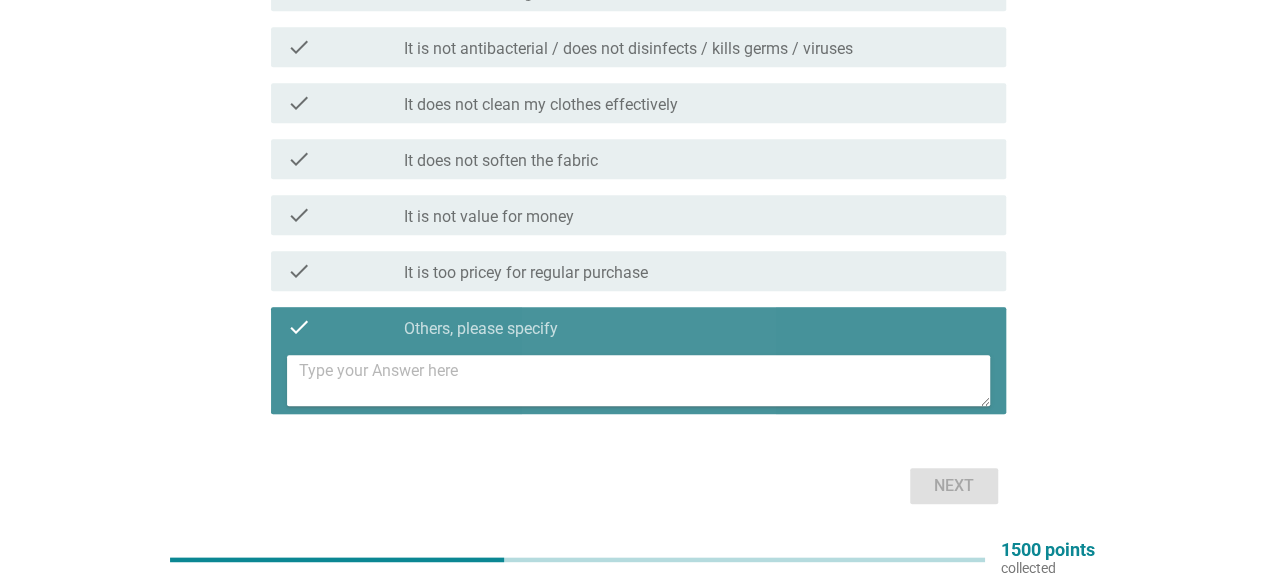 click at bounding box center [644, 380] 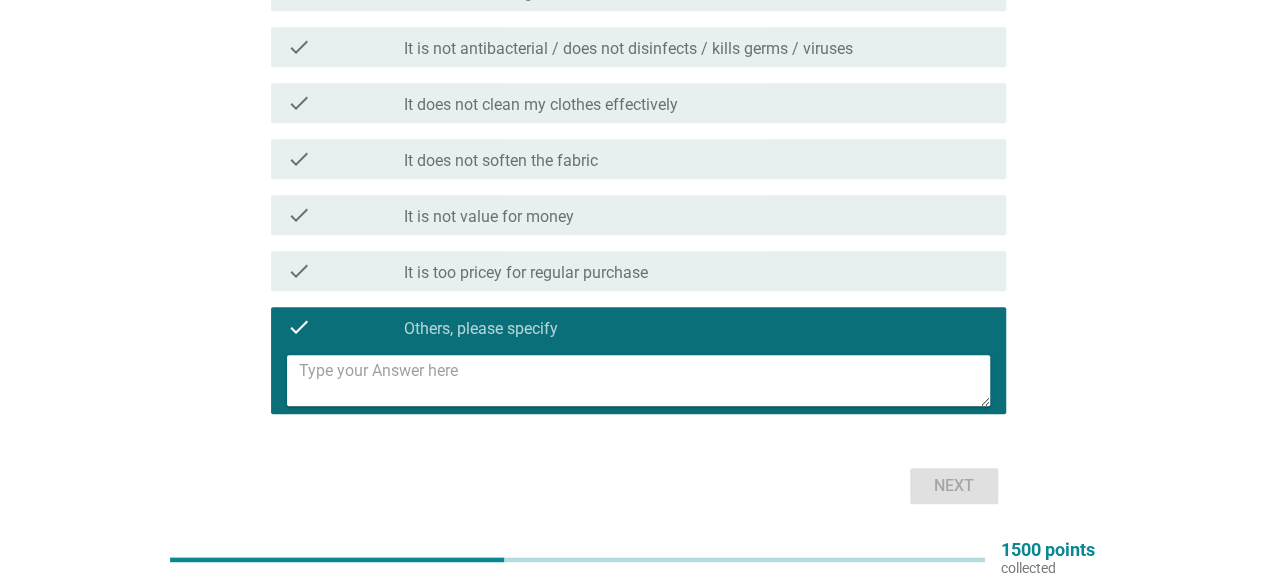 paste on "Hassle to bring to laundry/dobi" 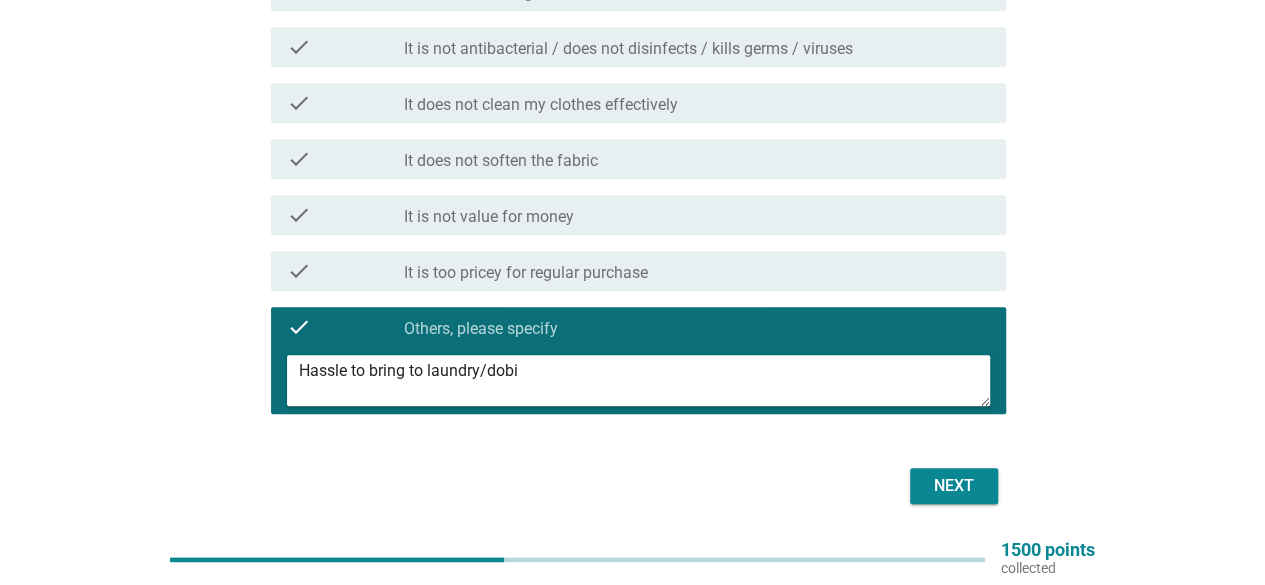 type on "Hassle to bring to laundry/dobi" 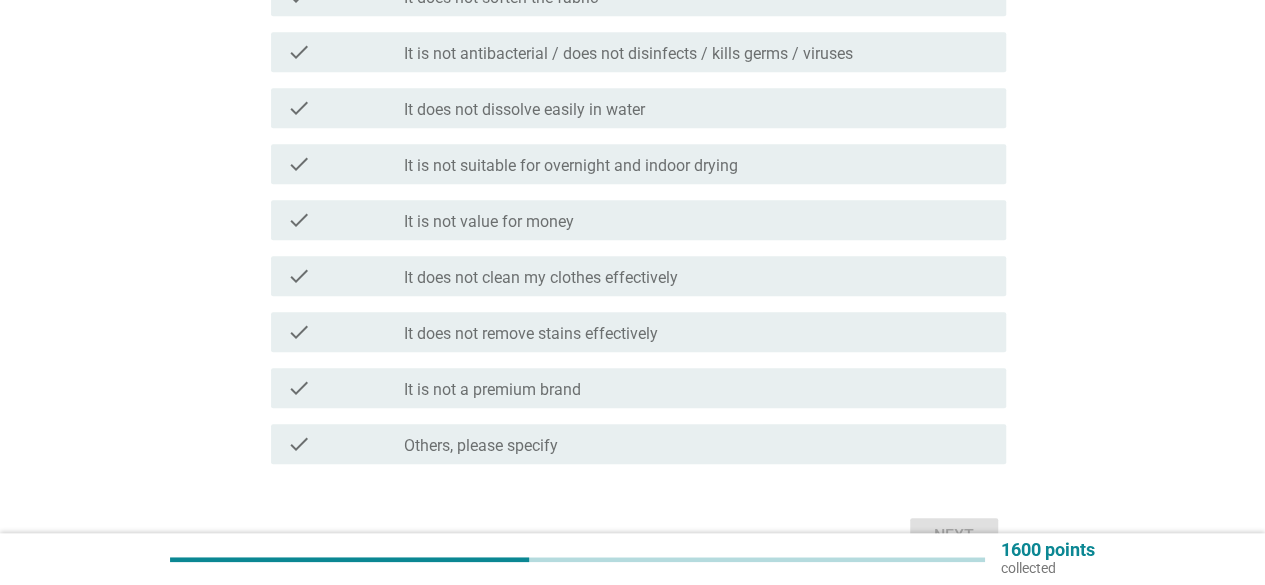 scroll, scrollTop: 900, scrollLeft: 0, axis: vertical 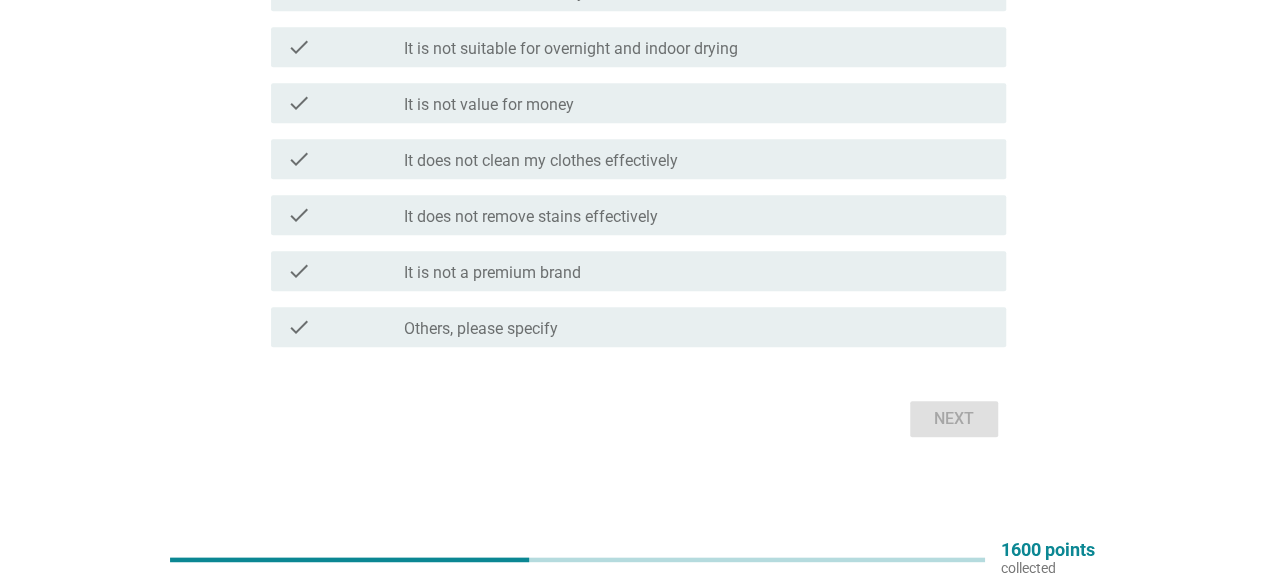 click on "Others, please specify" at bounding box center (481, 329) 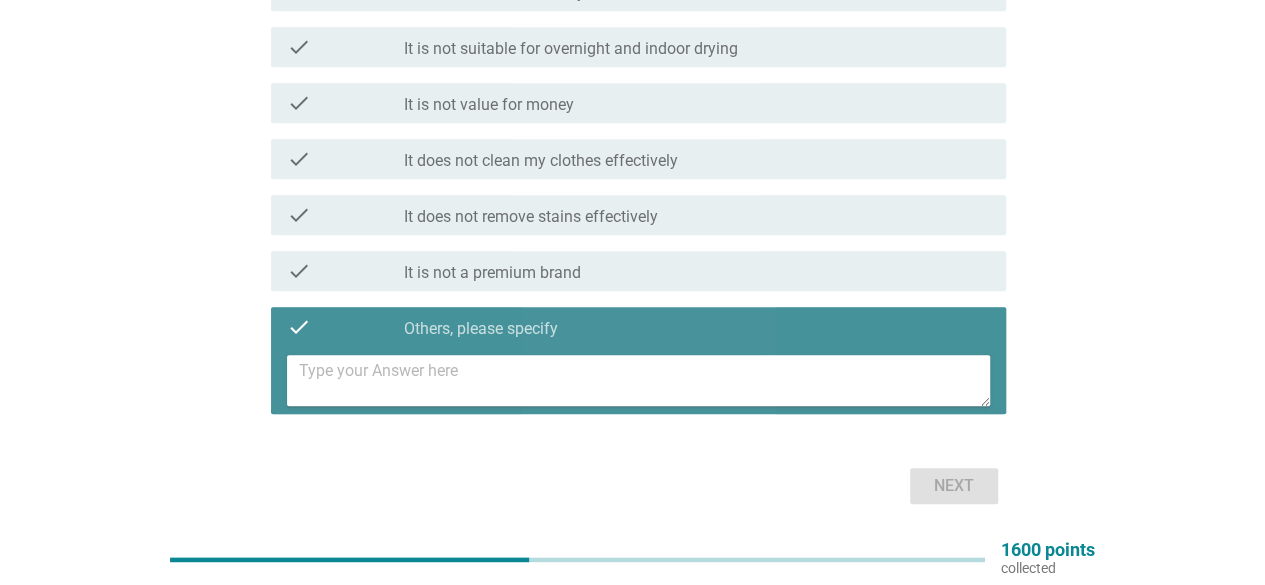 click at bounding box center [644, 380] 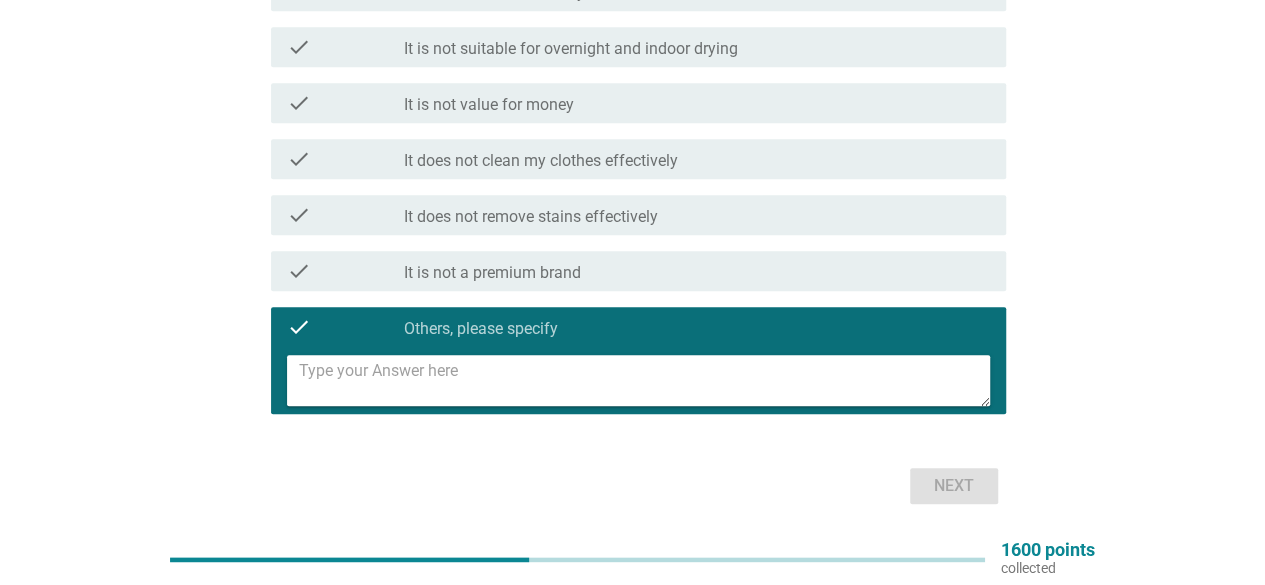 paste on "Hassle to bring to laundry/dobi" 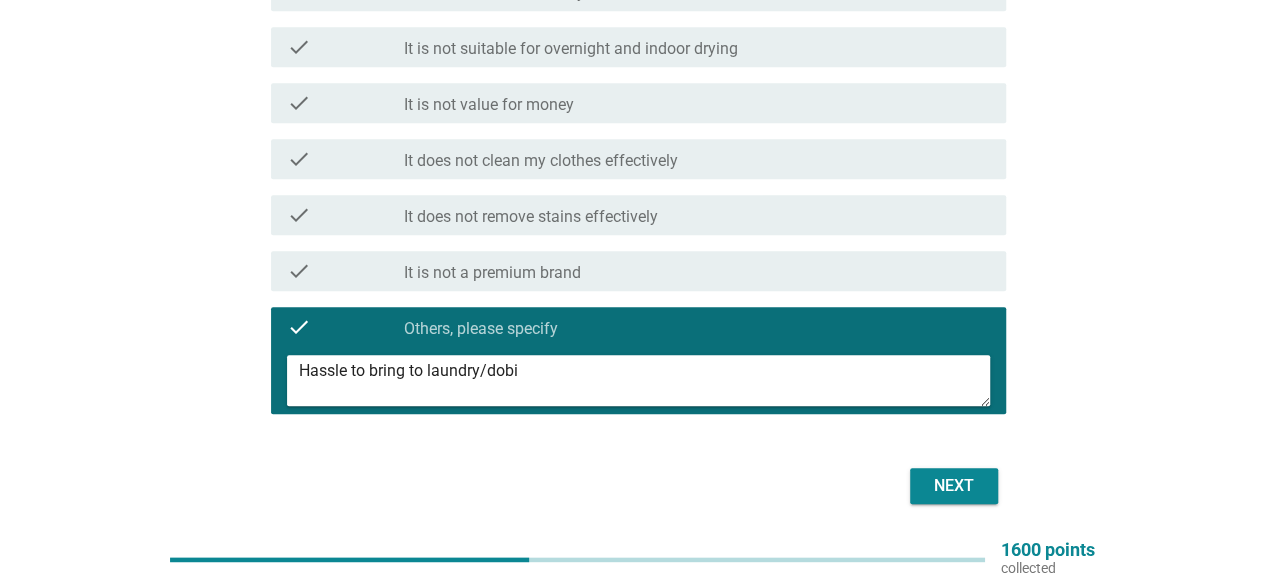 type on "Hassle to bring to laundry/dobi" 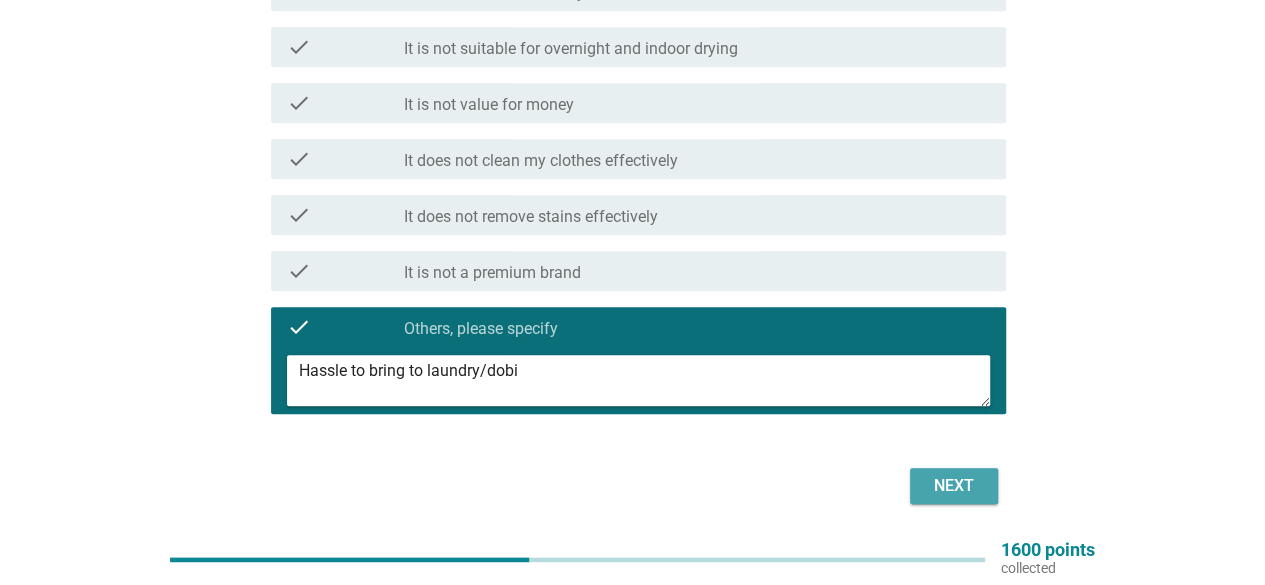 click on "Next" at bounding box center (954, 486) 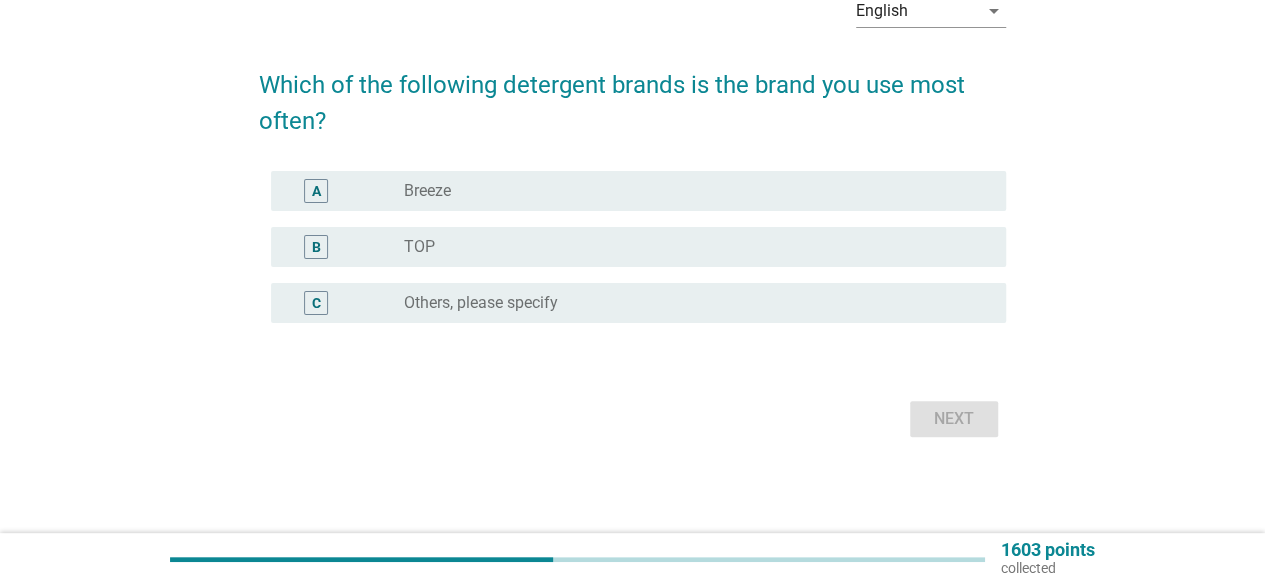 scroll, scrollTop: 0, scrollLeft: 0, axis: both 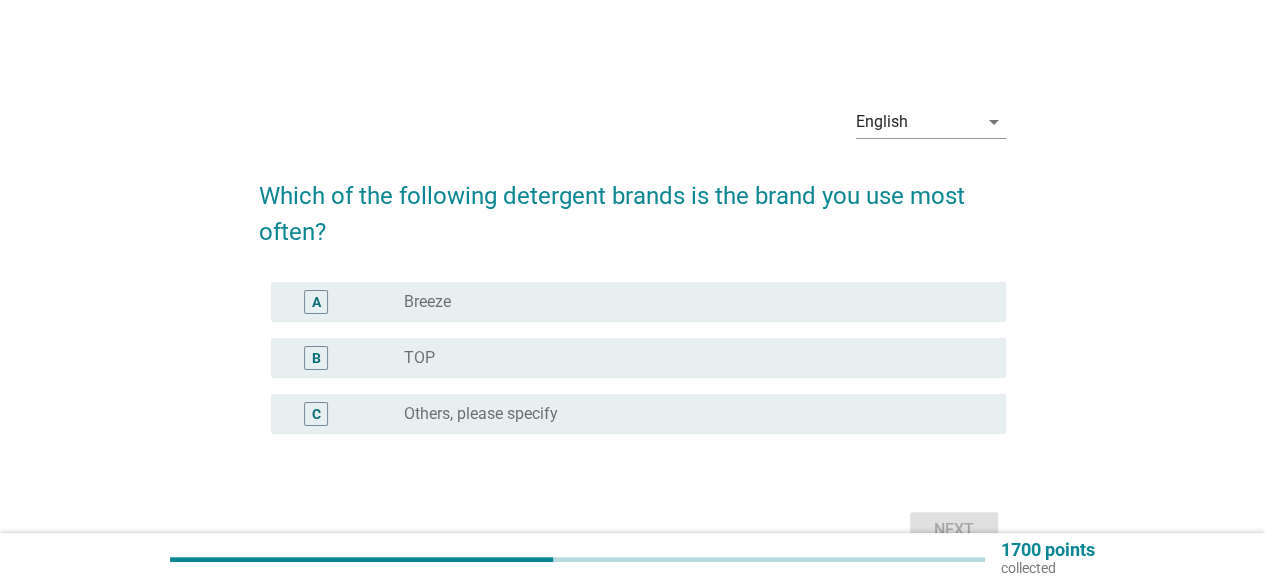 click on "B     radio_button_unchecked TOP" at bounding box center [638, 358] 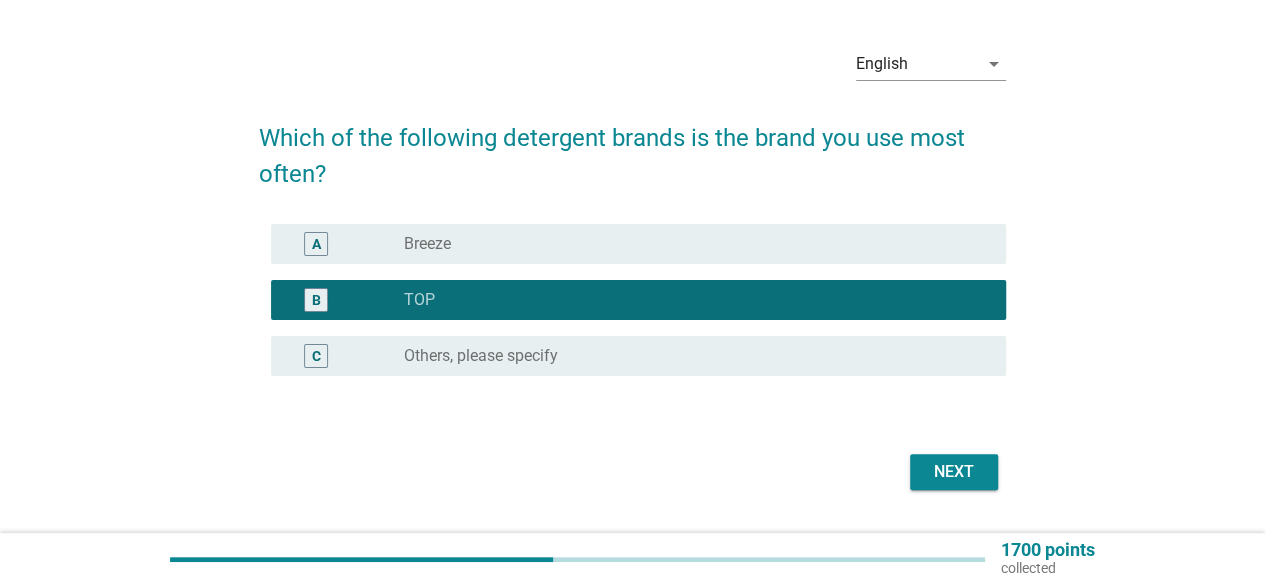 scroll, scrollTop: 100, scrollLeft: 0, axis: vertical 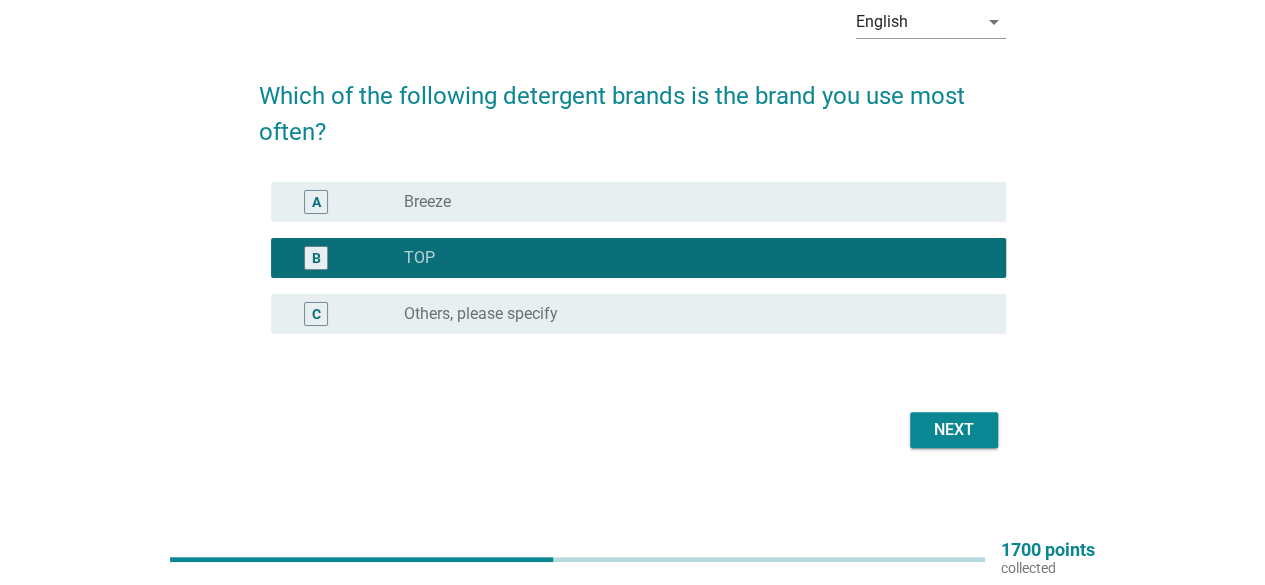 click on "Next" at bounding box center [954, 430] 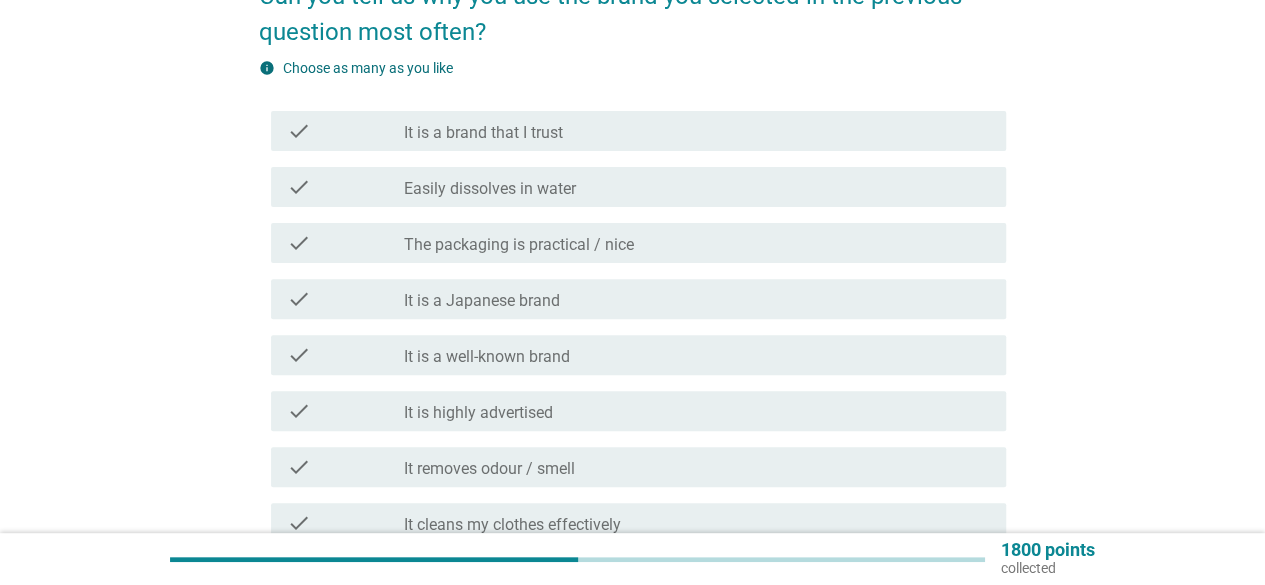 scroll, scrollTop: 300, scrollLeft: 0, axis: vertical 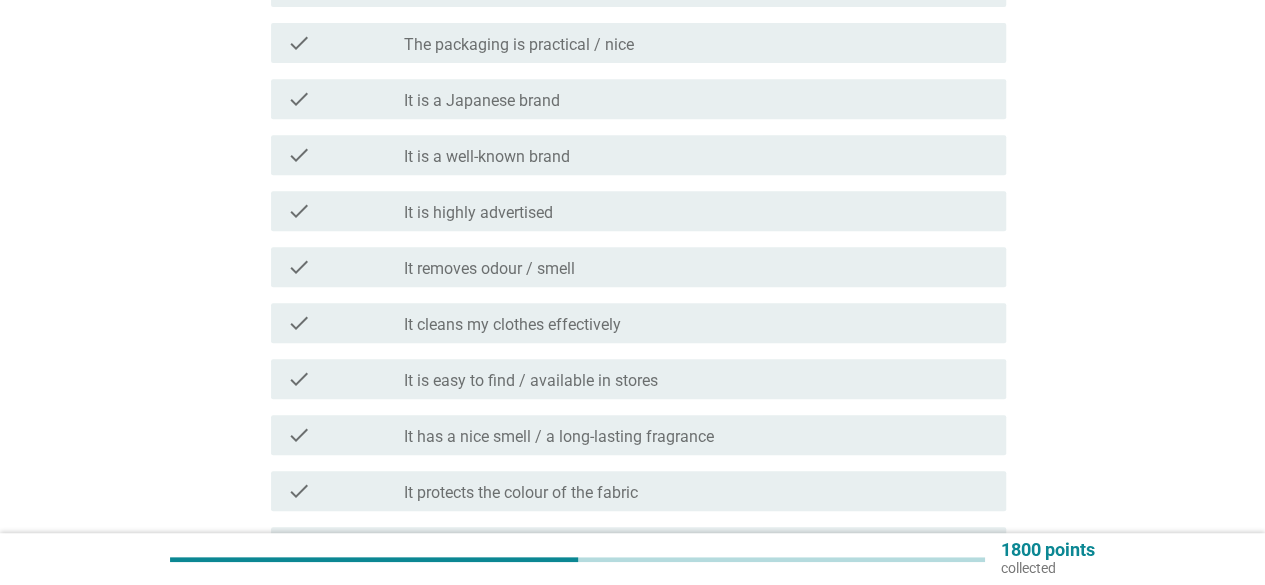 click on "It removes odour / smell" at bounding box center [489, 269] 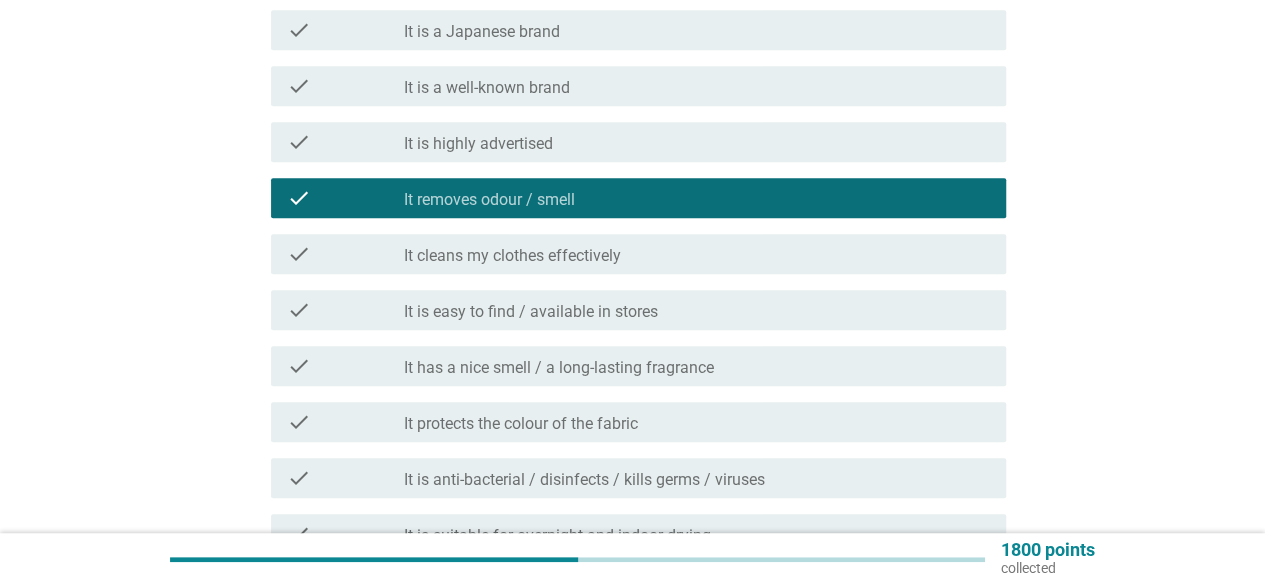 scroll, scrollTop: 500, scrollLeft: 0, axis: vertical 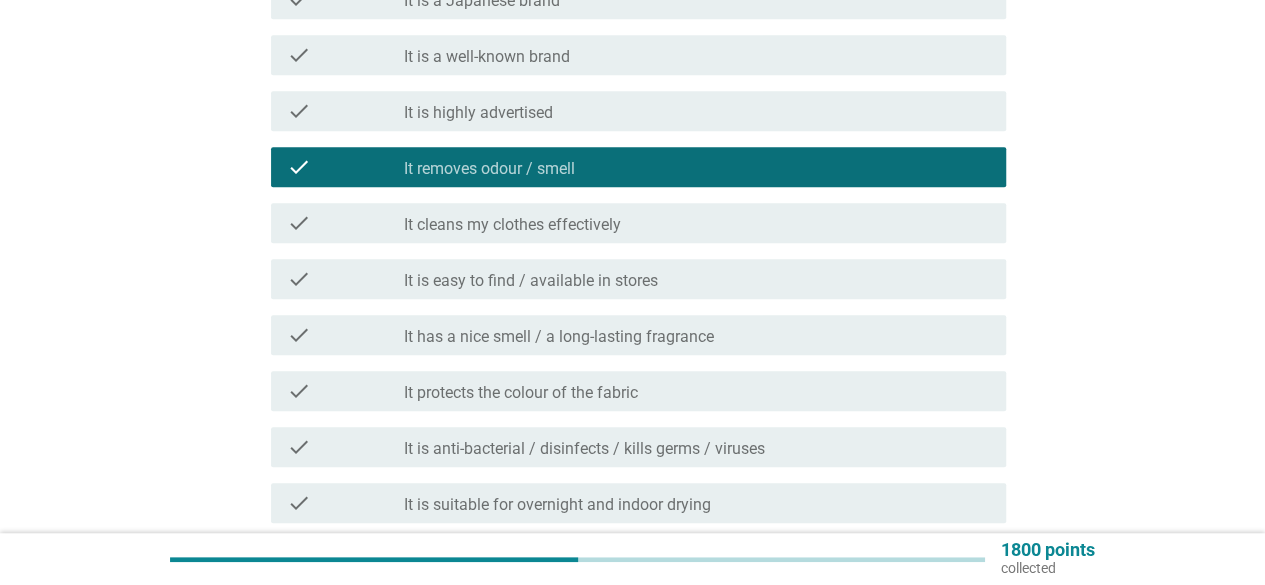 click on "check     check_box_outline_blank It cleans my clothes effectively" at bounding box center [638, 223] 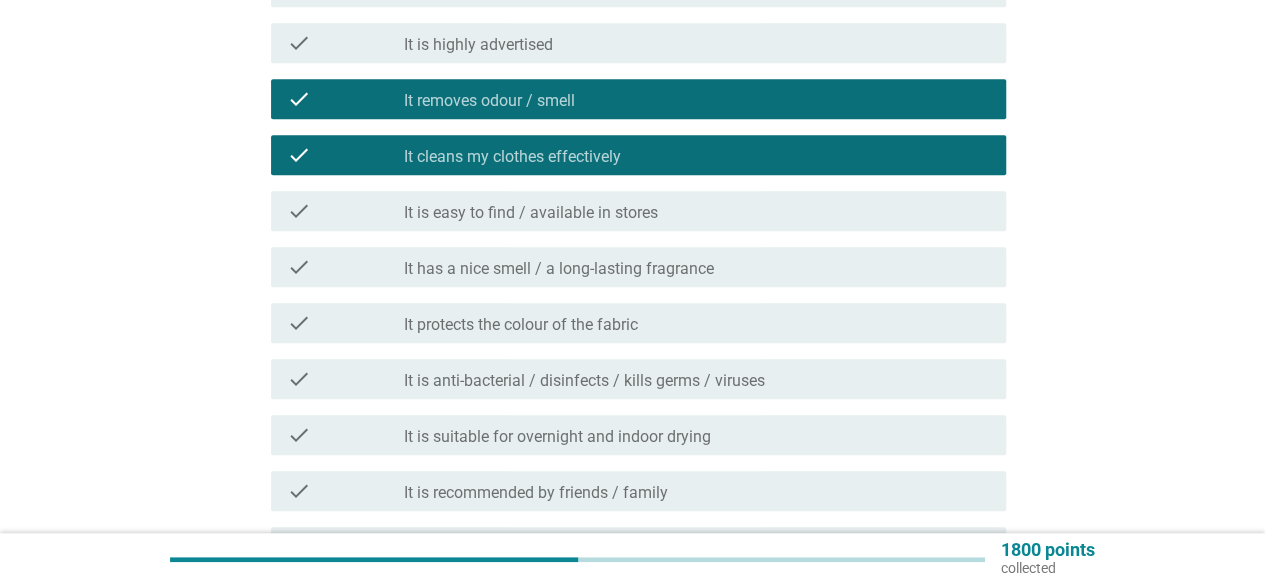 scroll, scrollTop: 600, scrollLeft: 0, axis: vertical 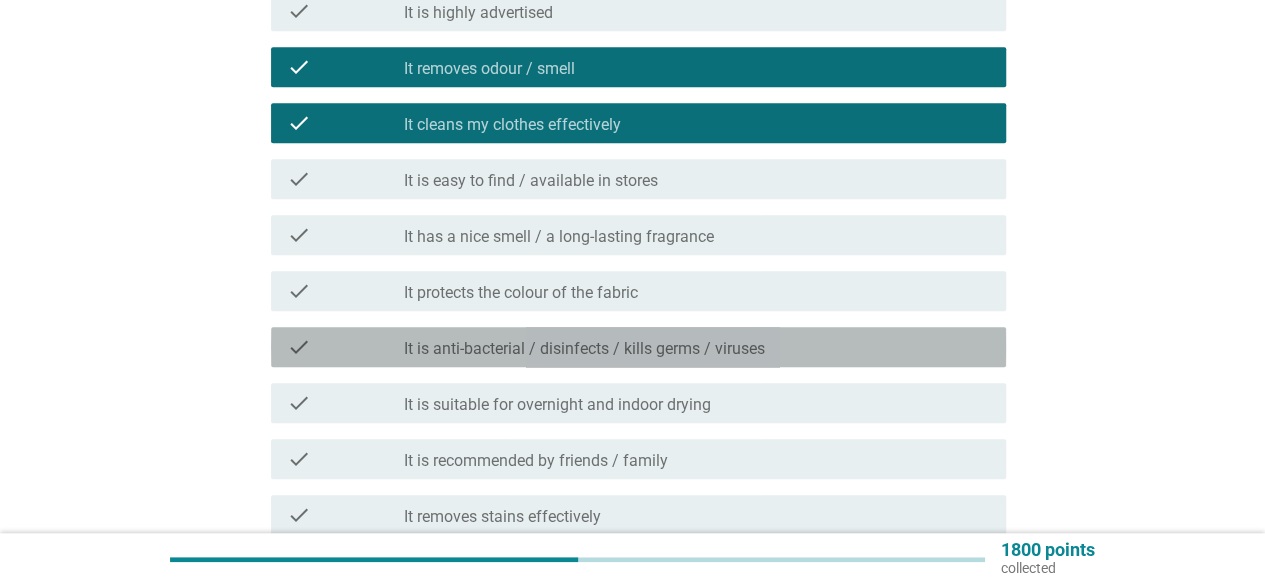 click on "It is anti-bacterial / disinfects / kills germs / viruses" at bounding box center (584, 349) 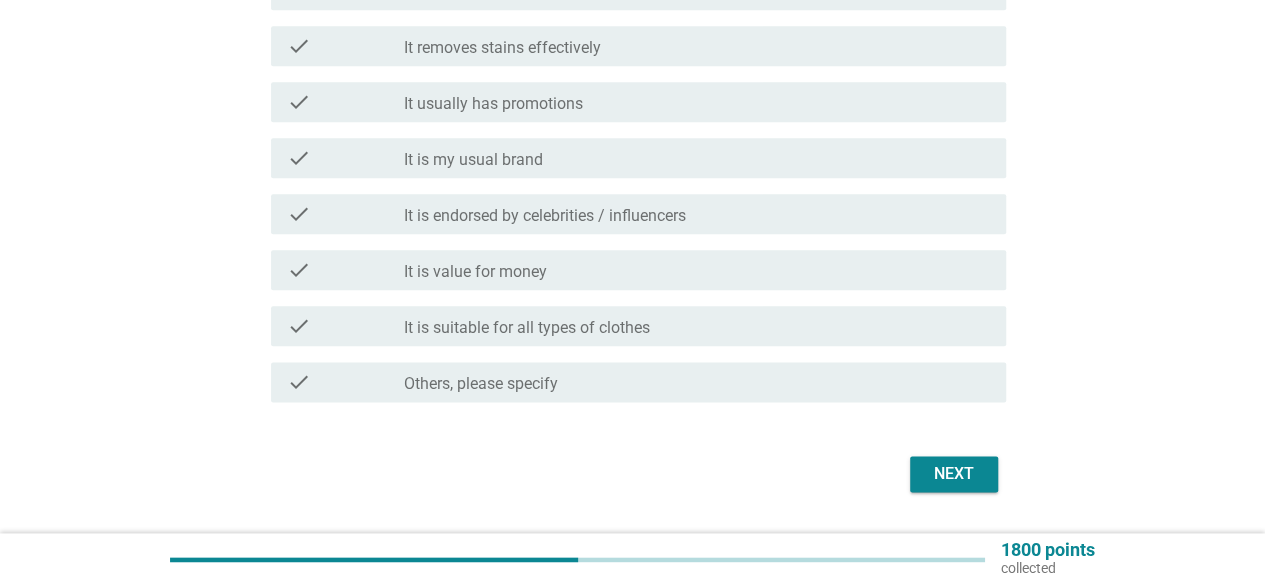 scroll, scrollTop: 1100, scrollLeft: 0, axis: vertical 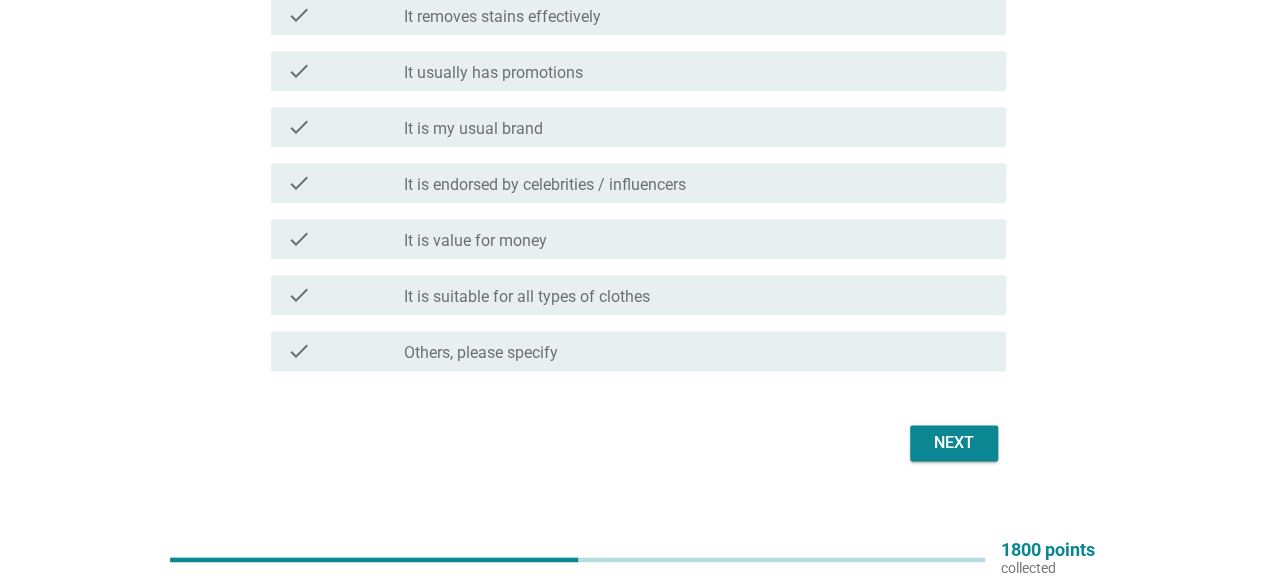 click on "Next" at bounding box center (954, 443) 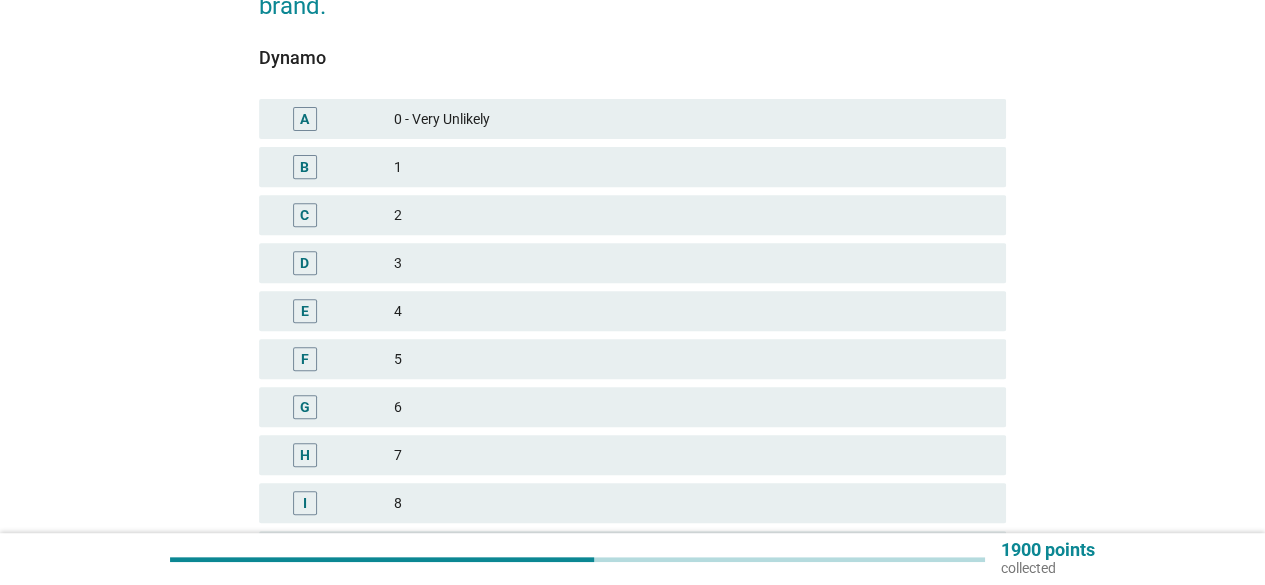 scroll, scrollTop: 300, scrollLeft: 0, axis: vertical 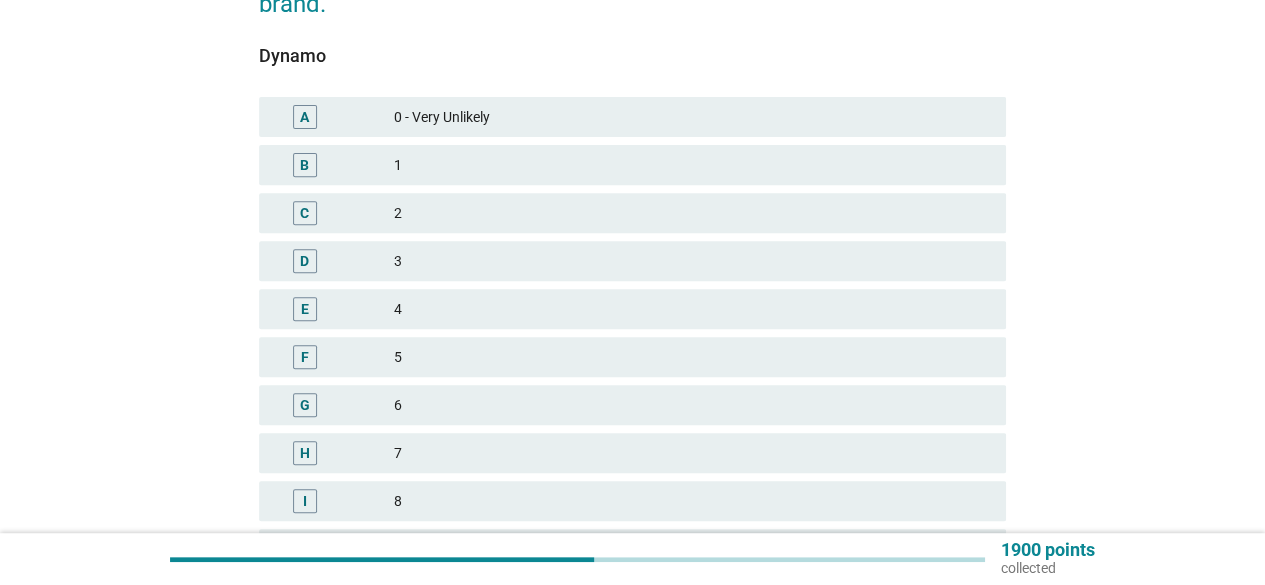 drag, startPoint x: 496, startPoint y: 209, endPoint x: 462, endPoint y: 231, distance: 40.496914 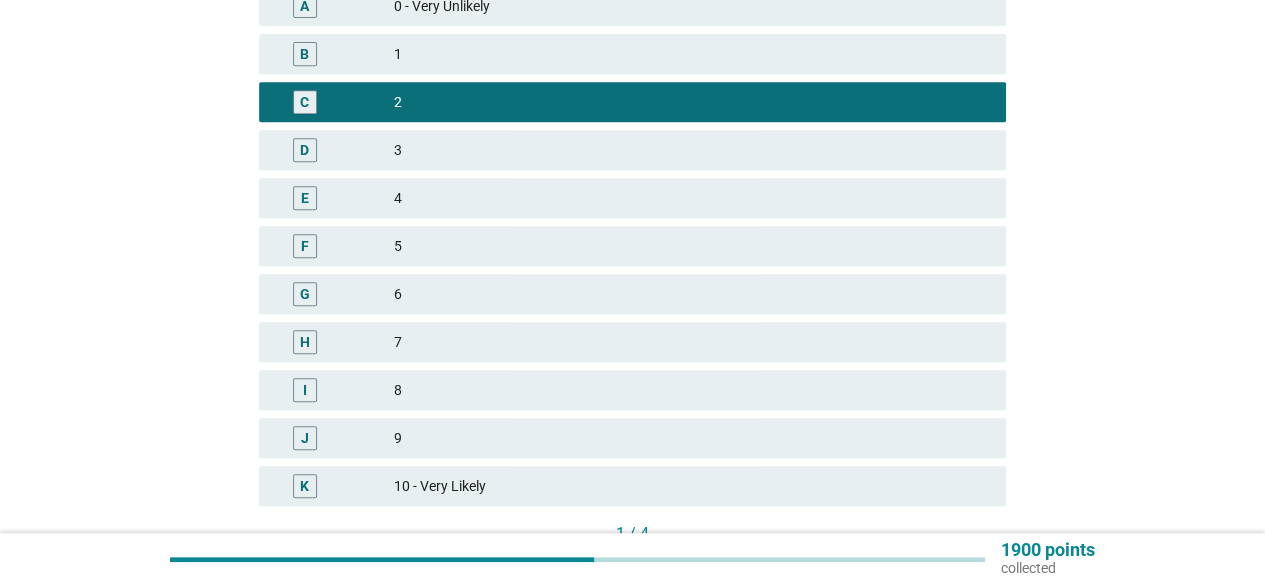 scroll, scrollTop: 500, scrollLeft: 0, axis: vertical 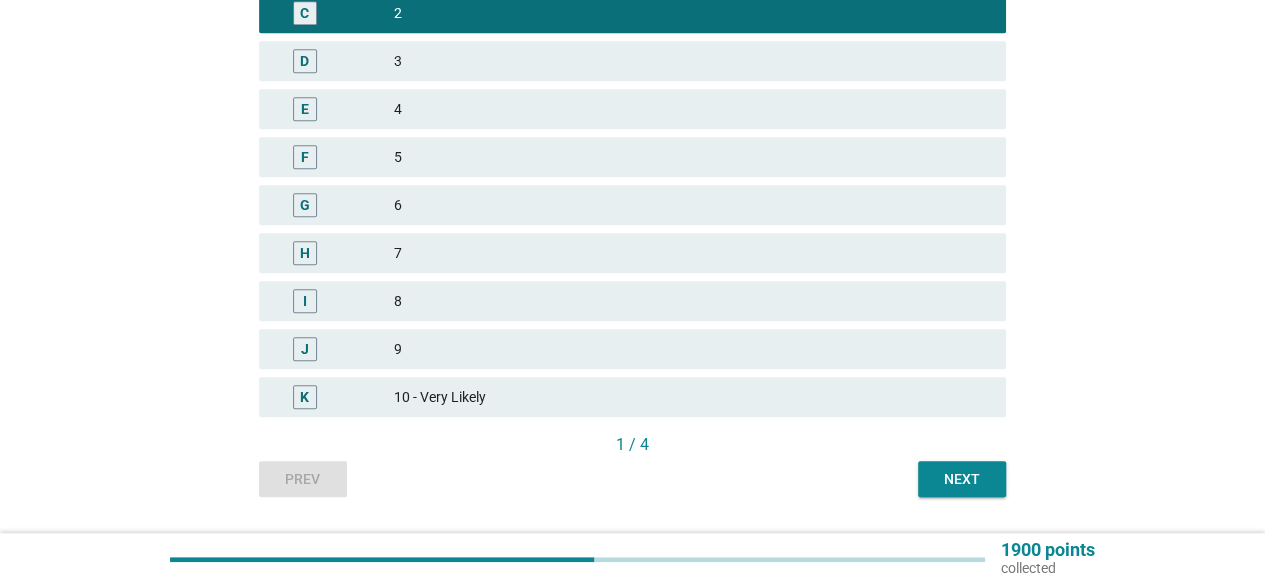 click on "Next" at bounding box center [962, 479] 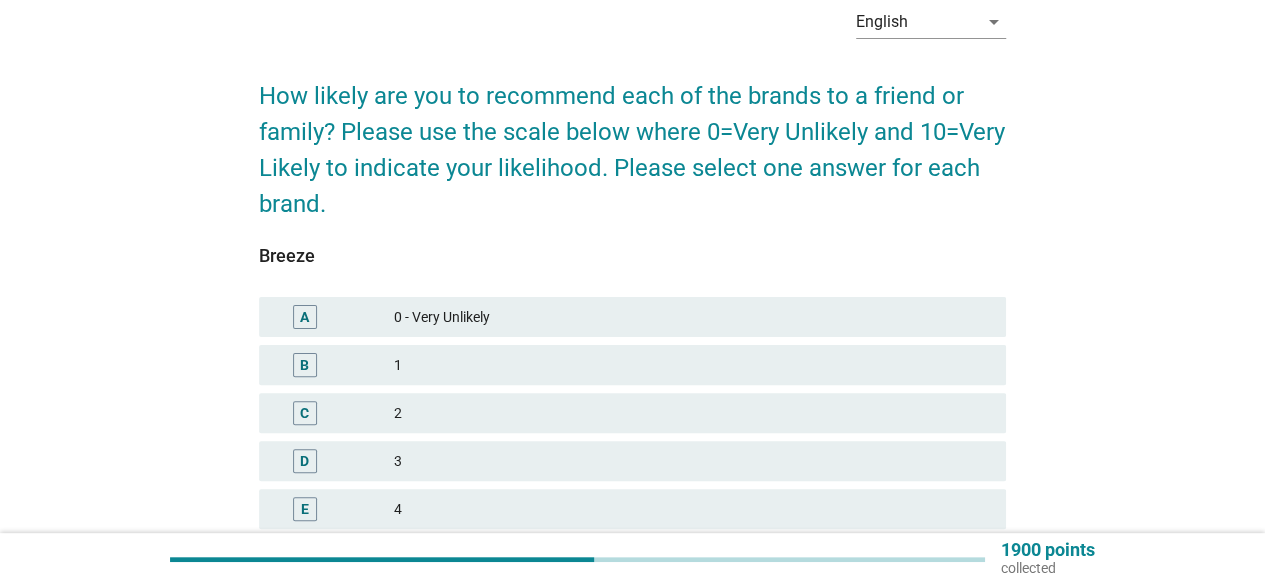 scroll, scrollTop: 200, scrollLeft: 0, axis: vertical 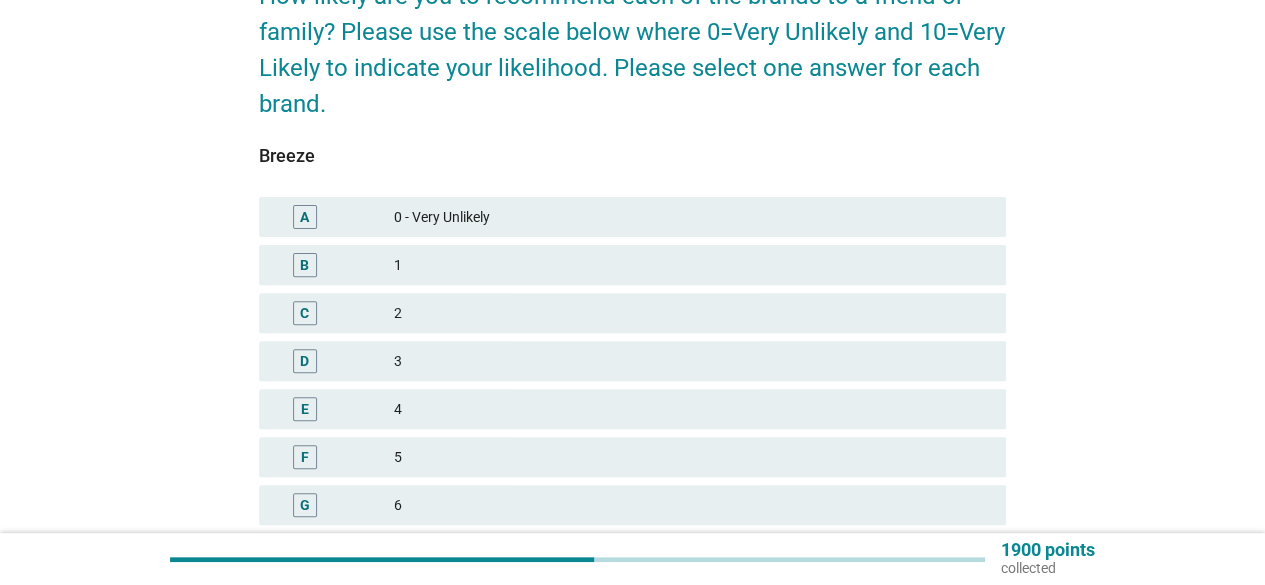 click on "2" at bounding box center (692, 313) 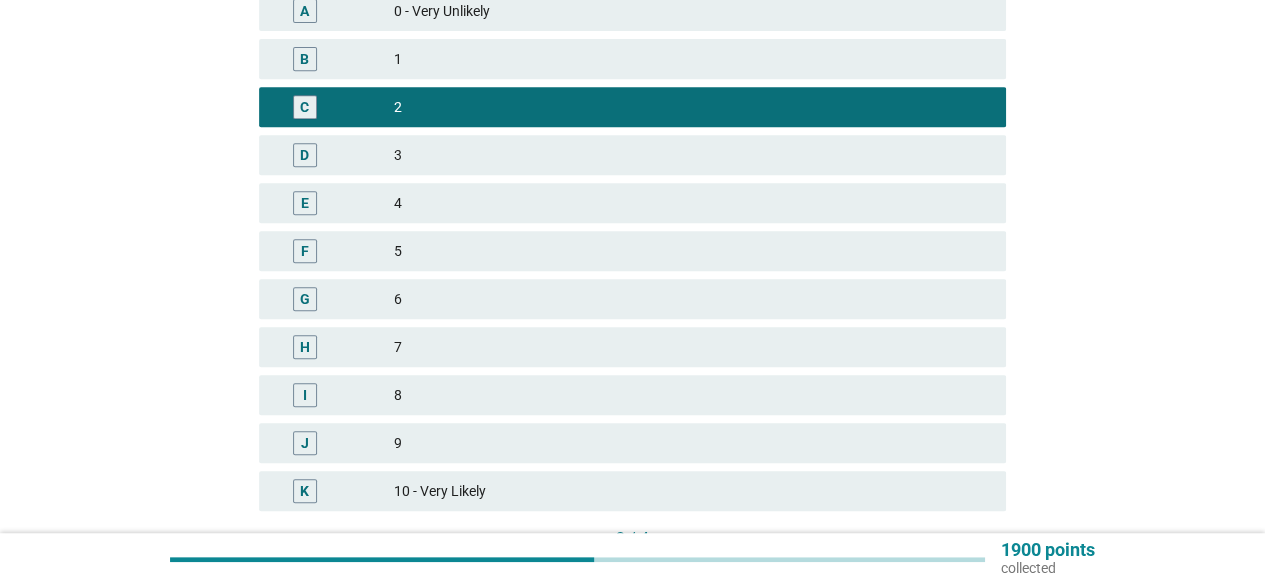 scroll, scrollTop: 500, scrollLeft: 0, axis: vertical 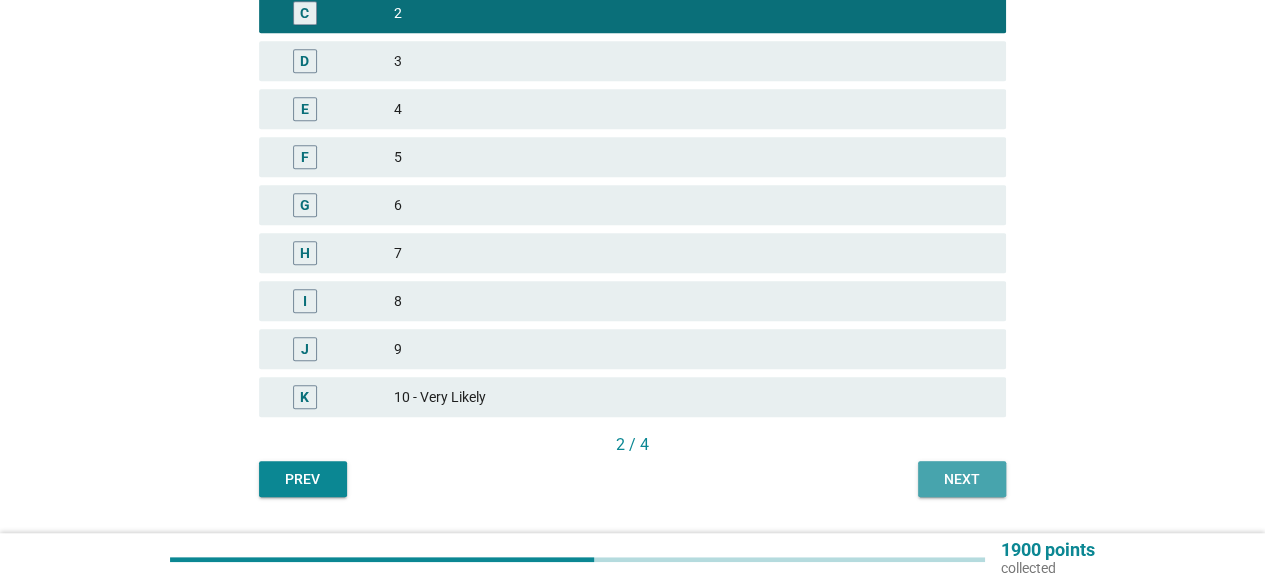 click on "Next" at bounding box center [962, 479] 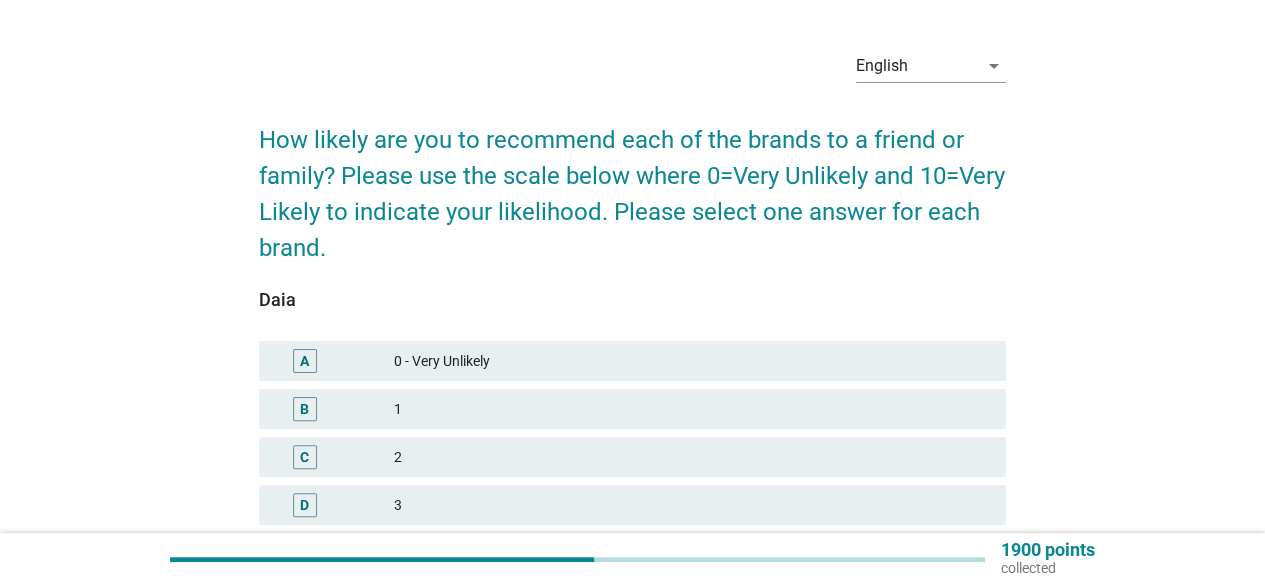 scroll, scrollTop: 100, scrollLeft: 0, axis: vertical 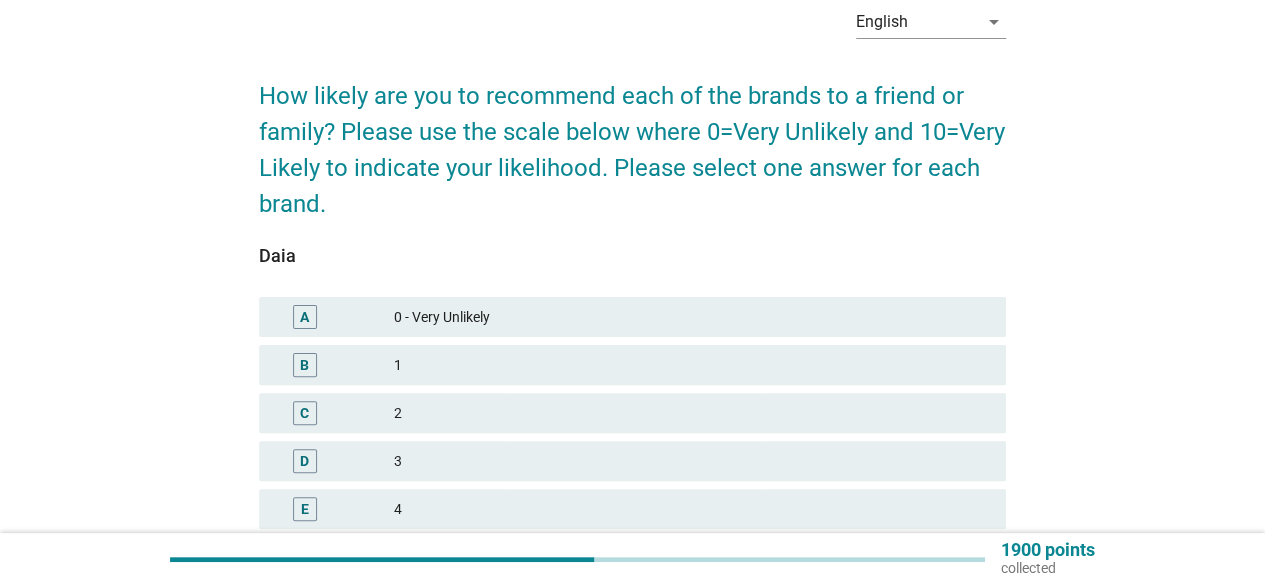 click on "3" at bounding box center [692, 461] 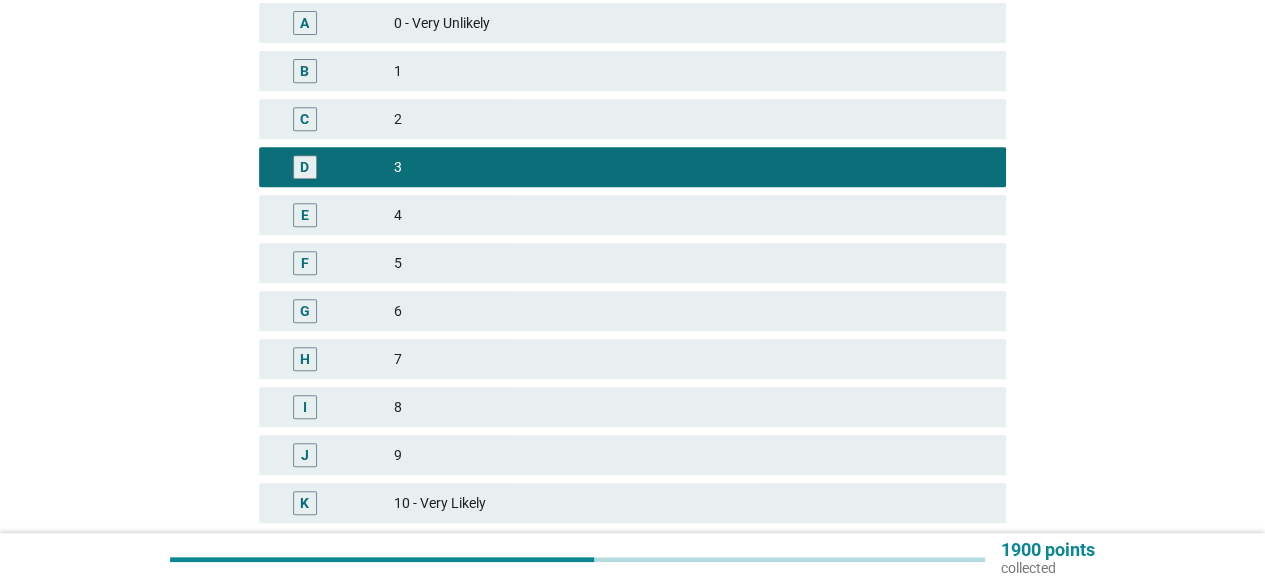 scroll, scrollTop: 500, scrollLeft: 0, axis: vertical 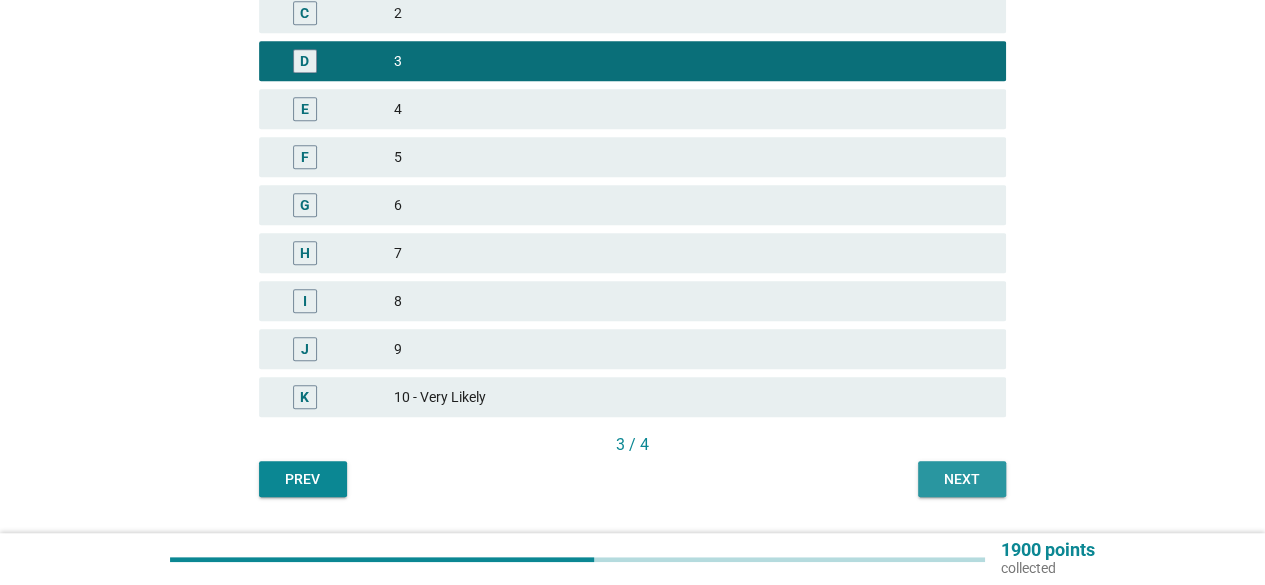click on "Next" at bounding box center [962, 479] 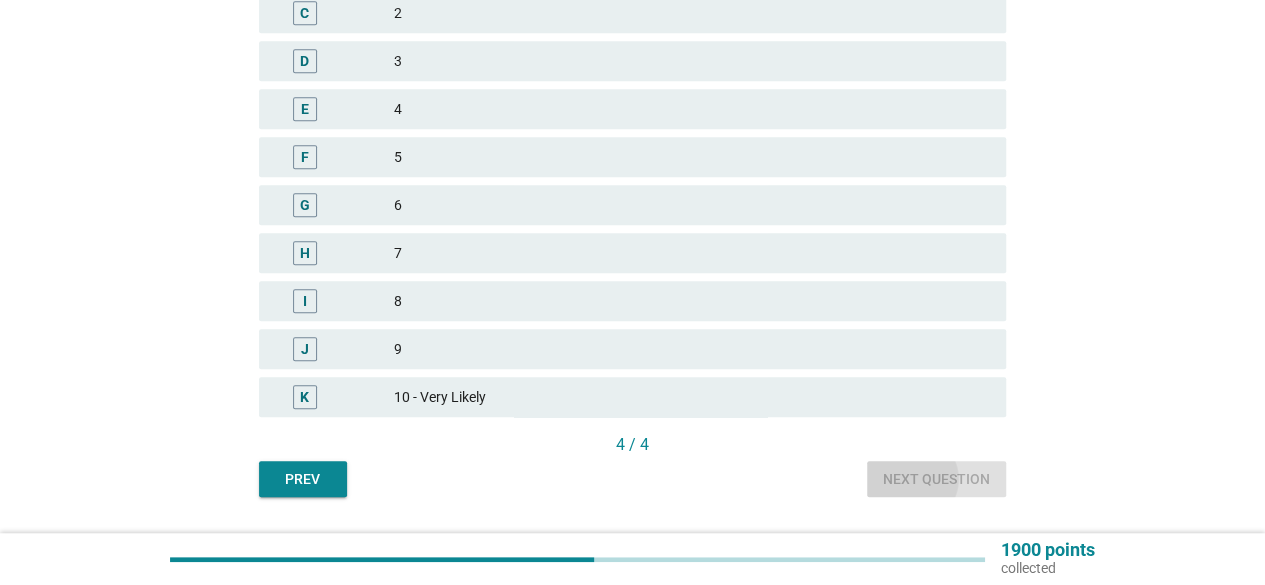 scroll, scrollTop: 0, scrollLeft: 0, axis: both 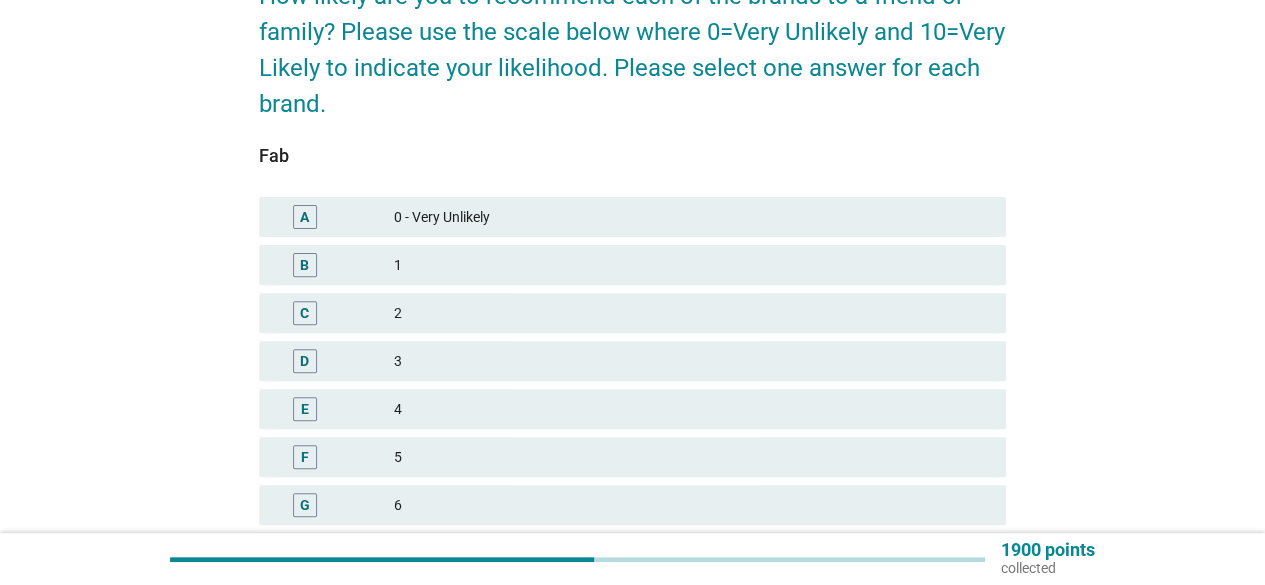 click on "4" at bounding box center (692, 409) 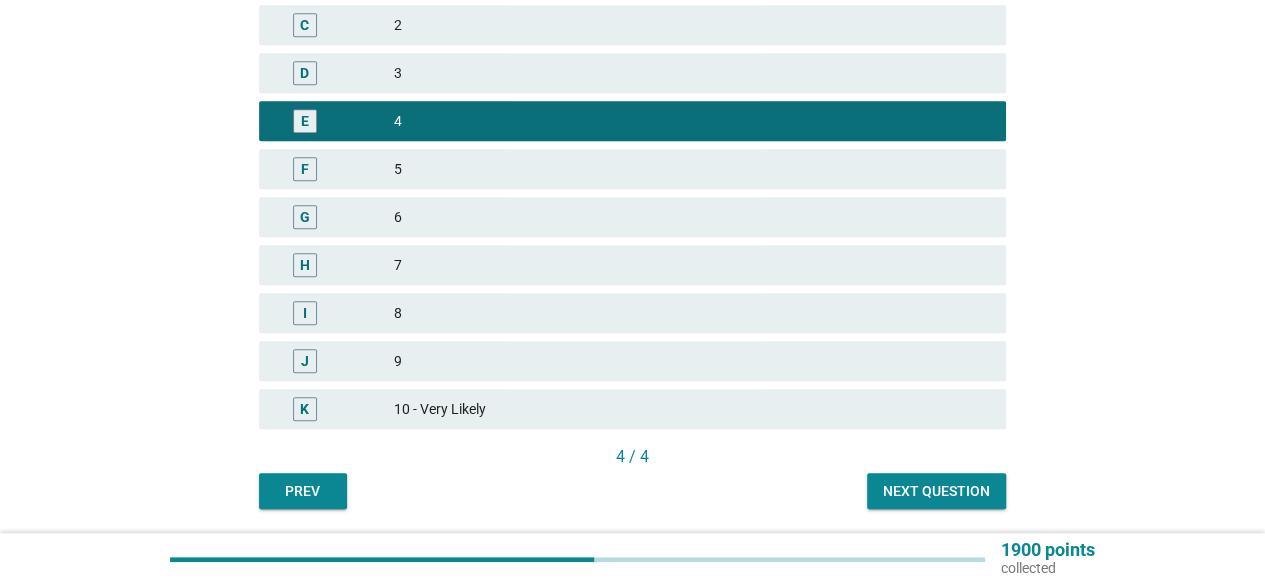 scroll, scrollTop: 554, scrollLeft: 0, axis: vertical 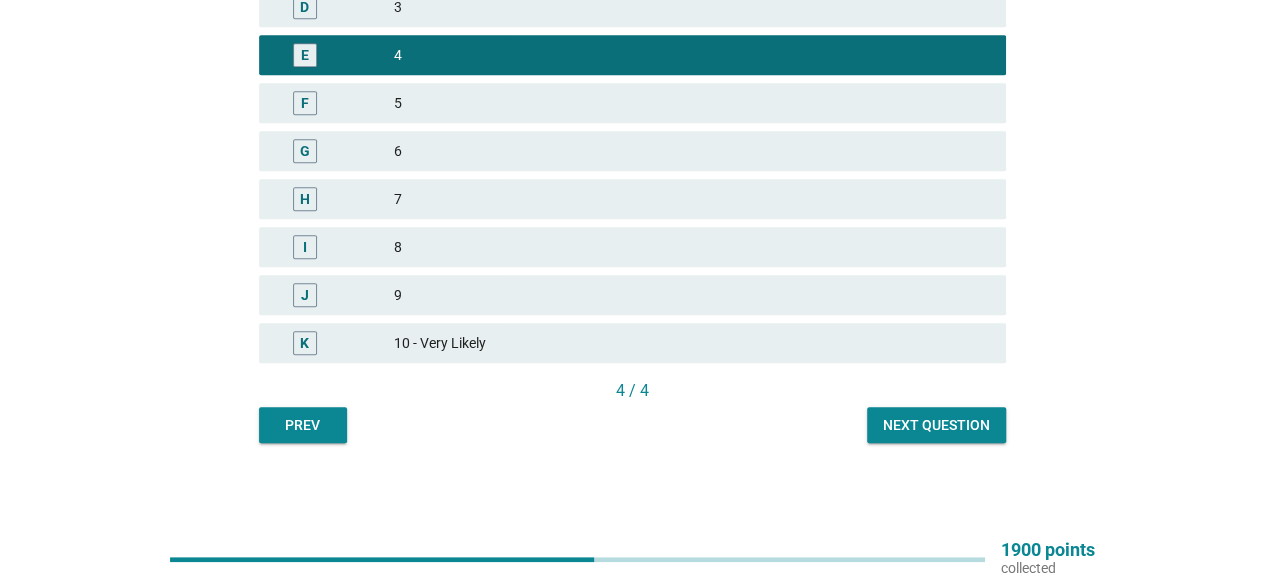 click on "Next question" at bounding box center (936, 425) 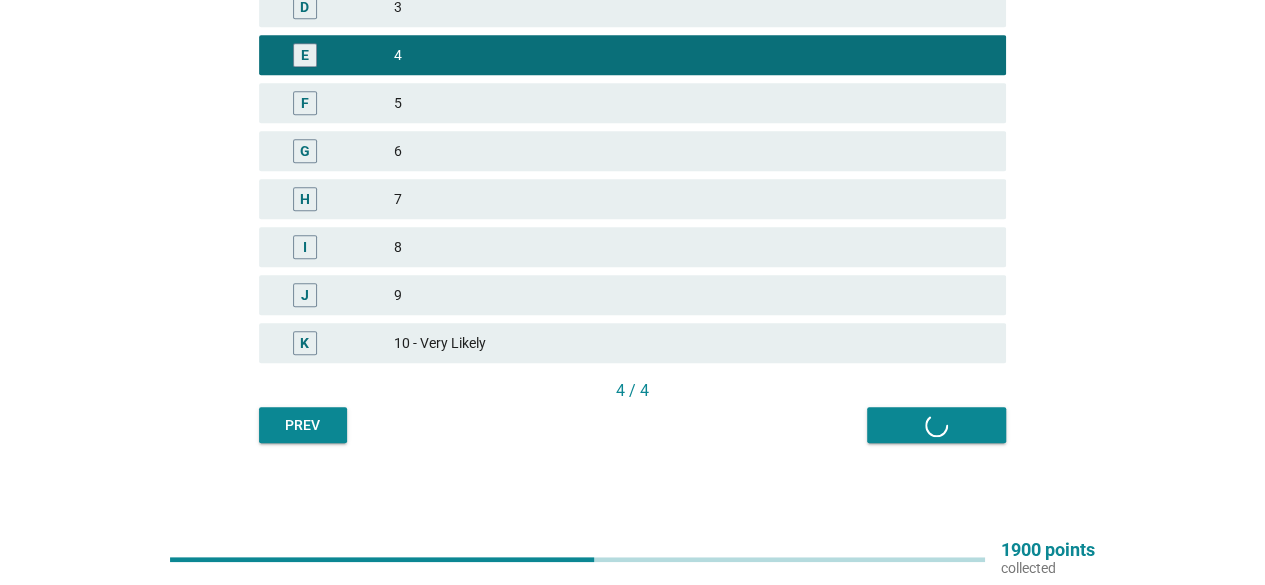 scroll, scrollTop: 0, scrollLeft: 0, axis: both 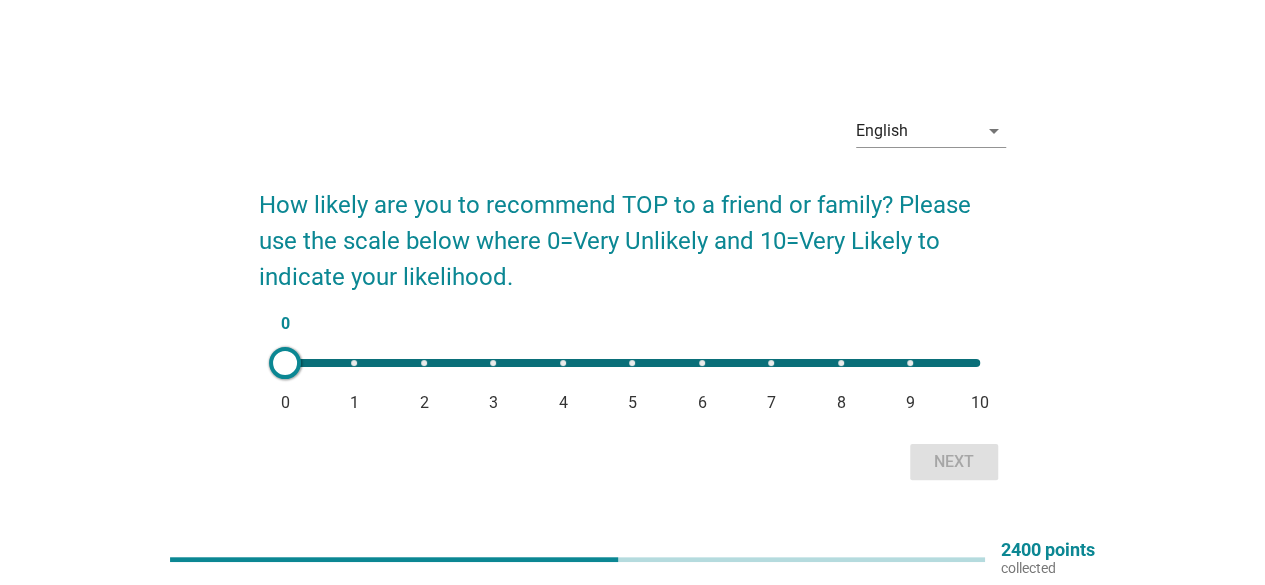 click on "0
0
1
2
3
4
5
6
7
8
9
10" at bounding box center [632, 363] 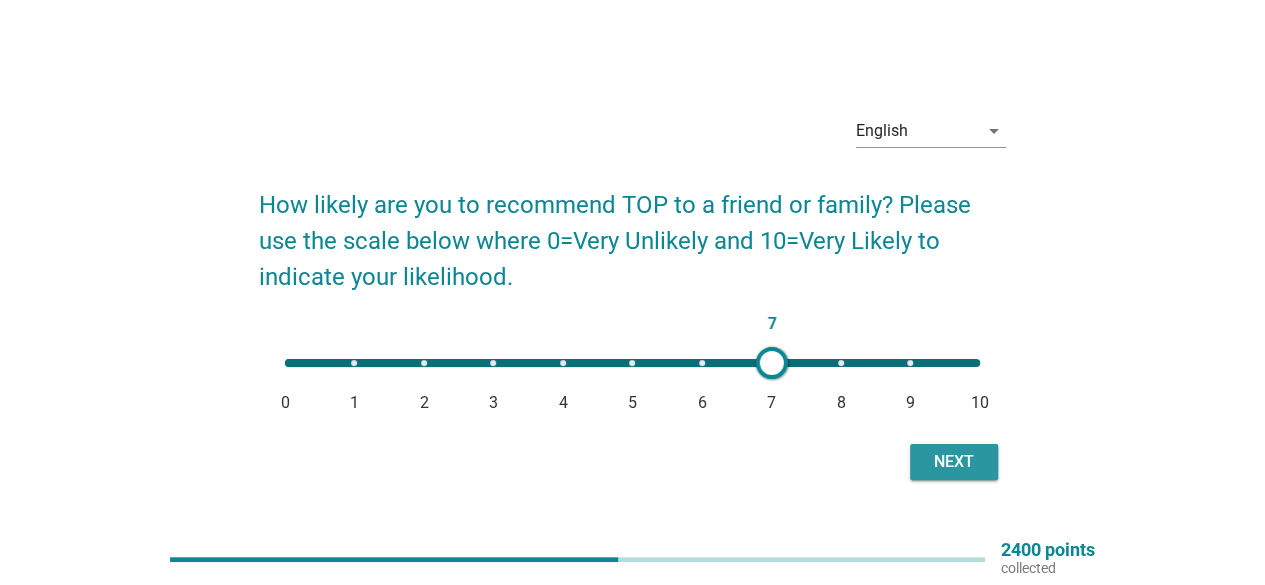 click on "Next" at bounding box center [954, 462] 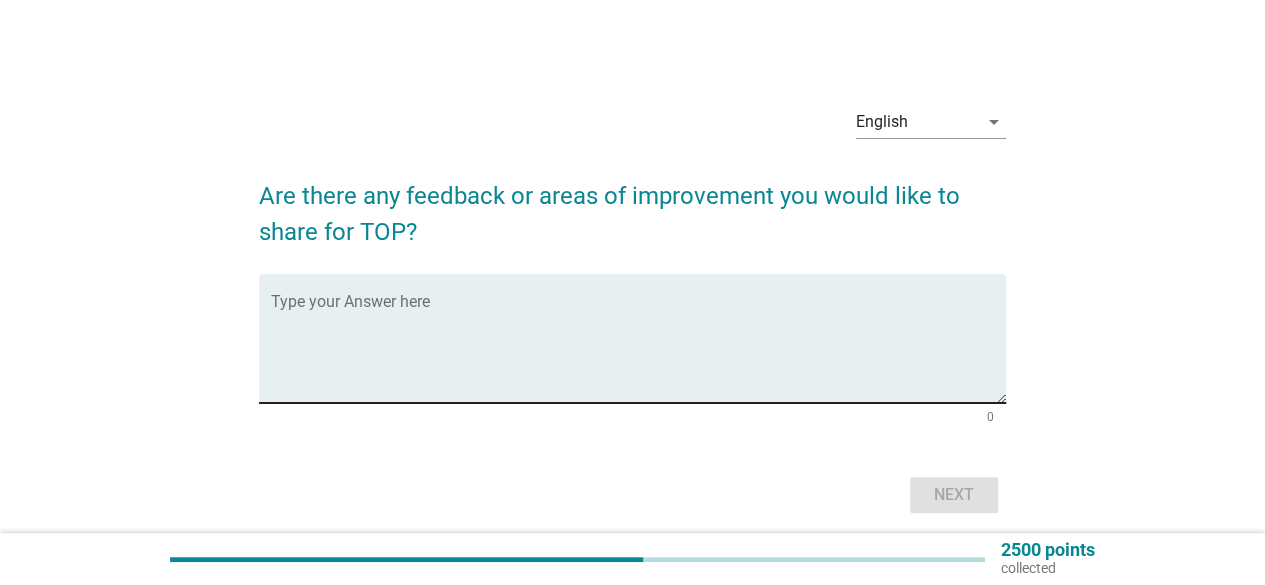 click at bounding box center [638, 350] 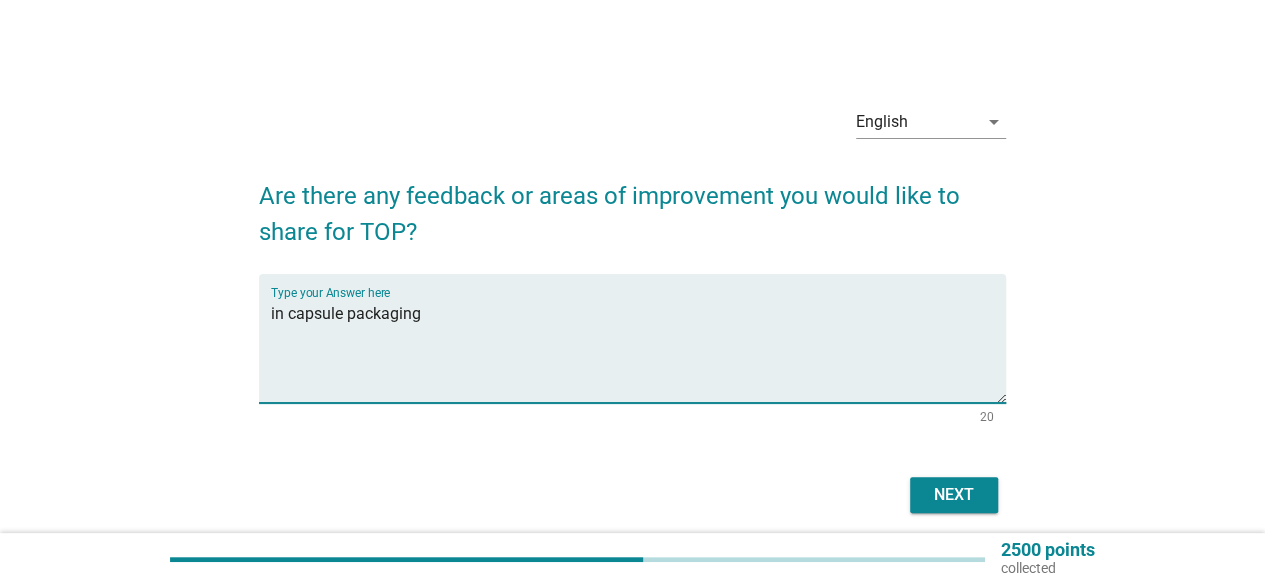 type on "in capsule packaging" 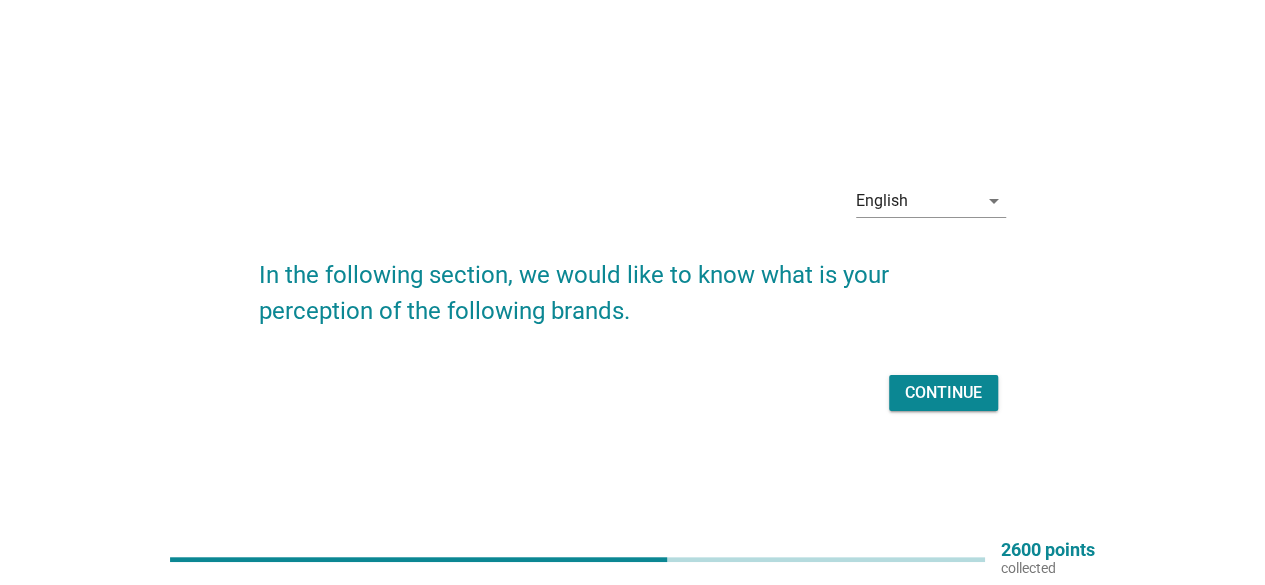 click on "Continue" at bounding box center [943, 393] 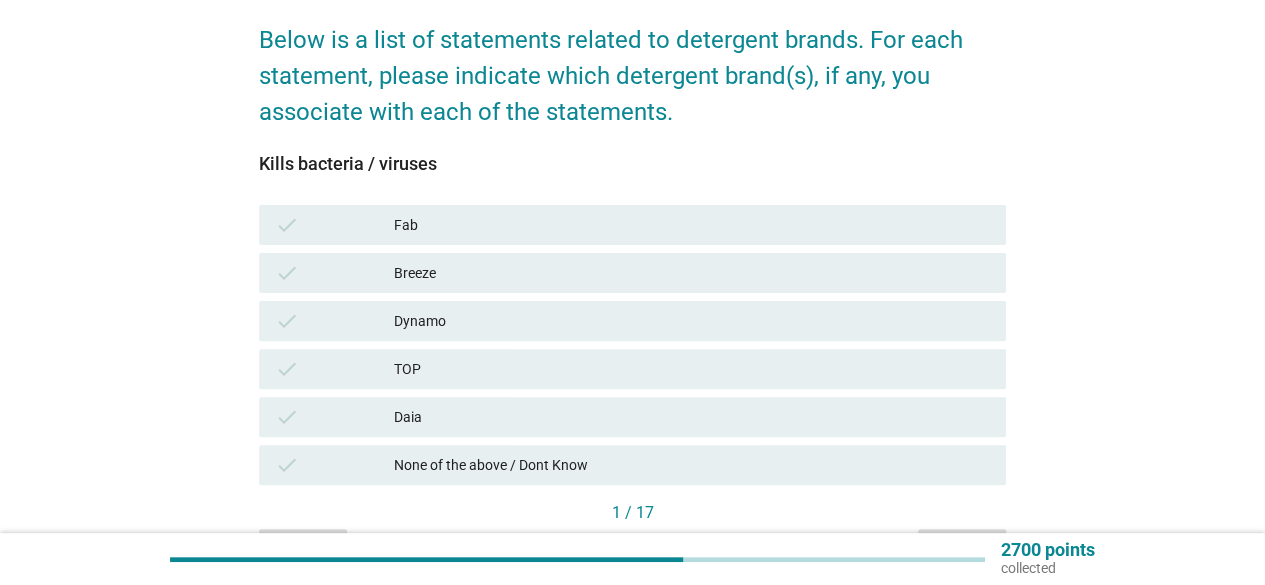 scroll, scrollTop: 200, scrollLeft: 0, axis: vertical 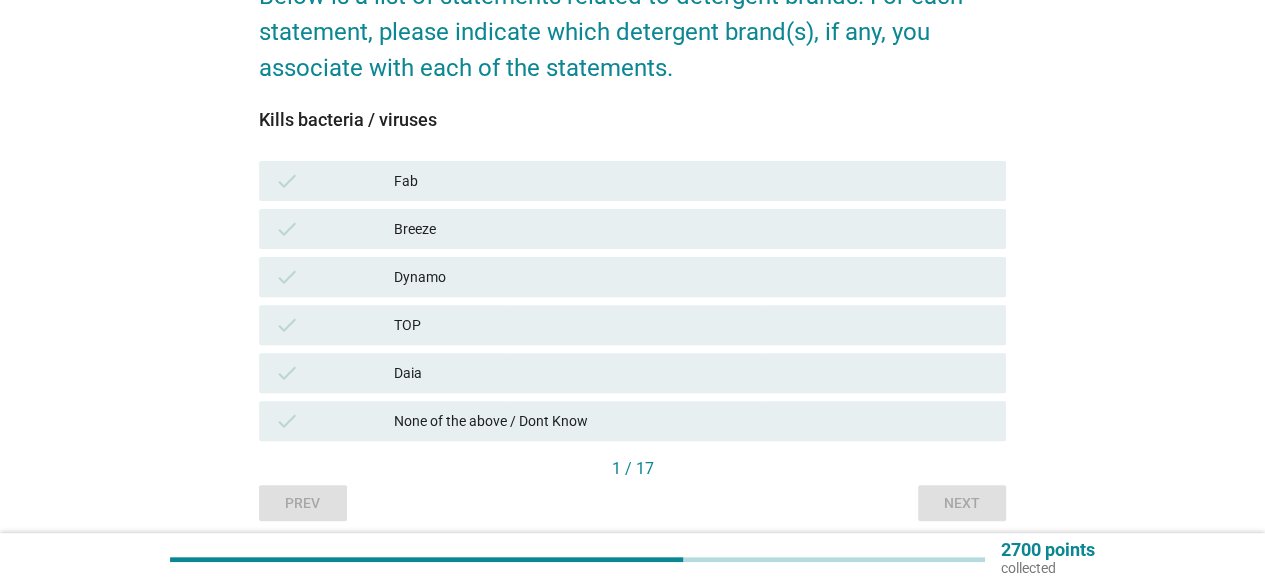 click on "check" at bounding box center [334, 277] 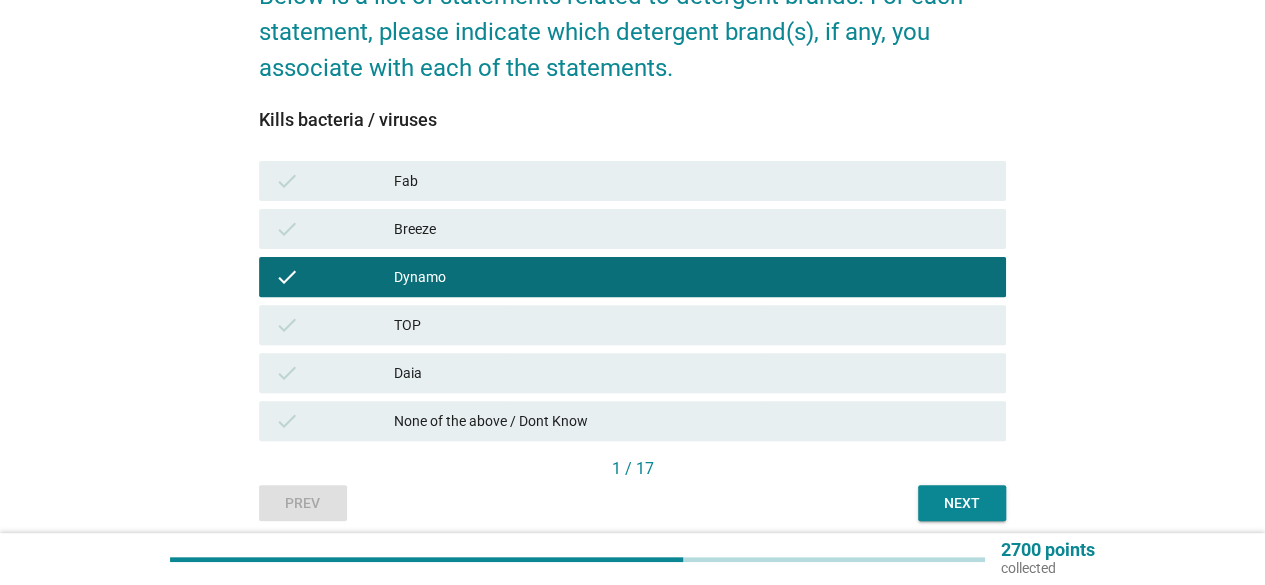 click on "check   TOP" at bounding box center (632, 325) 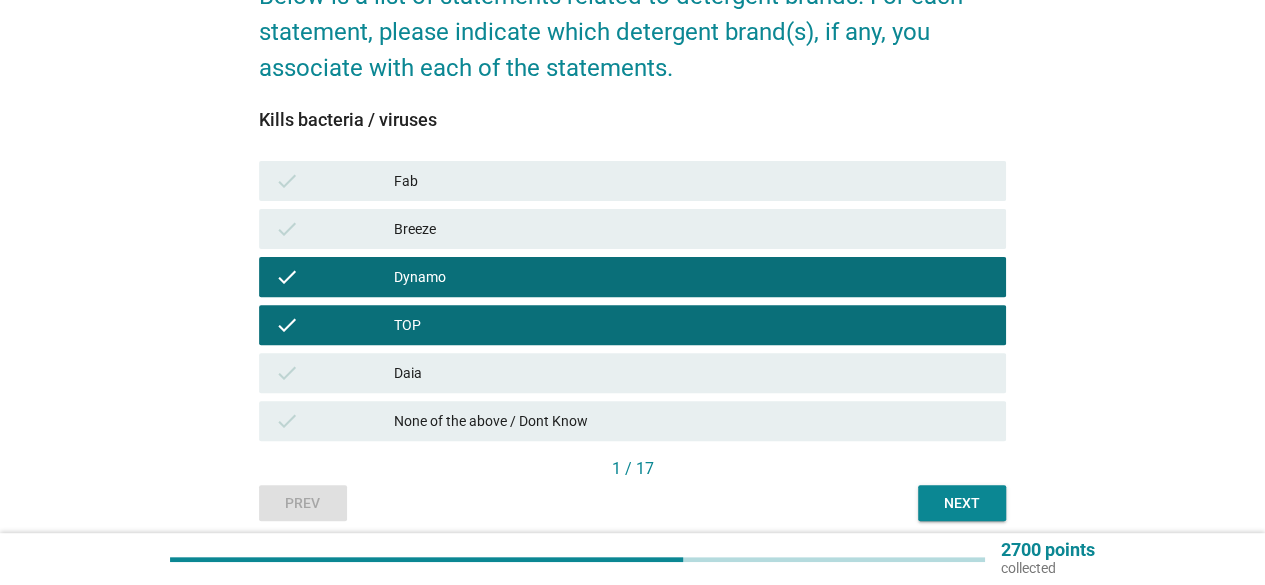 click on "Next" at bounding box center [962, 503] 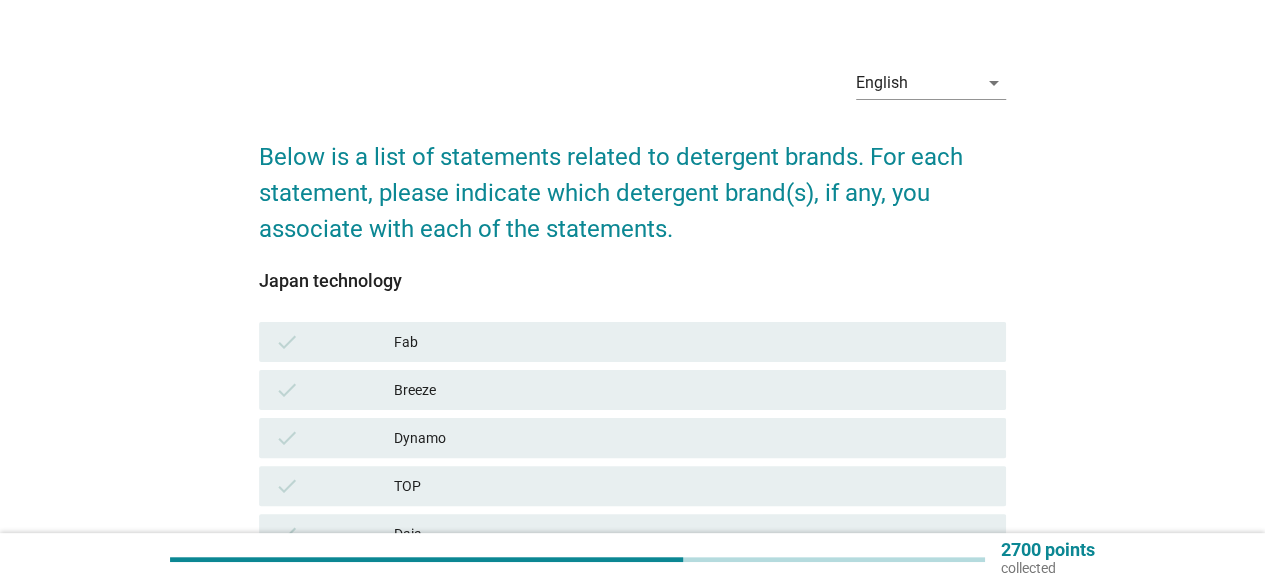 scroll, scrollTop: 100, scrollLeft: 0, axis: vertical 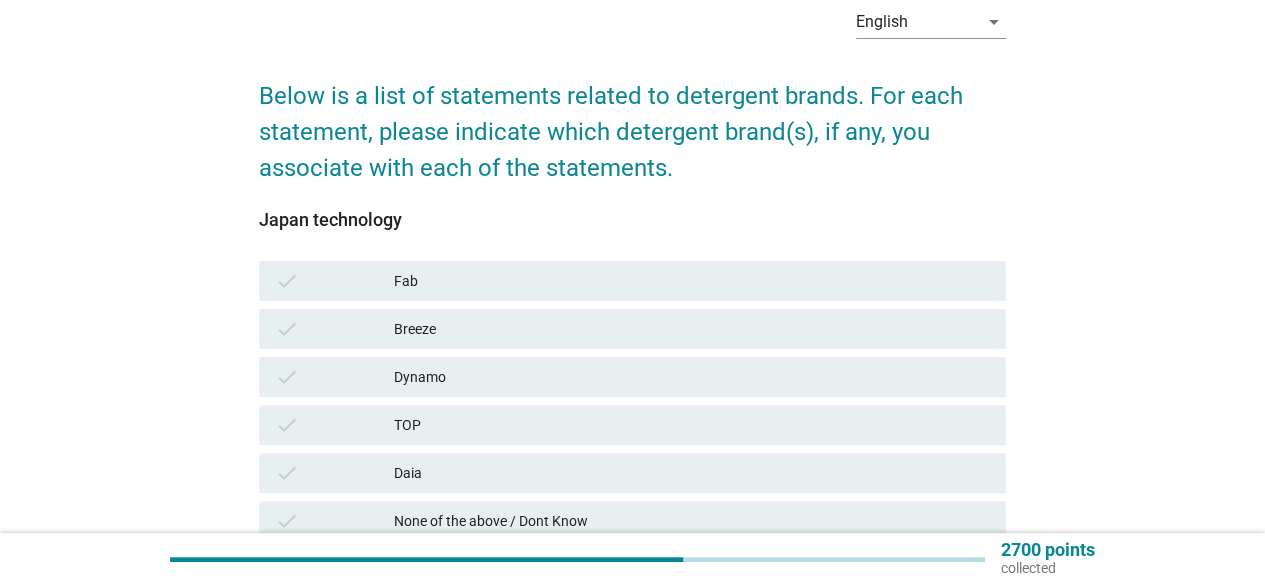 click on "check" at bounding box center [334, 425] 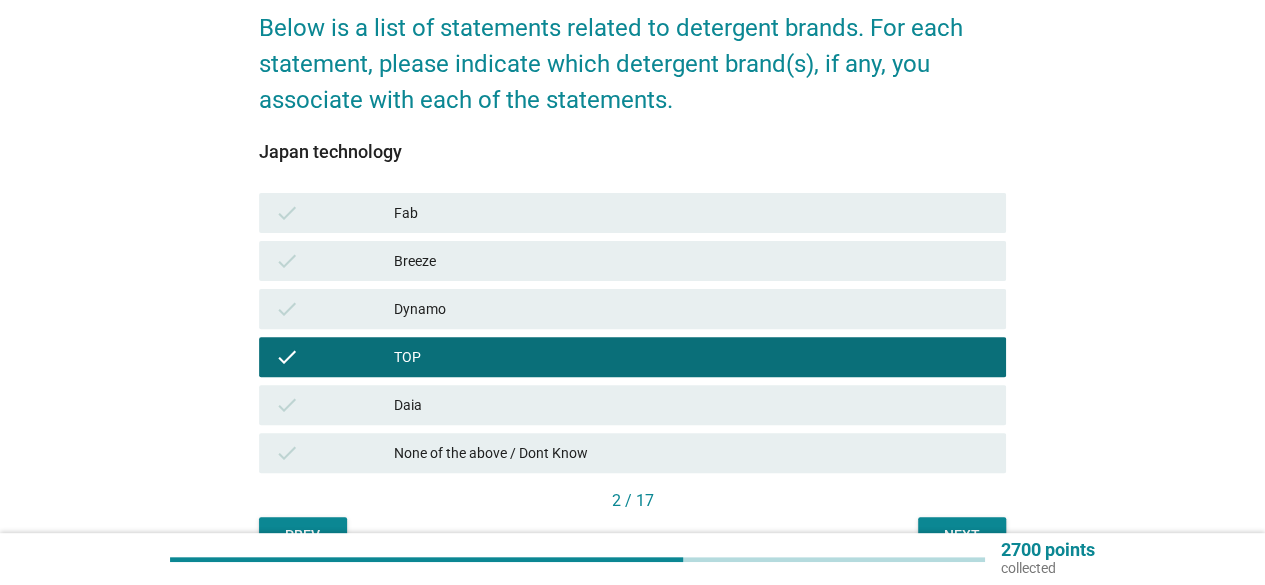 scroll, scrollTop: 200, scrollLeft: 0, axis: vertical 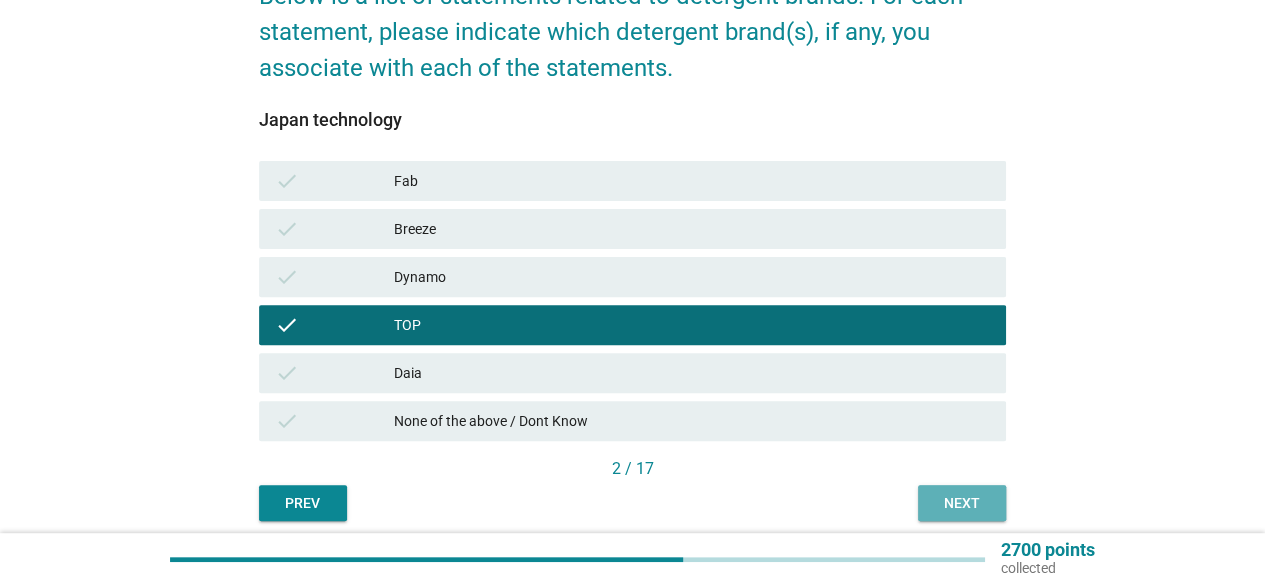 click on "Next" at bounding box center [962, 503] 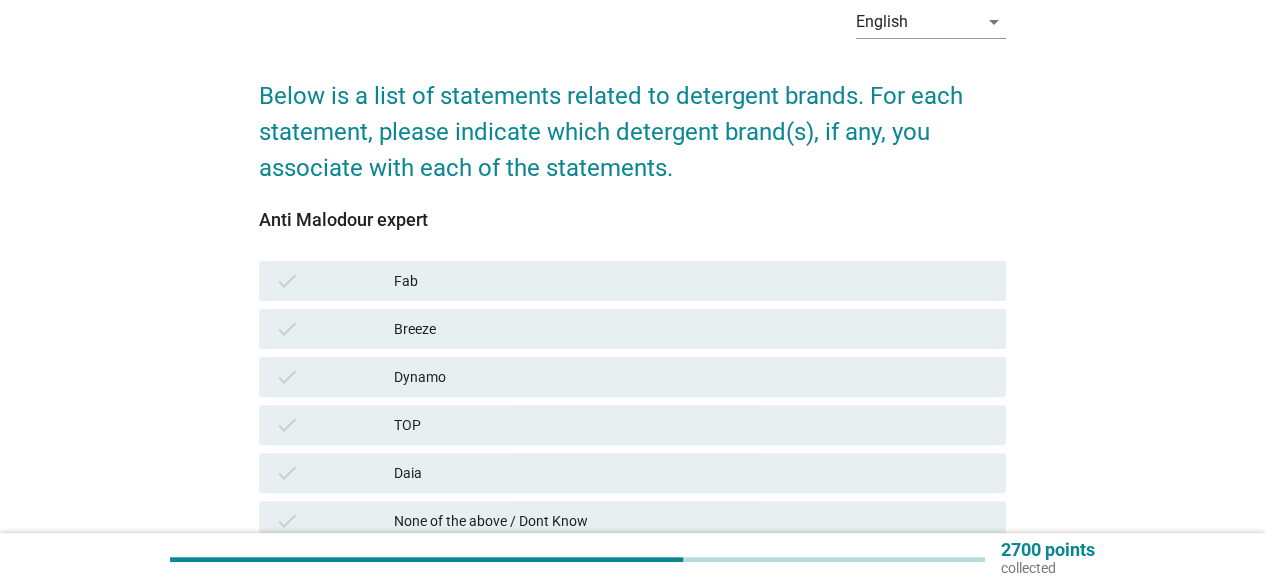 scroll, scrollTop: 200, scrollLeft: 0, axis: vertical 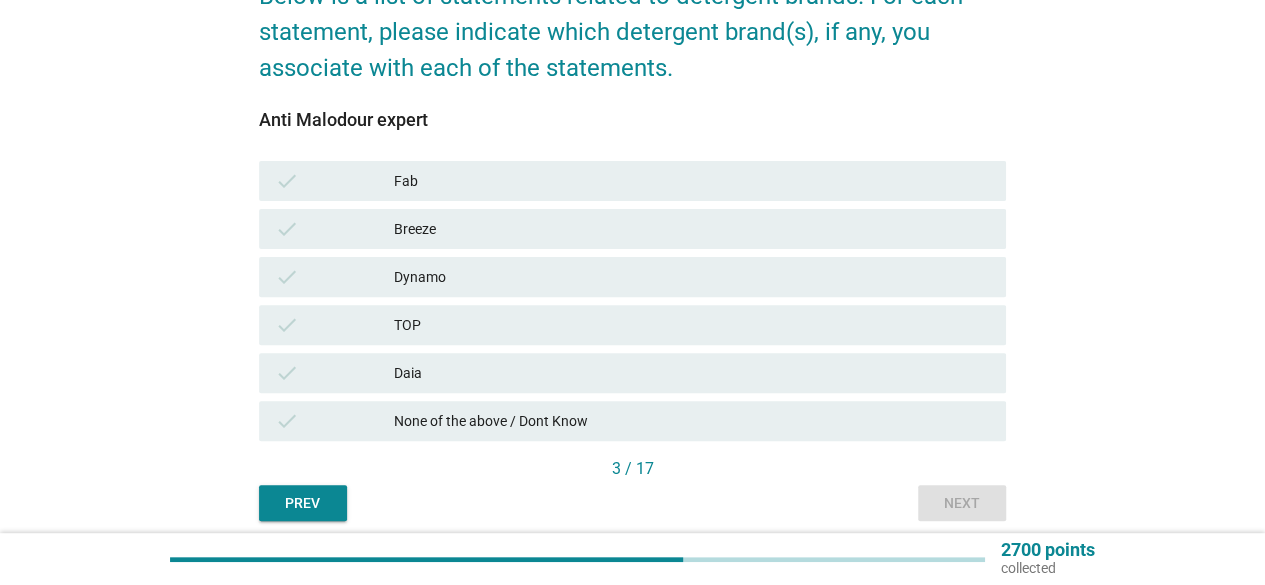 click on "TOP" at bounding box center (692, 325) 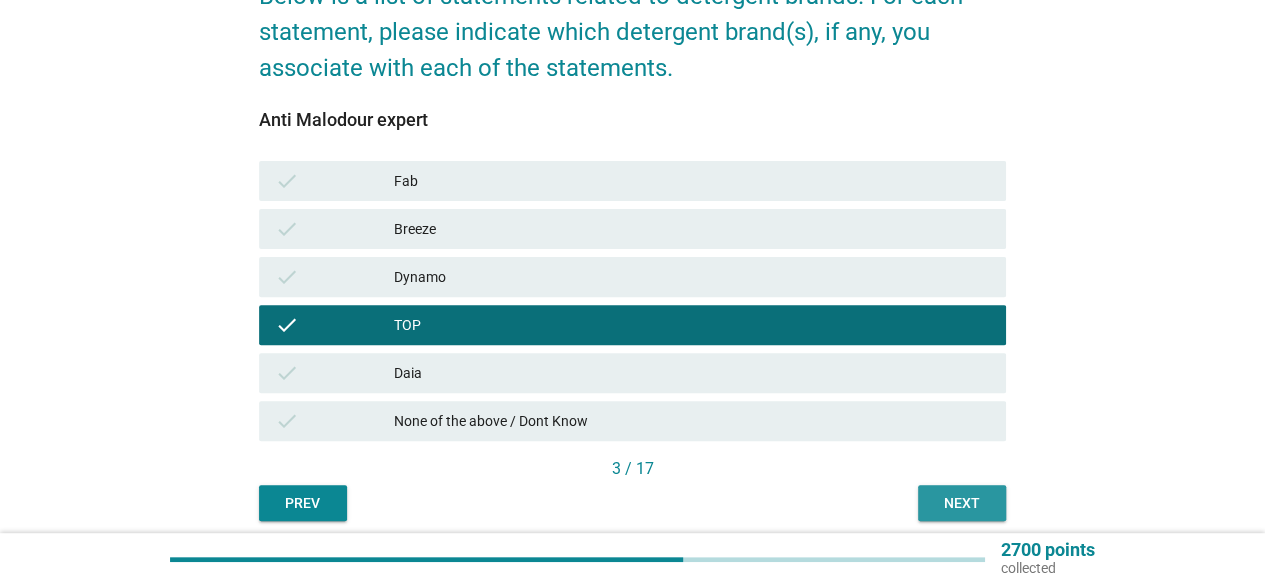 click on "Next" at bounding box center [962, 503] 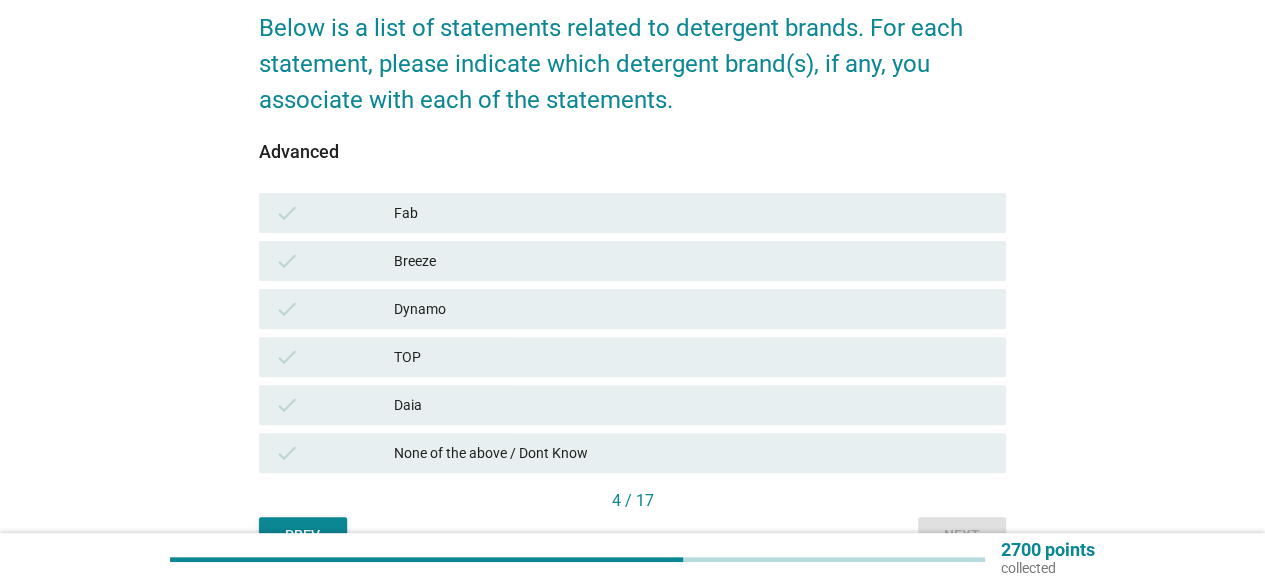 scroll, scrollTop: 200, scrollLeft: 0, axis: vertical 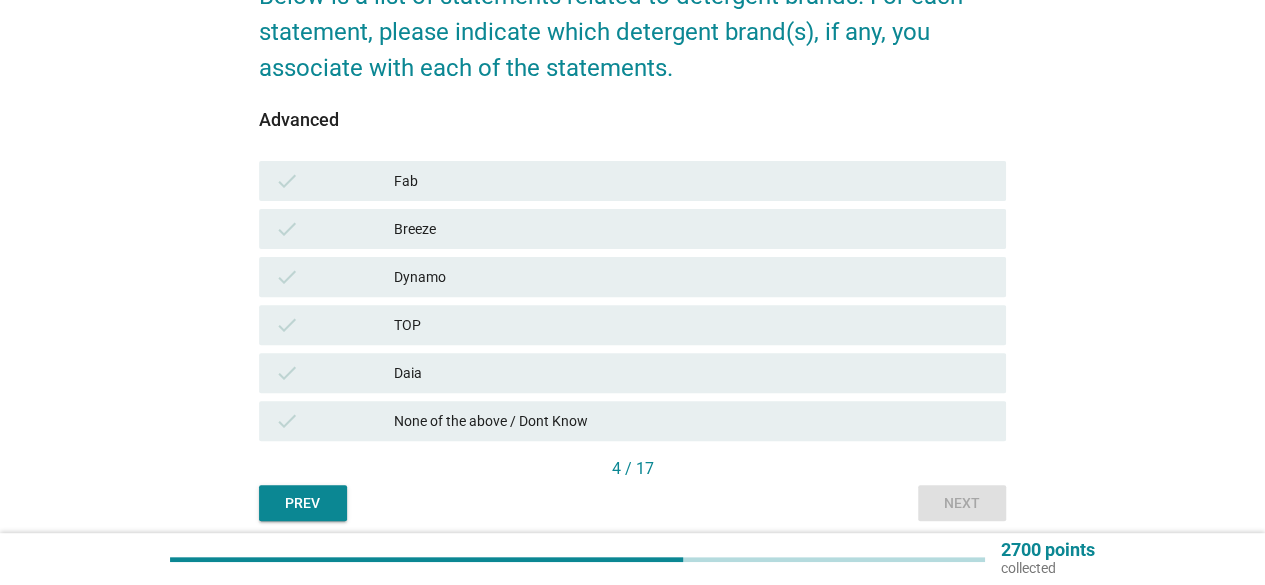 click on "check" at bounding box center [334, 325] 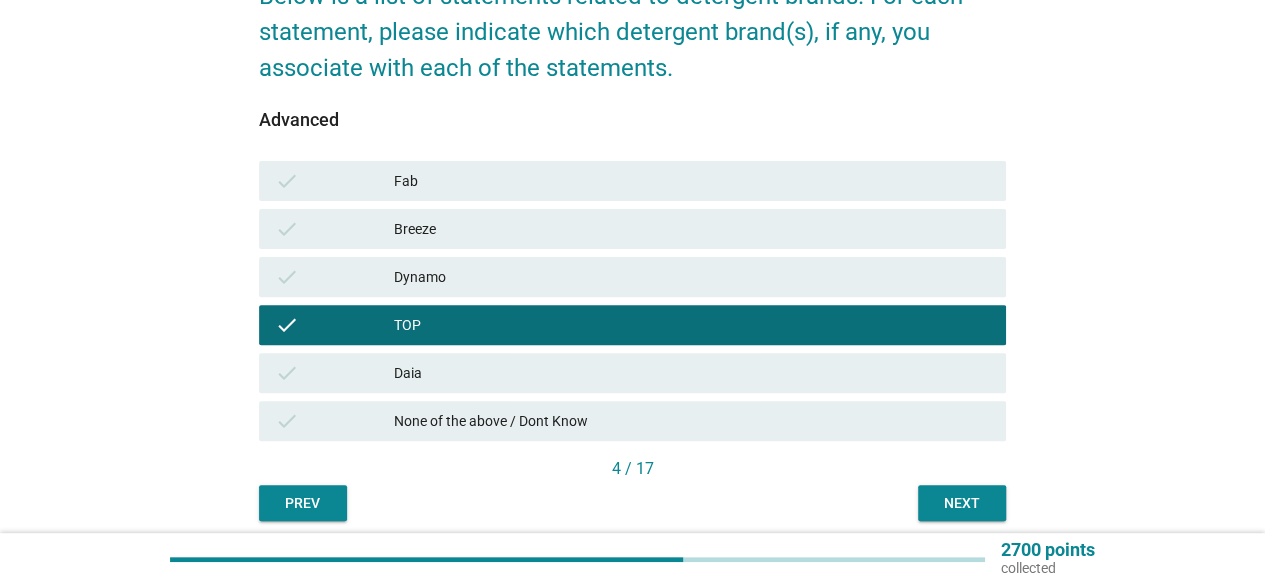 click on "check   Dynamo" at bounding box center [632, 277] 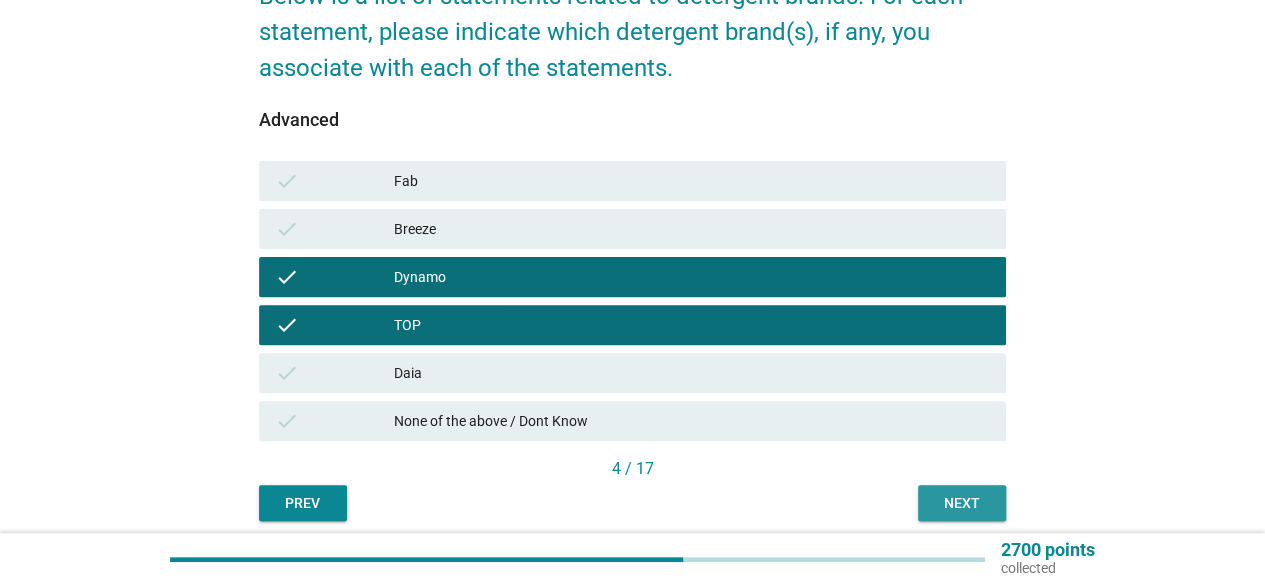 drag, startPoint x: 968, startPoint y: 513, endPoint x: 958, endPoint y: 511, distance: 10.198039 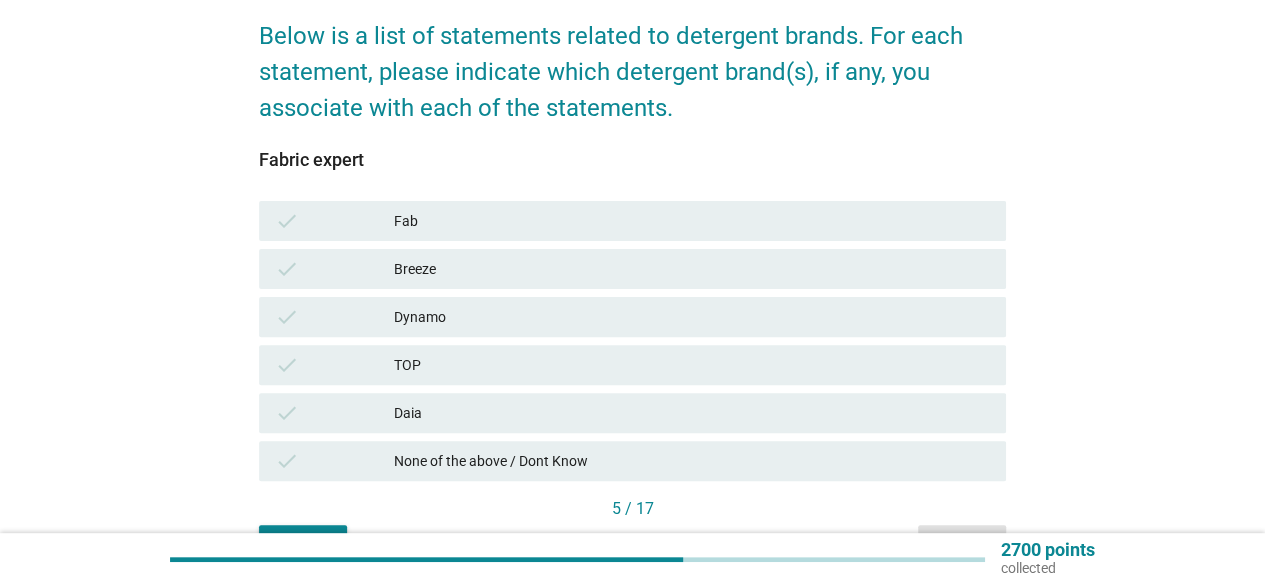 scroll, scrollTop: 200, scrollLeft: 0, axis: vertical 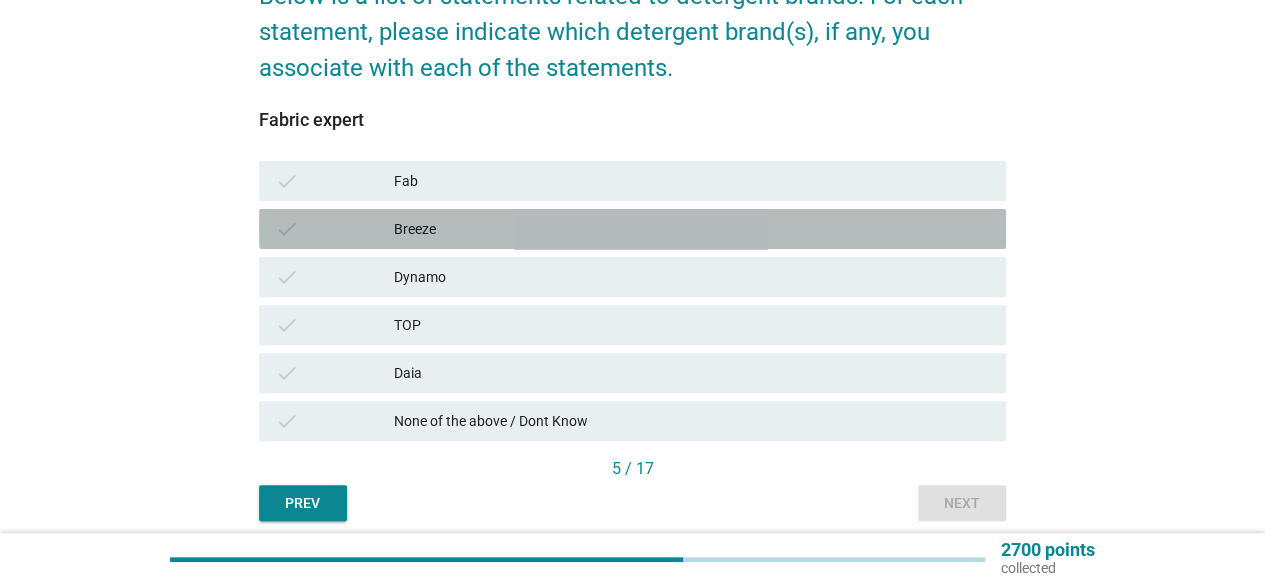 drag, startPoint x: 386, startPoint y: 234, endPoint x: 411, endPoint y: 273, distance: 46.32494 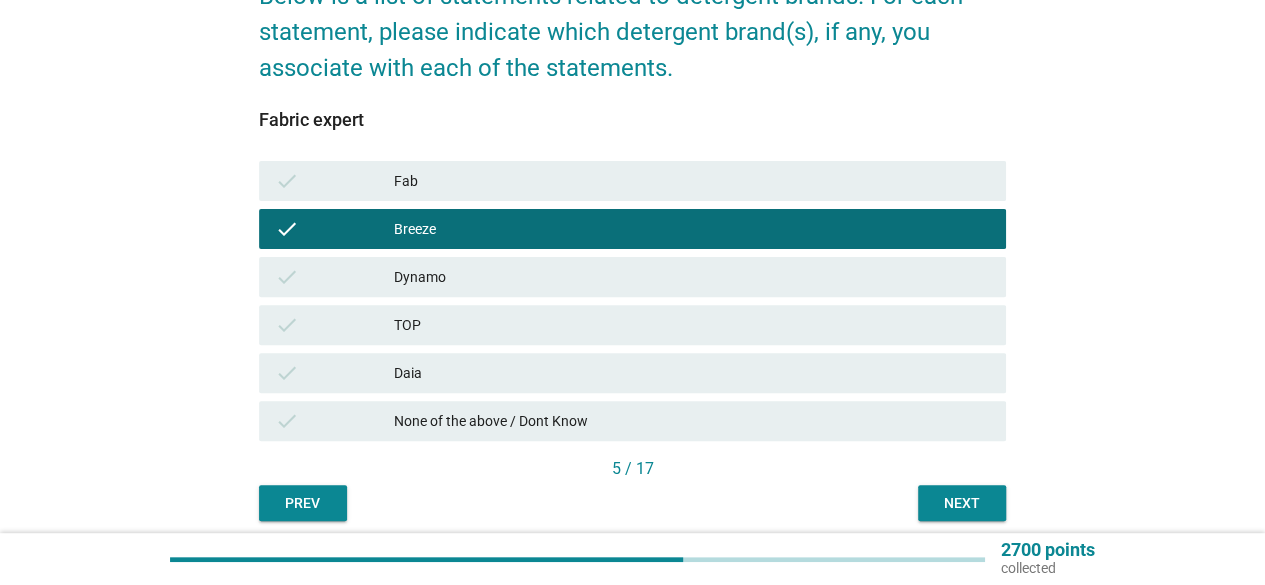 click on "Dynamo" at bounding box center [692, 277] 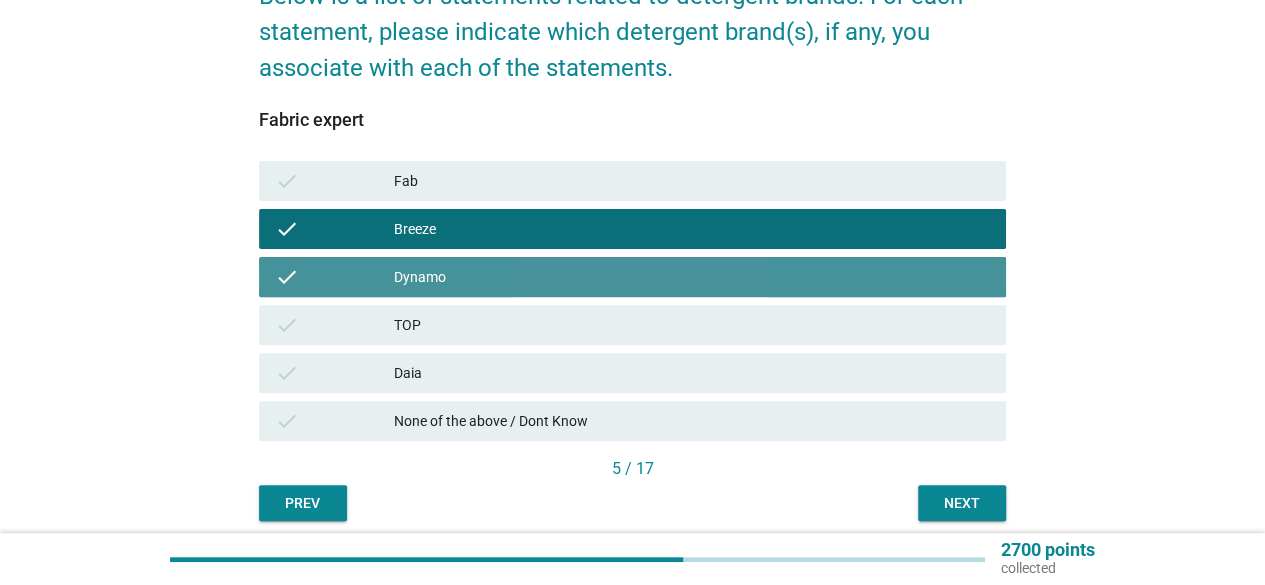 click on "TOP" at bounding box center [692, 325] 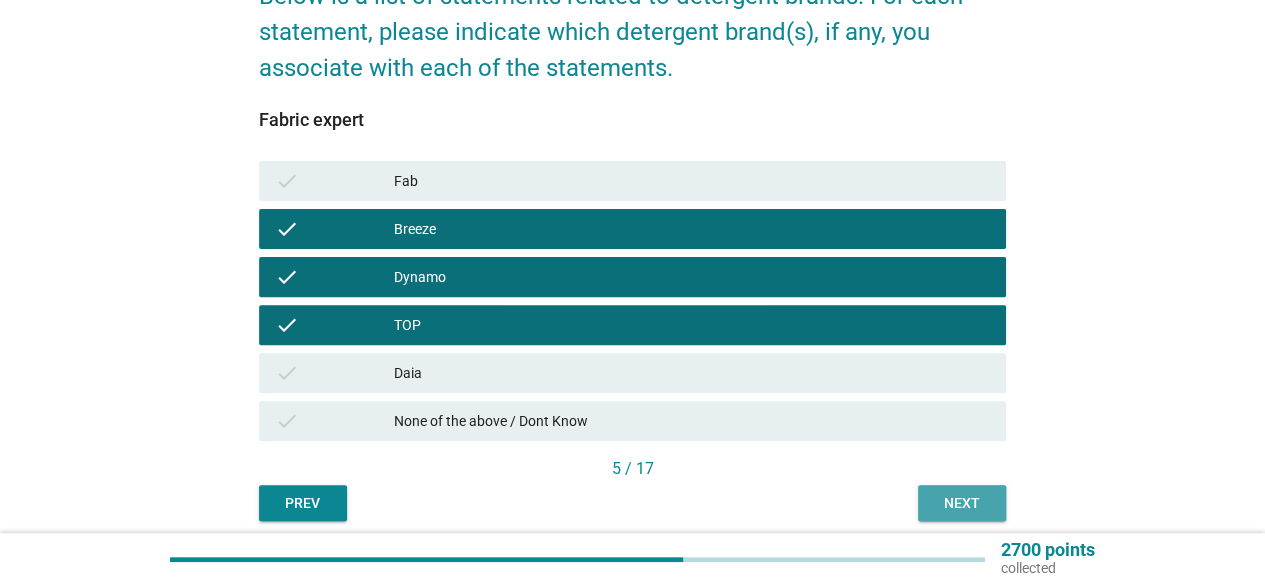 click on "Next" at bounding box center [962, 503] 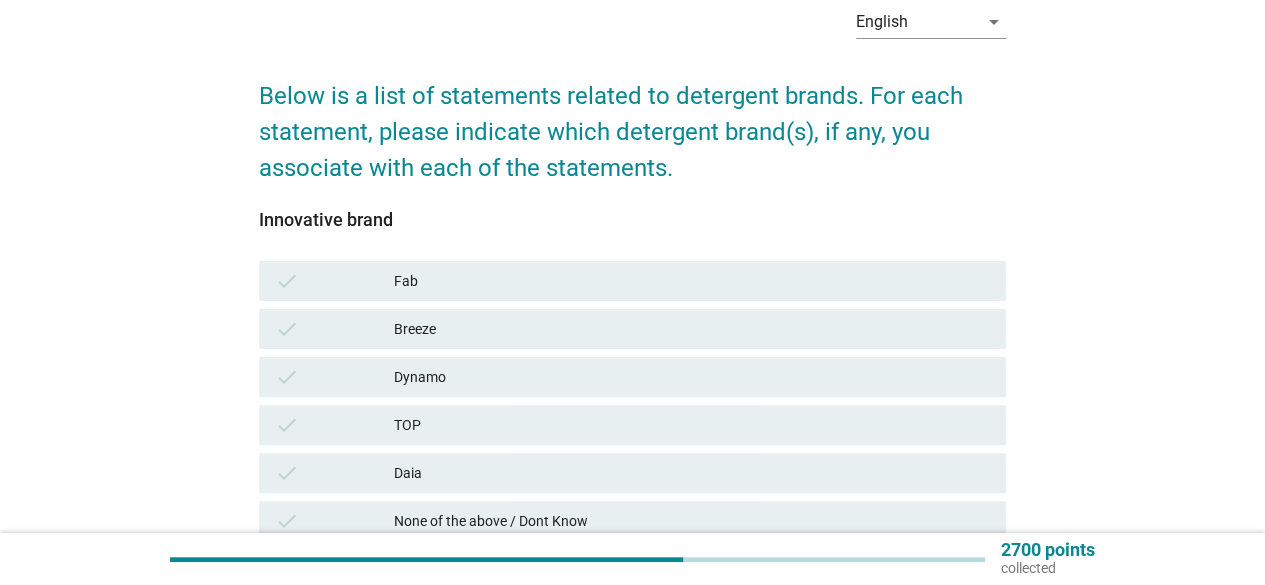 drag, startPoint x: 434, startPoint y: 413, endPoint x: 519, endPoint y: 429, distance: 86.492775 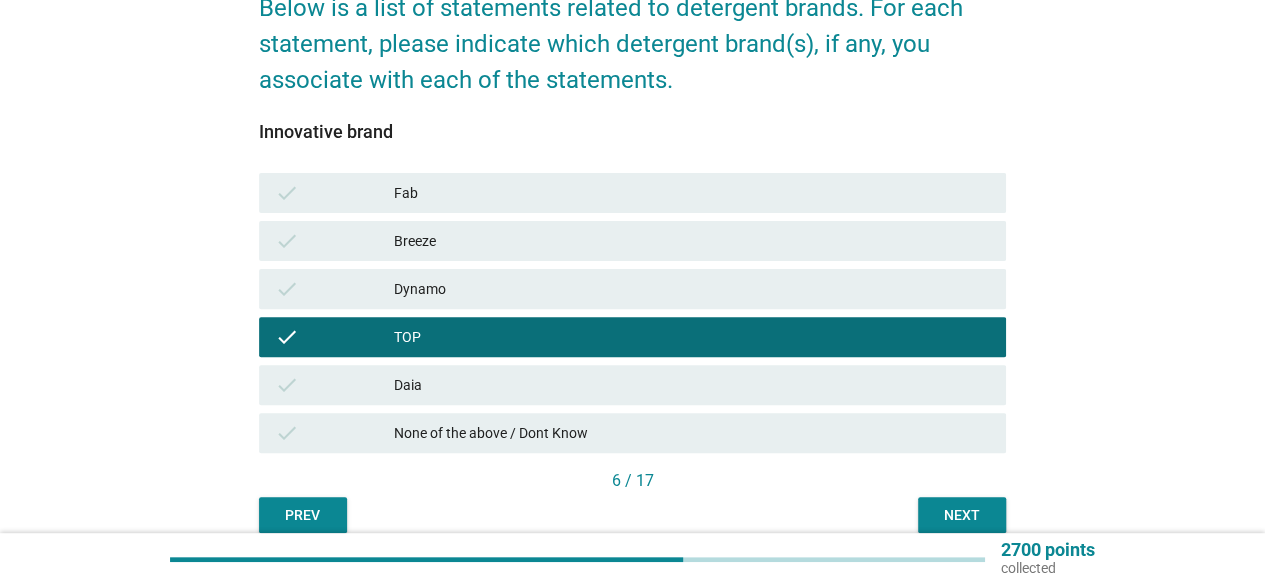 scroll, scrollTop: 278, scrollLeft: 0, axis: vertical 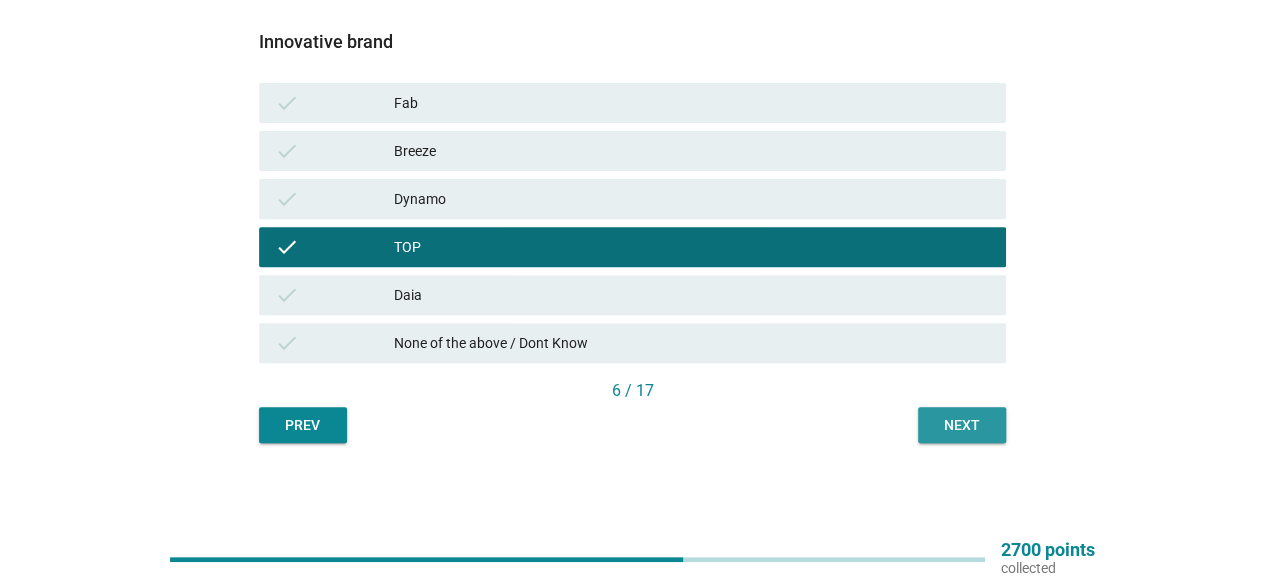 click on "Next" at bounding box center [962, 425] 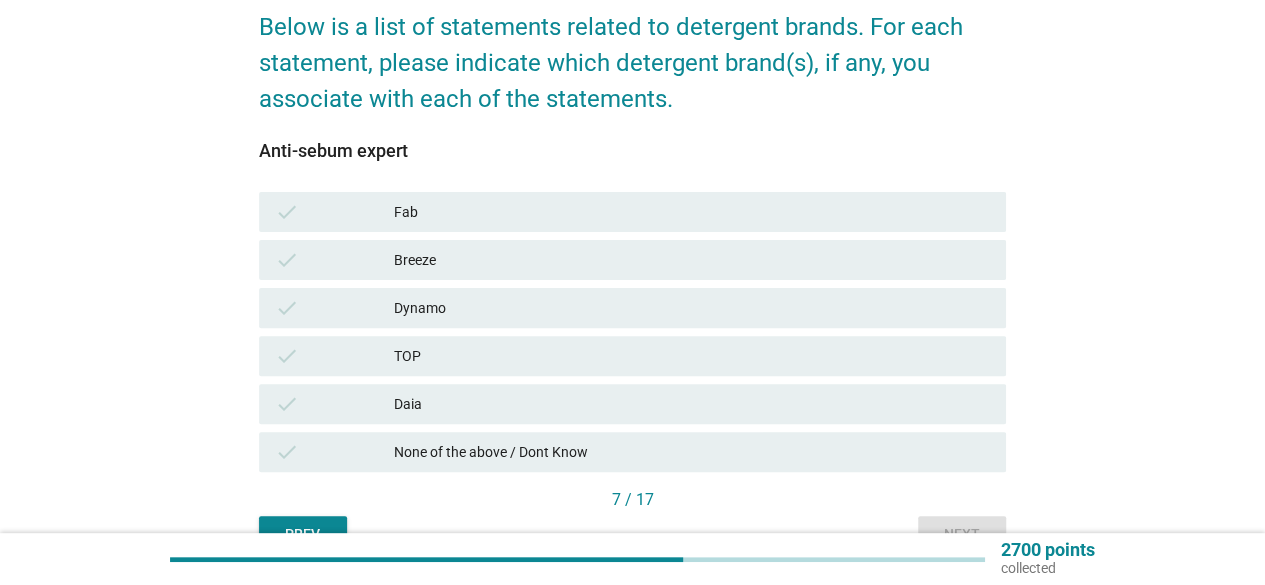 scroll, scrollTop: 200, scrollLeft: 0, axis: vertical 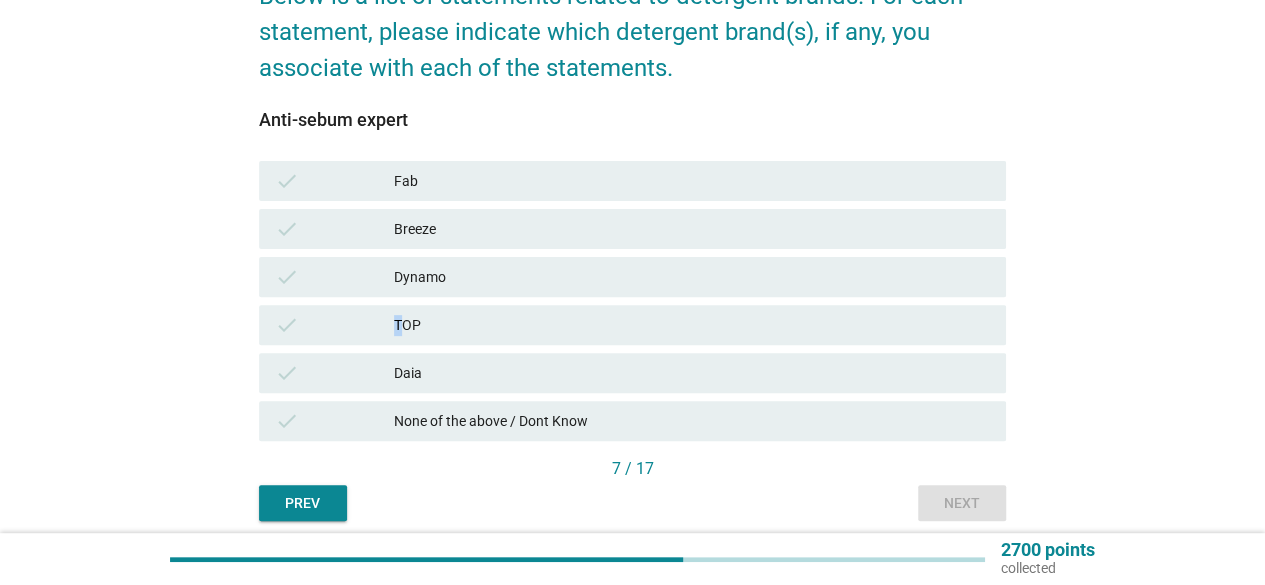 click on "TOP" at bounding box center [692, 325] 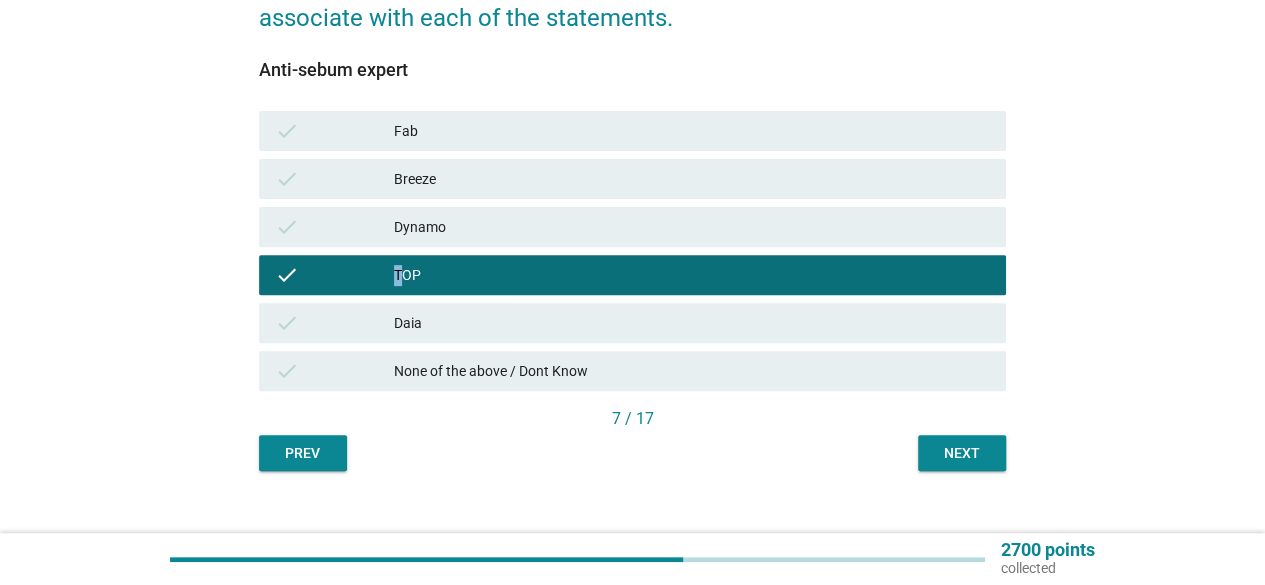 scroll, scrollTop: 278, scrollLeft: 0, axis: vertical 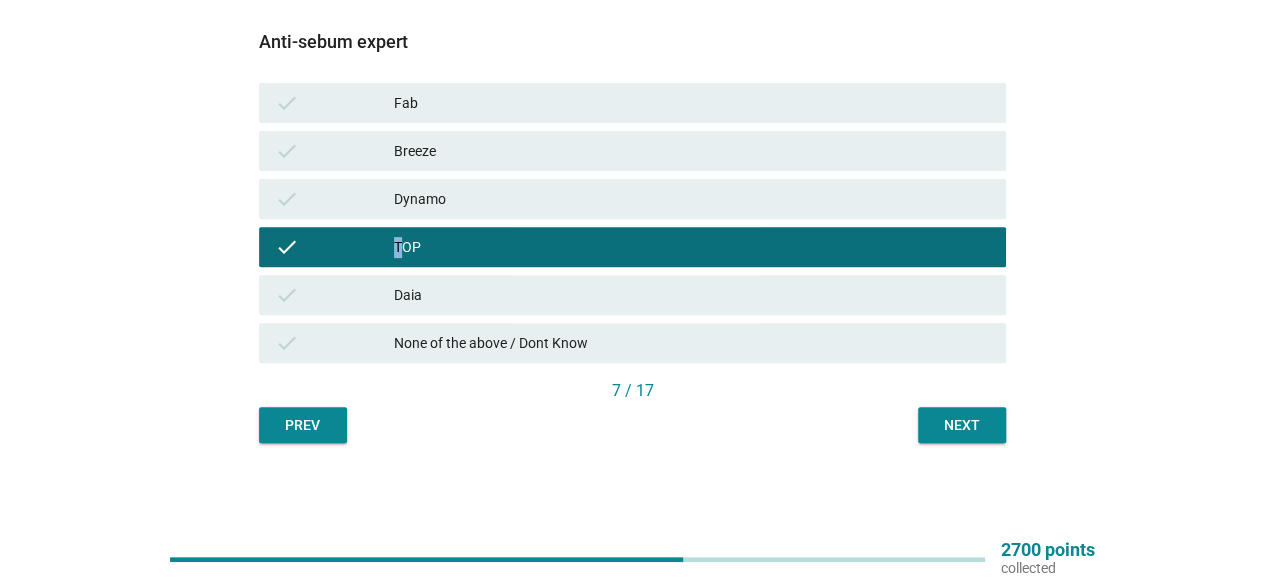 click on "Next" at bounding box center (962, 425) 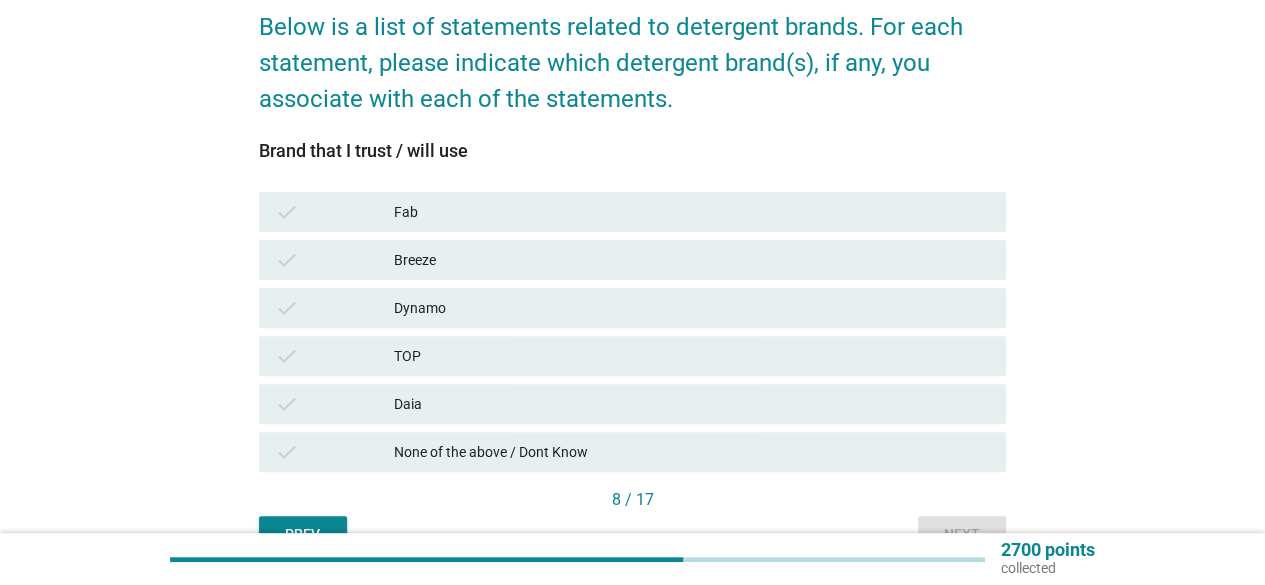 scroll, scrollTop: 200, scrollLeft: 0, axis: vertical 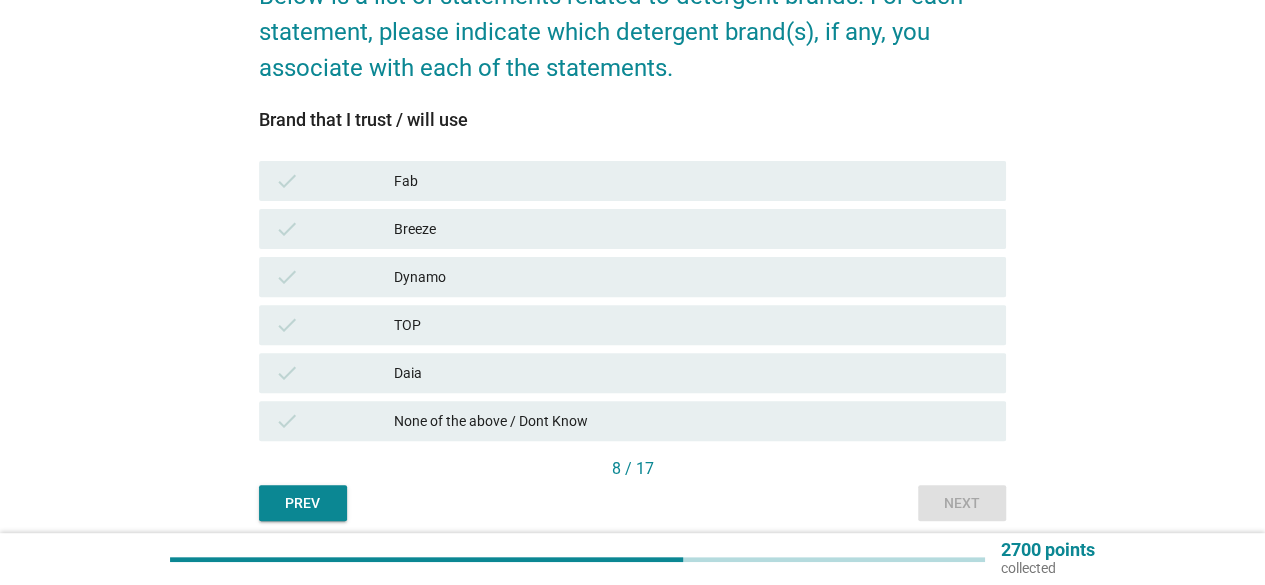 click on "check   TOP" at bounding box center (632, 325) 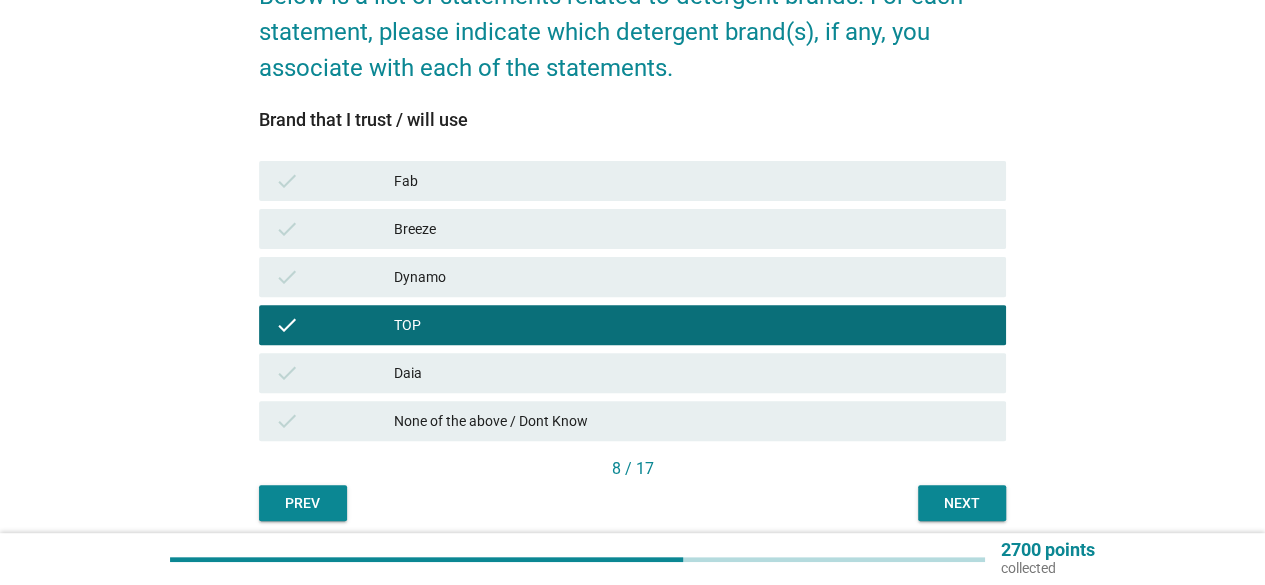 click on "Dynamo" at bounding box center (692, 277) 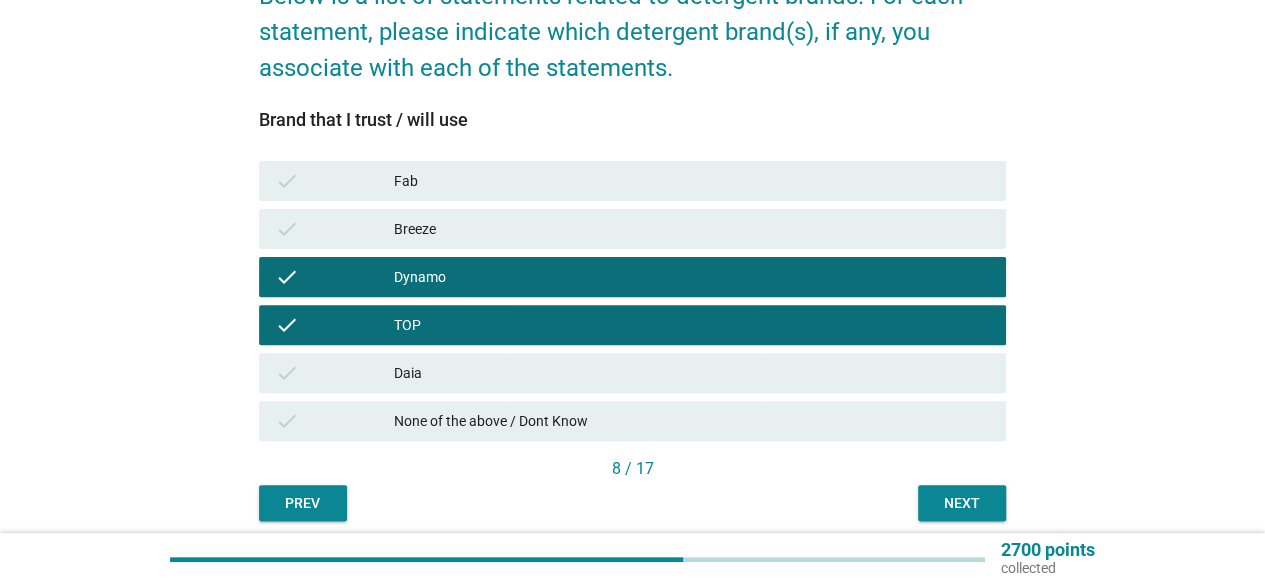 click on "Next" at bounding box center (962, 503) 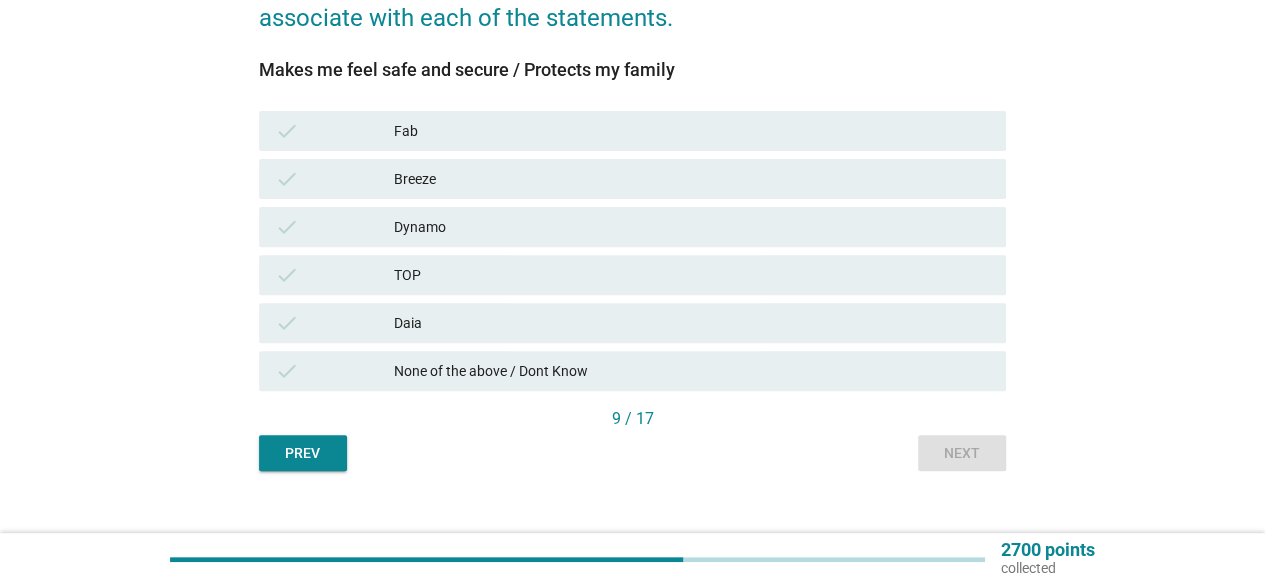 scroll, scrollTop: 278, scrollLeft: 0, axis: vertical 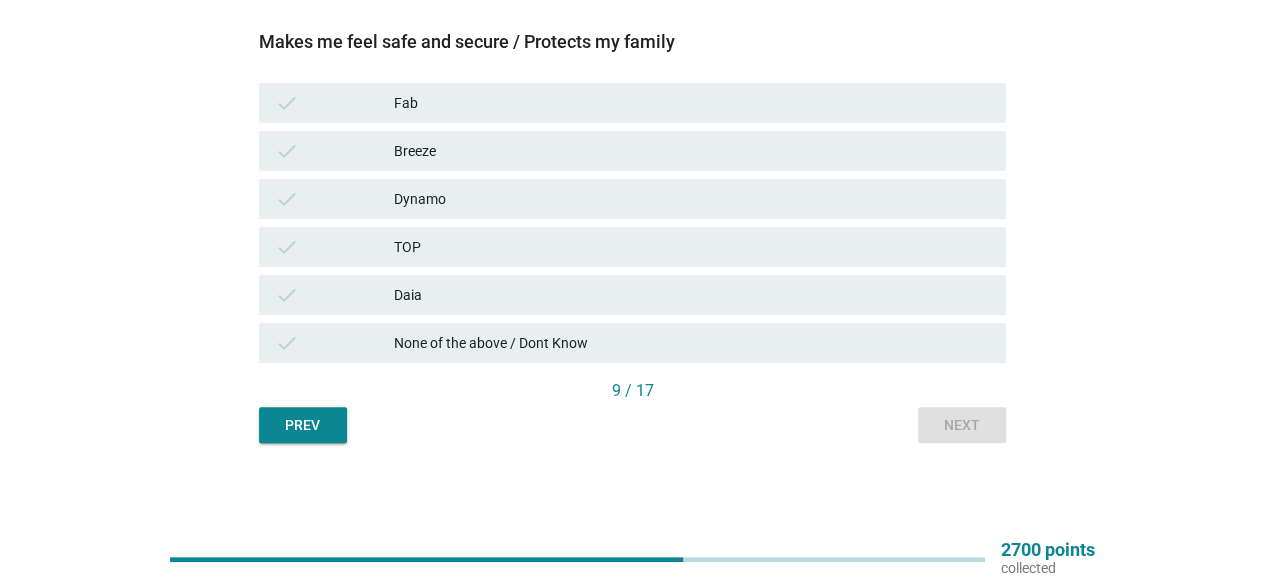 click on "TOP" at bounding box center [692, 247] 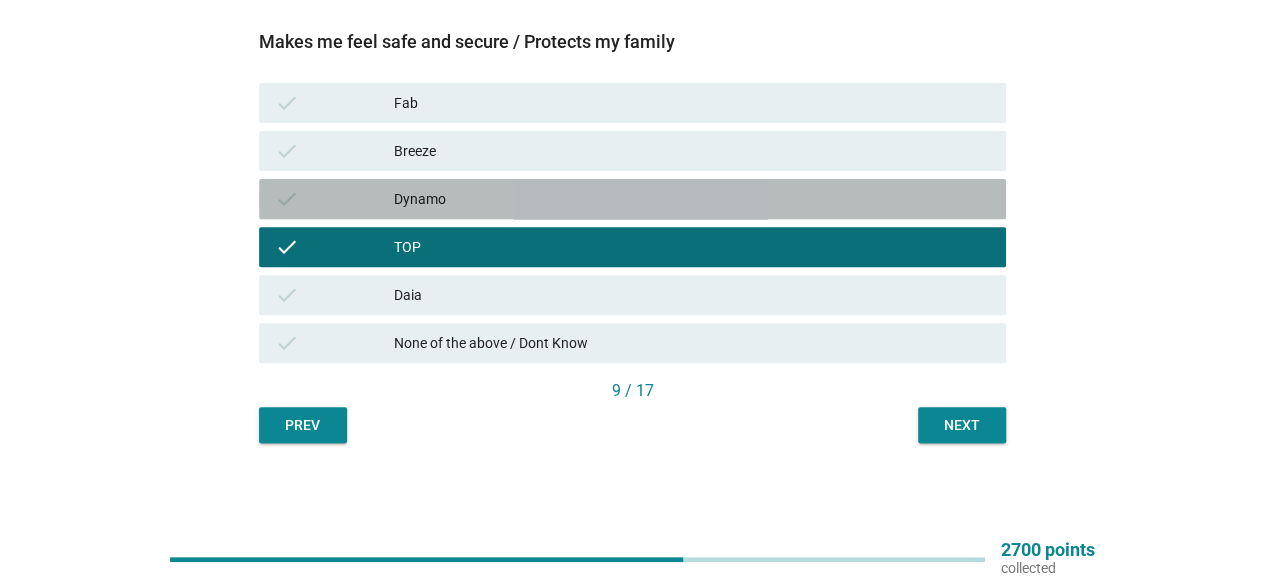 click on "check   Dynamo" at bounding box center (632, 199) 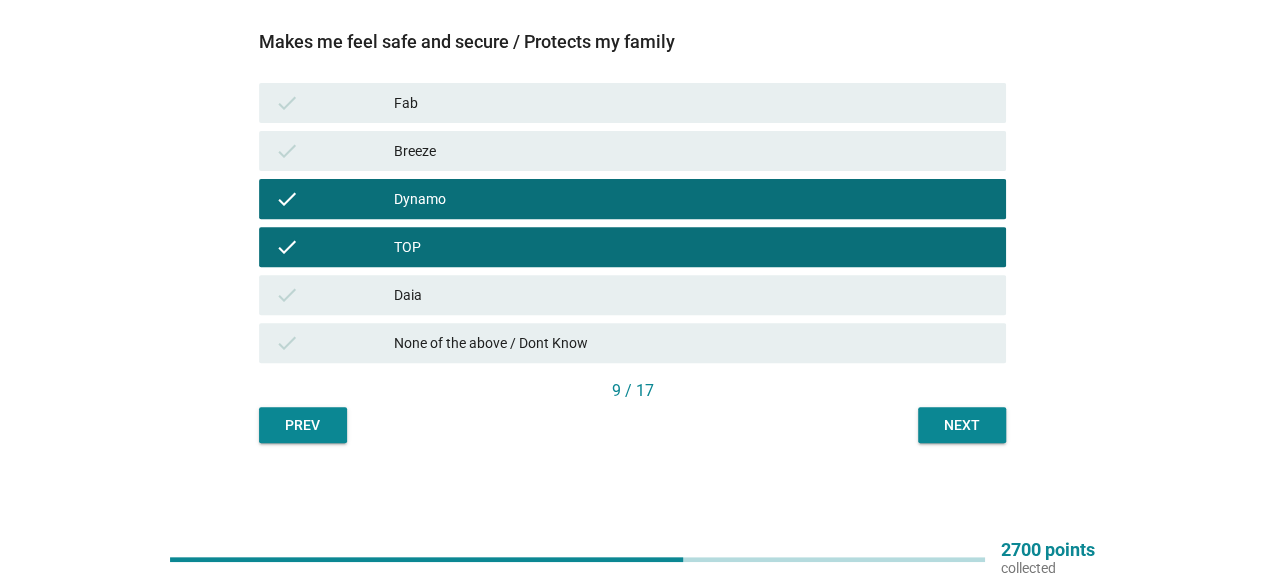 click on "Next" at bounding box center (962, 425) 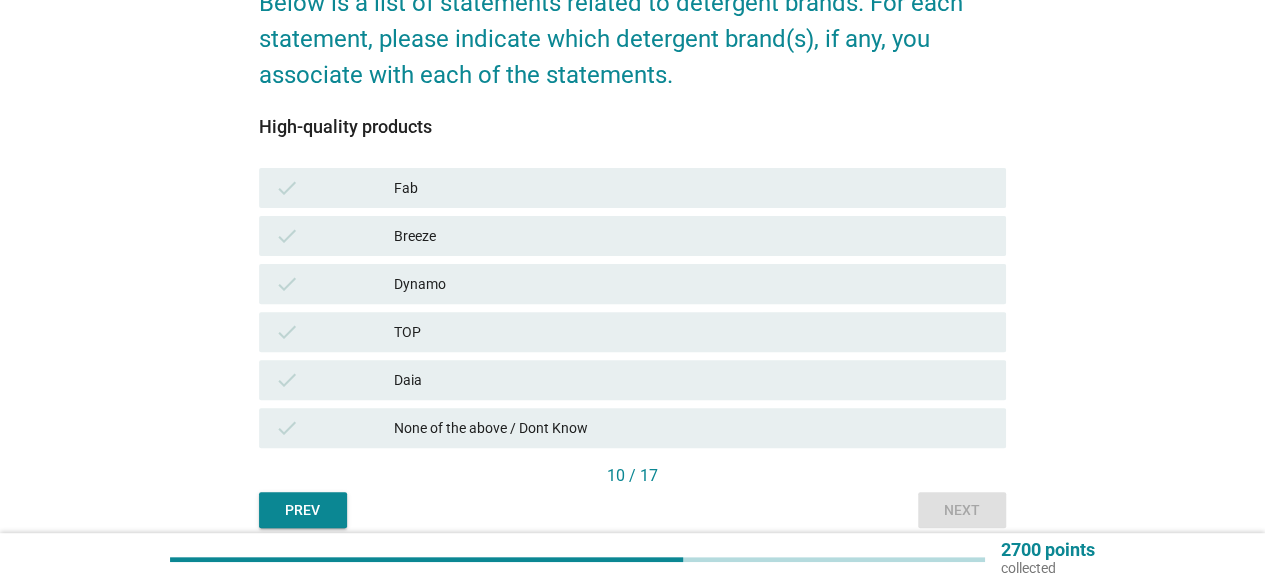 scroll, scrollTop: 200, scrollLeft: 0, axis: vertical 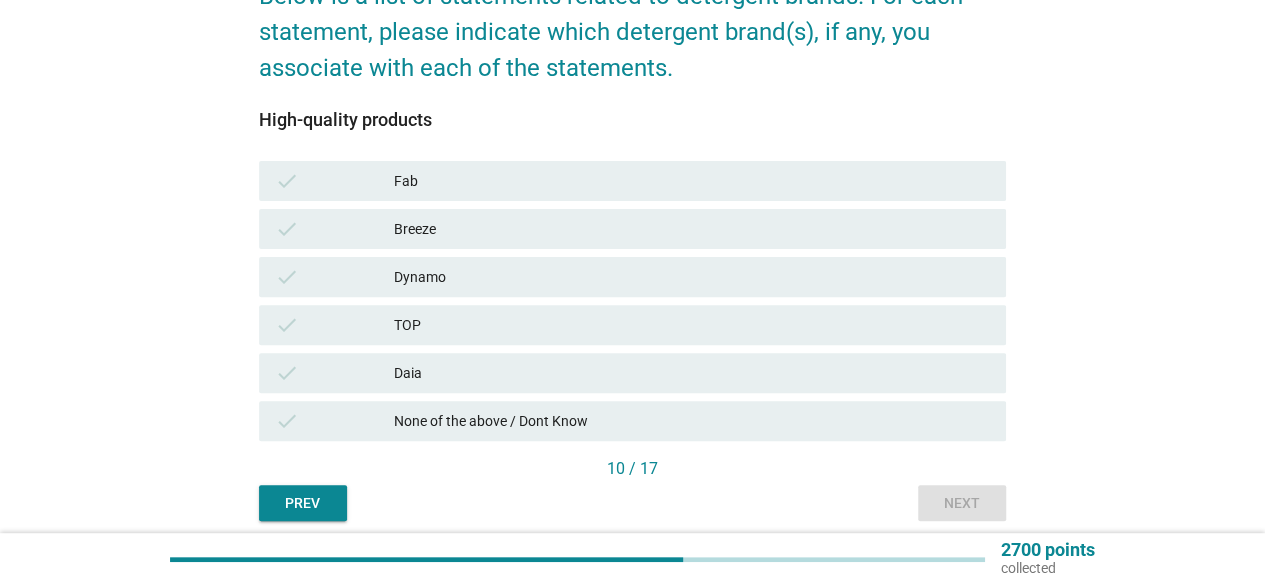 click on "check" at bounding box center (334, 325) 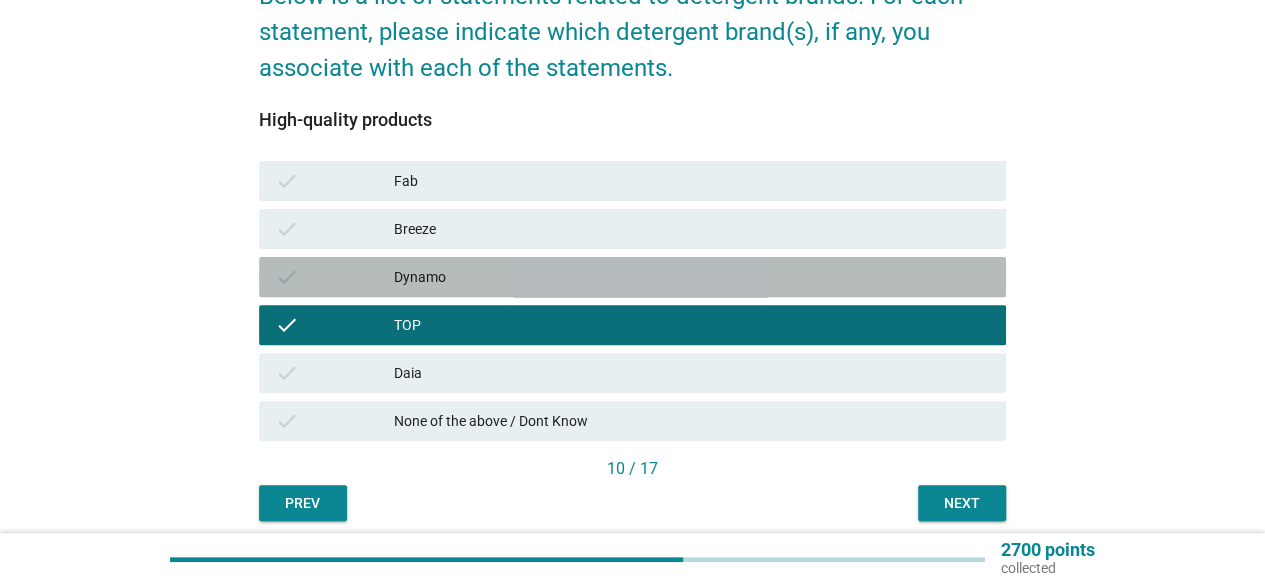 click on "check   Dynamo" at bounding box center [632, 277] 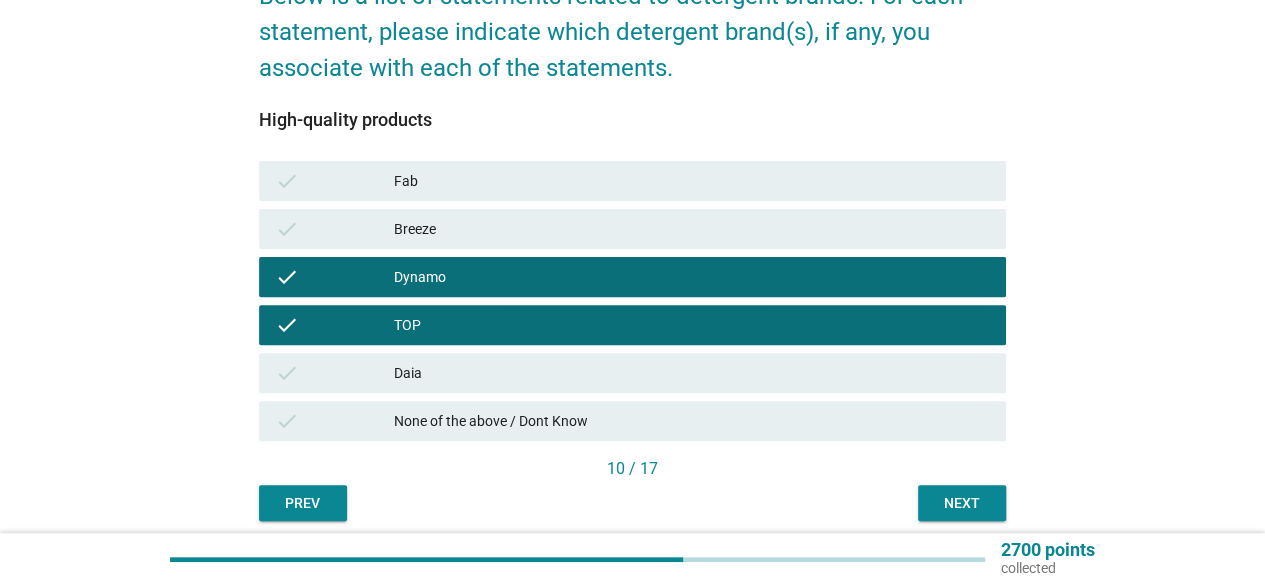 click on "10 / 17" at bounding box center (632, 469) 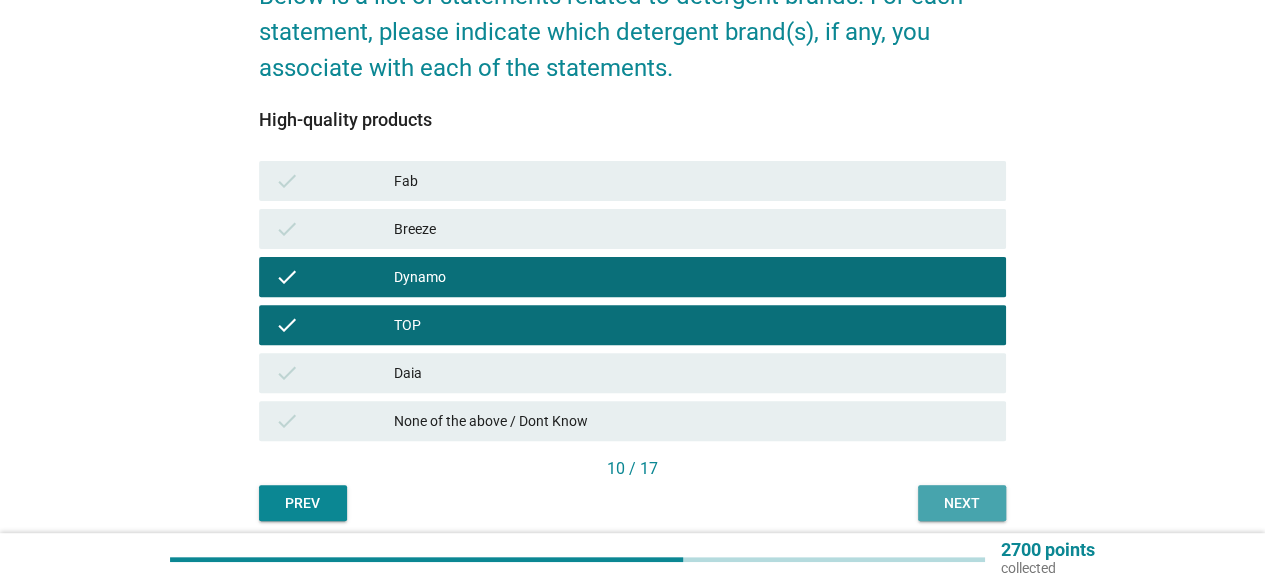 click on "Next" at bounding box center (962, 503) 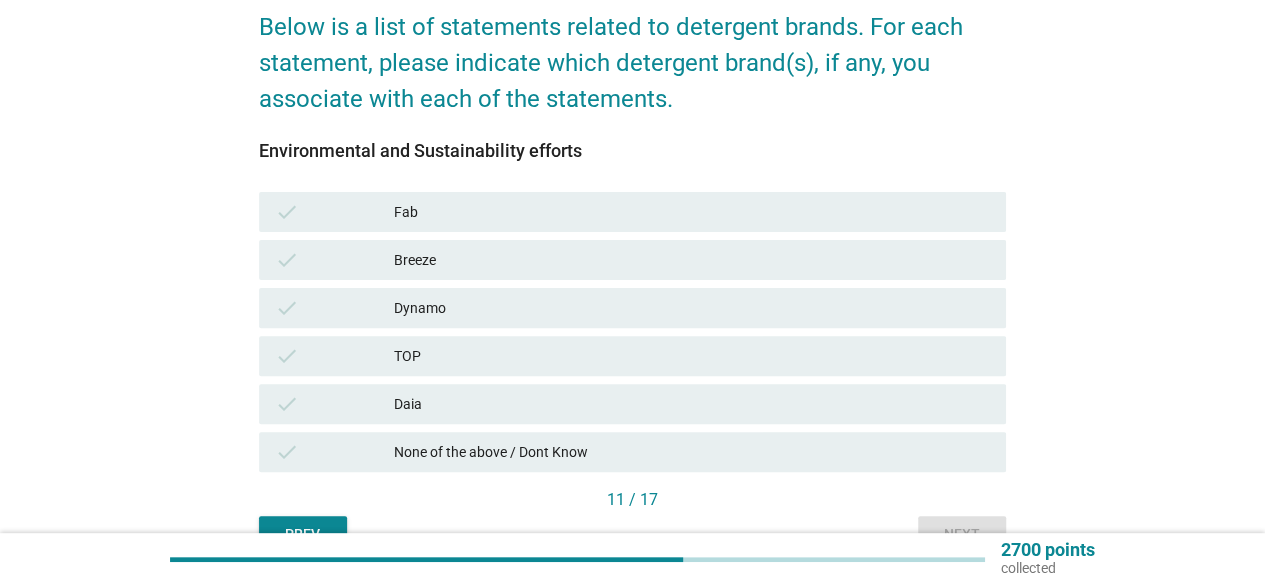 scroll, scrollTop: 200, scrollLeft: 0, axis: vertical 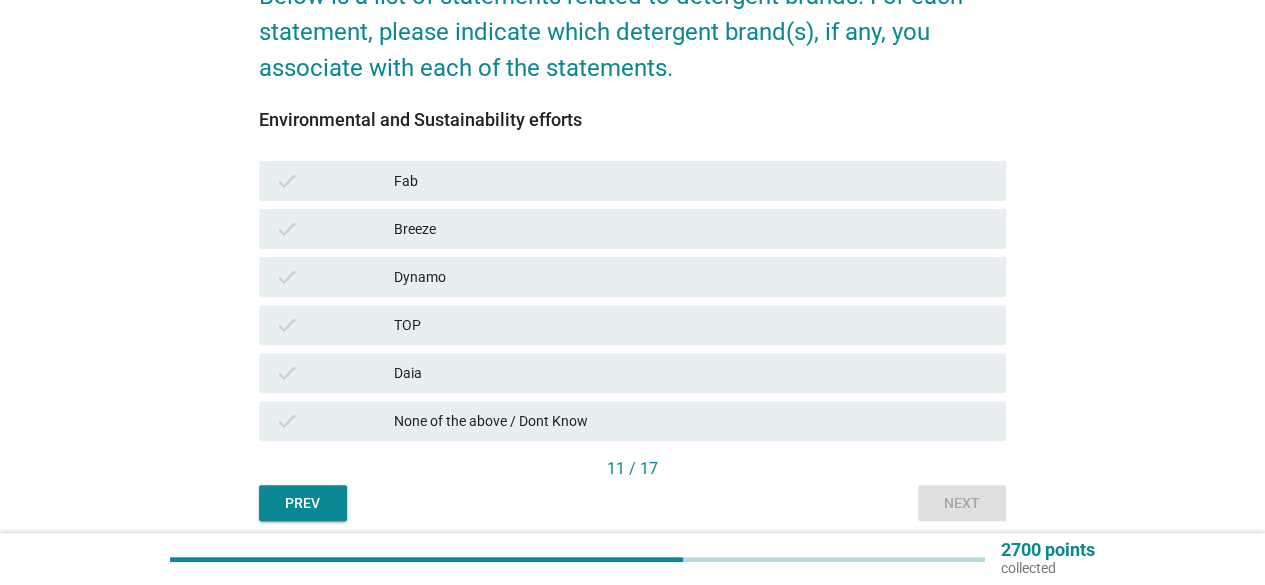 click on "TOP" at bounding box center [692, 325] 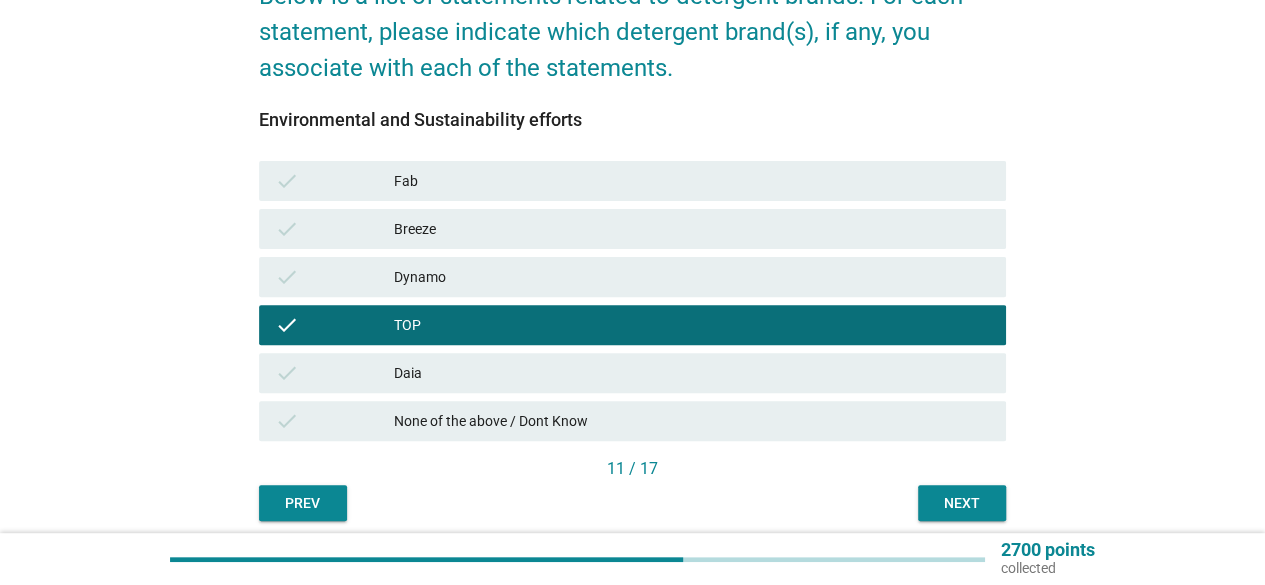 click on "Dynamo" at bounding box center [692, 277] 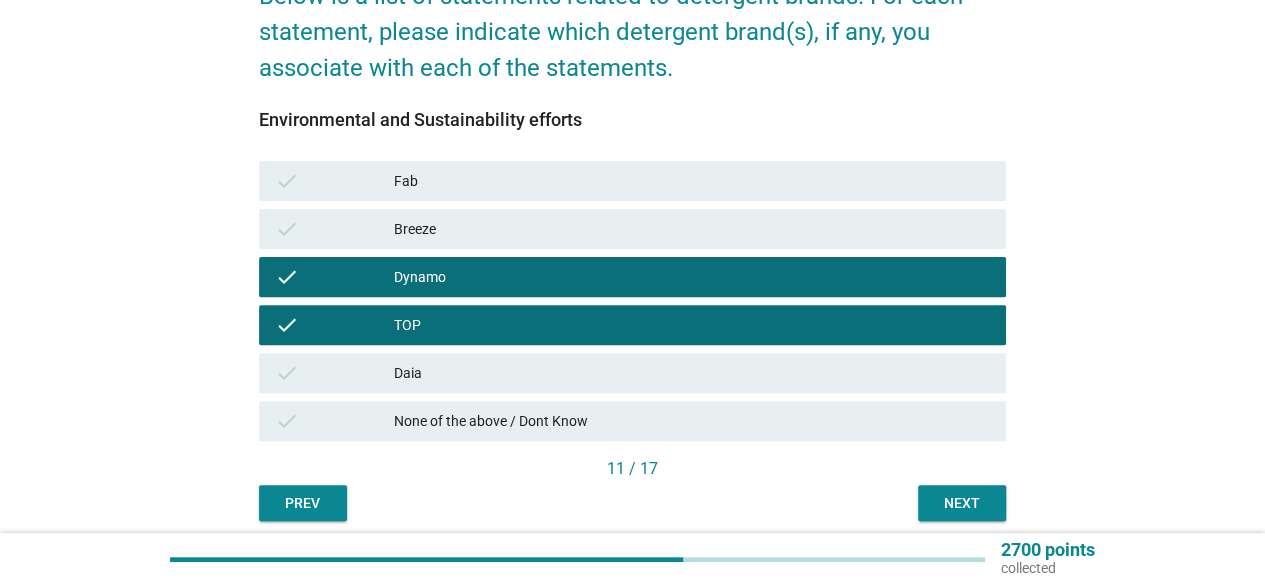 click on "Next" at bounding box center (962, 503) 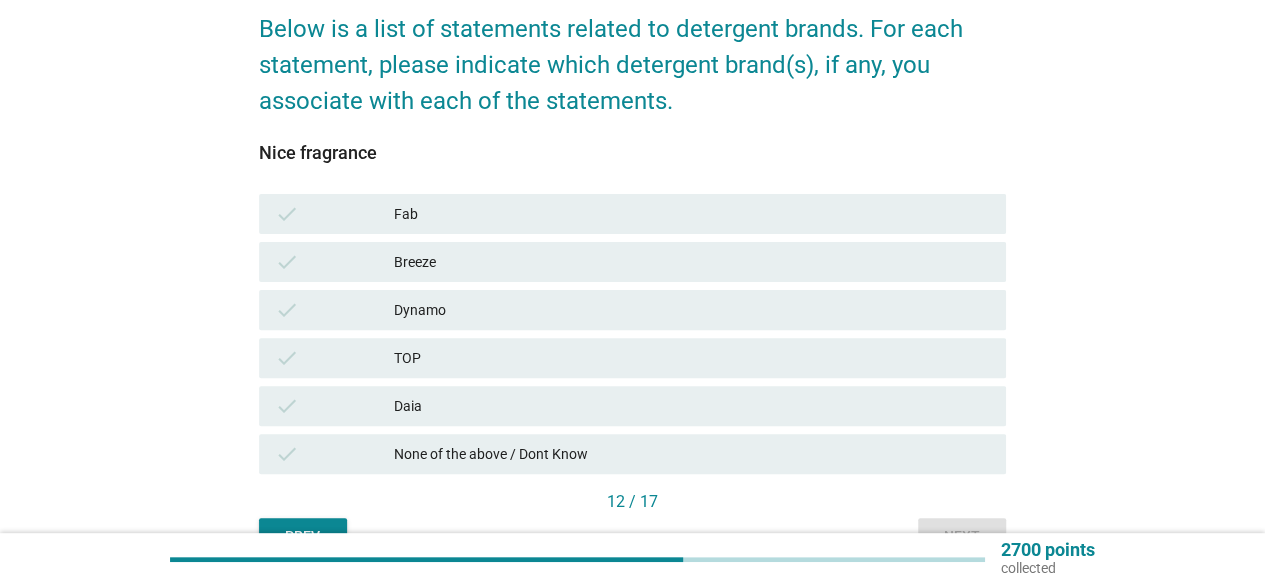 scroll, scrollTop: 200, scrollLeft: 0, axis: vertical 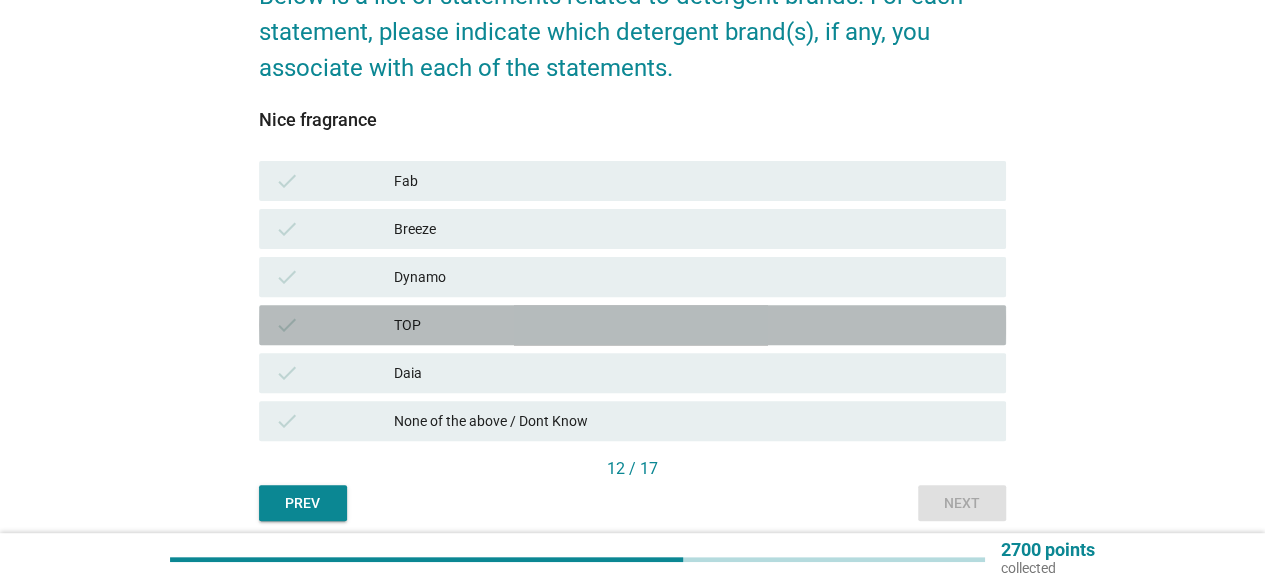 click on "TOP" at bounding box center (692, 325) 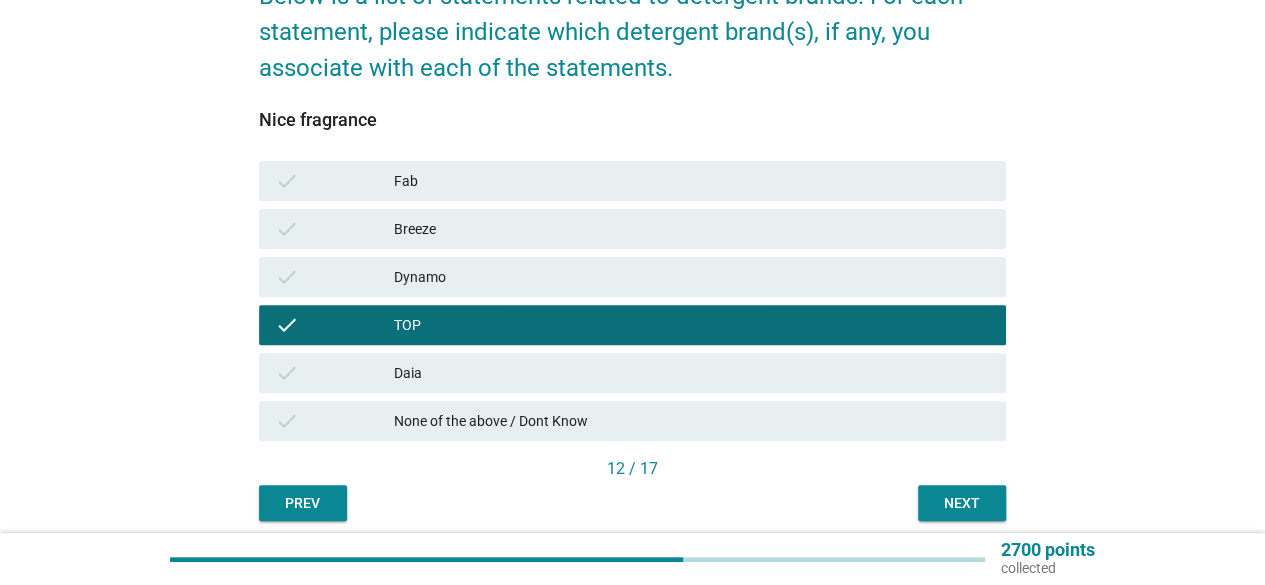 click on "Breeze" at bounding box center (692, 229) 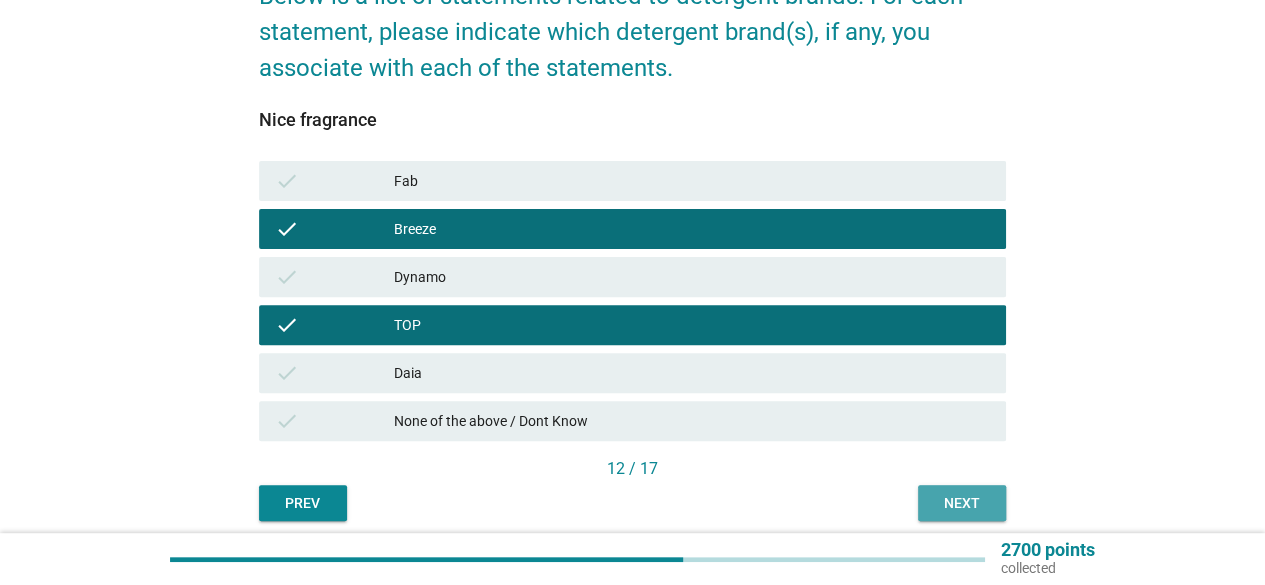 click on "Next" at bounding box center [962, 503] 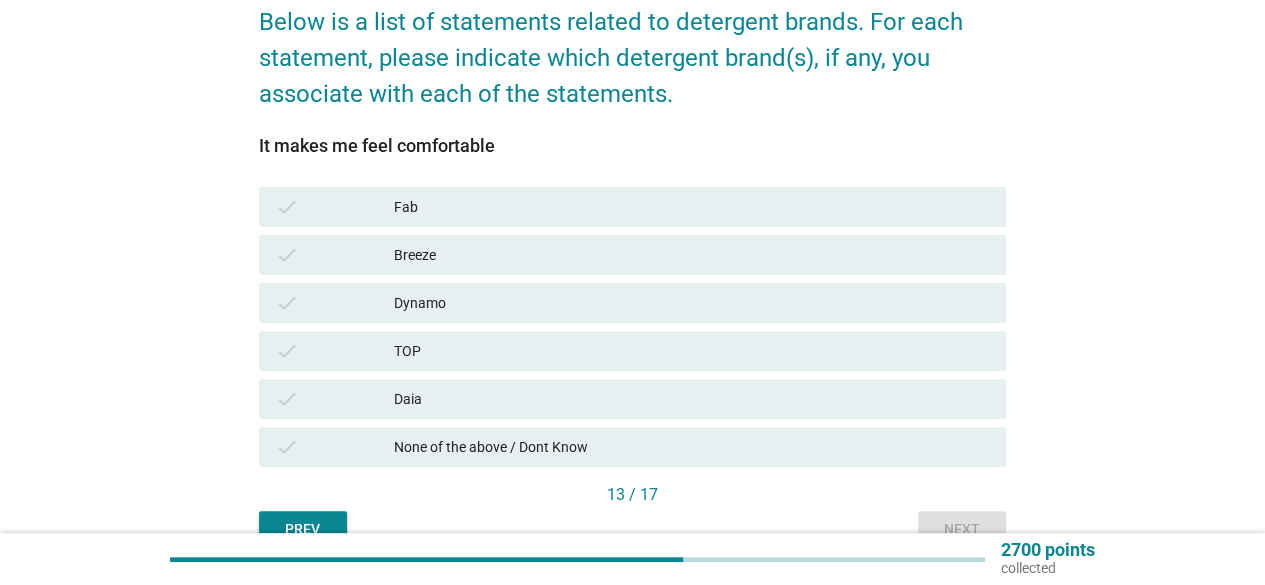 scroll, scrollTop: 200, scrollLeft: 0, axis: vertical 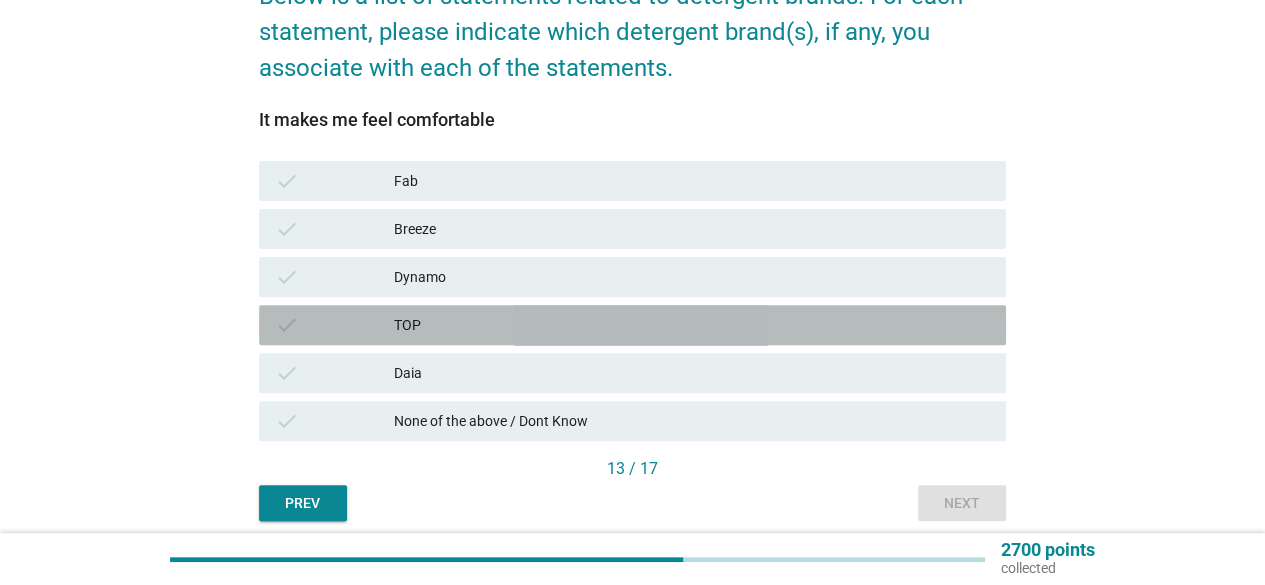 click on "TOP" at bounding box center (692, 325) 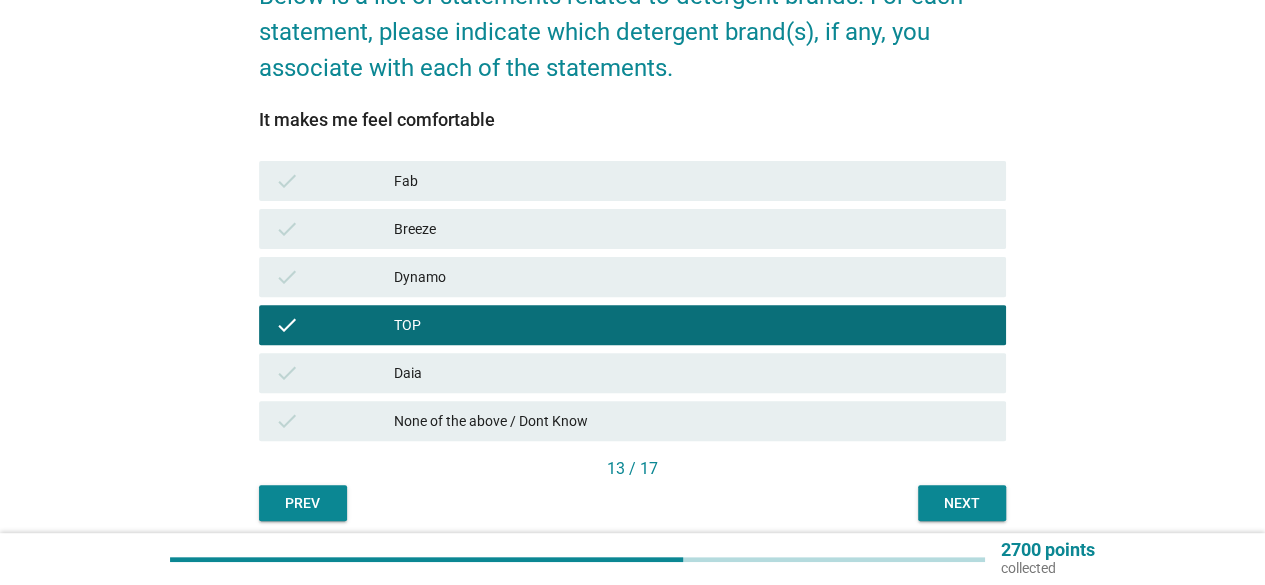 click on "check   Breeze" at bounding box center [632, 229] 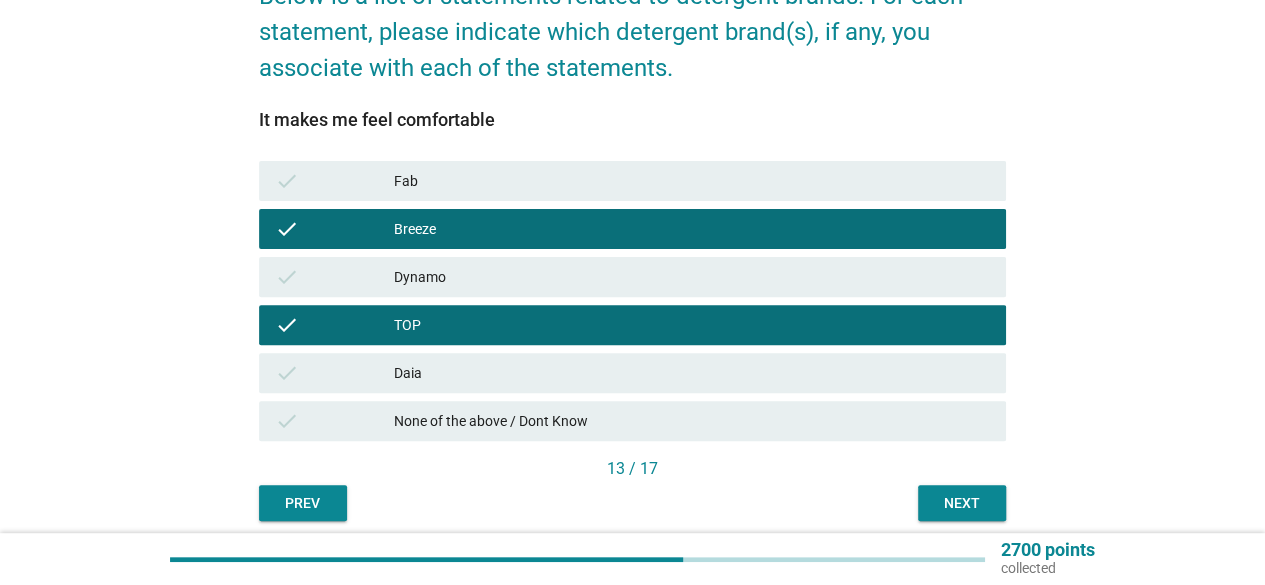 click on "Next" at bounding box center [962, 503] 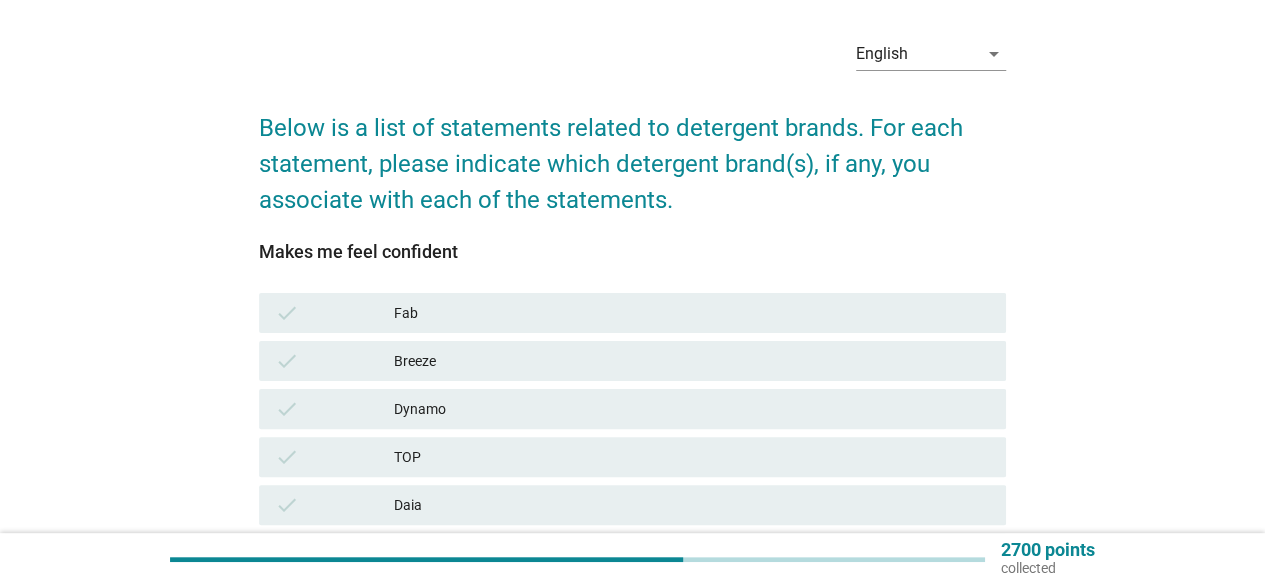 scroll, scrollTop: 100, scrollLeft: 0, axis: vertical 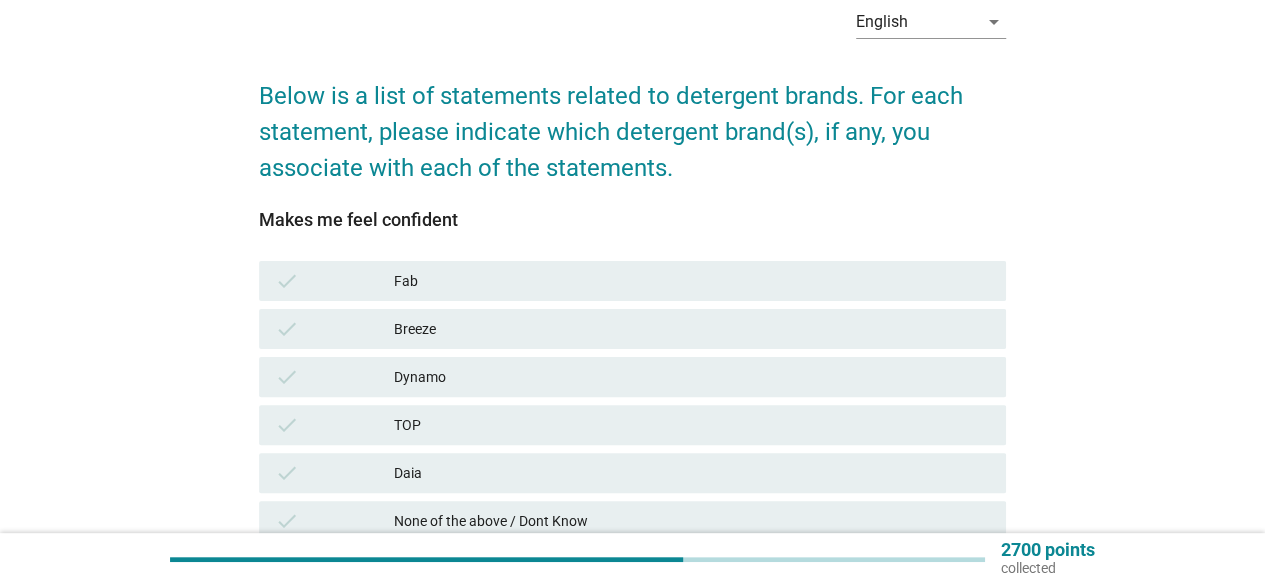 click on "TOP" at bounding box center [692, 425] 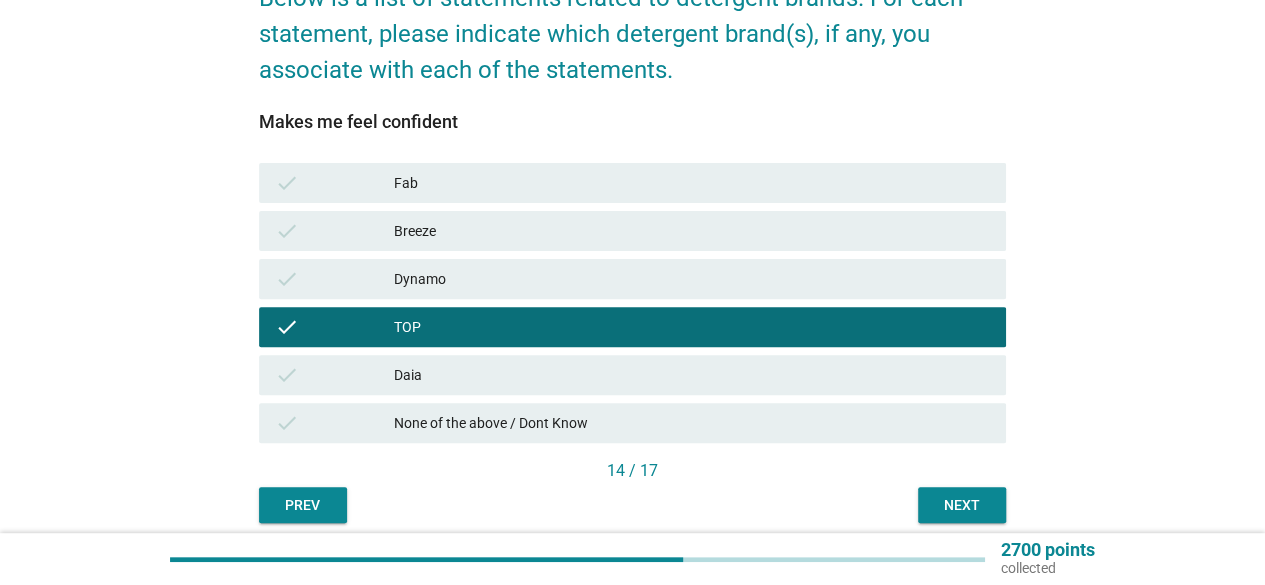 scroll, scrollTop: 278, scrollLeft: 0, axis: vertical 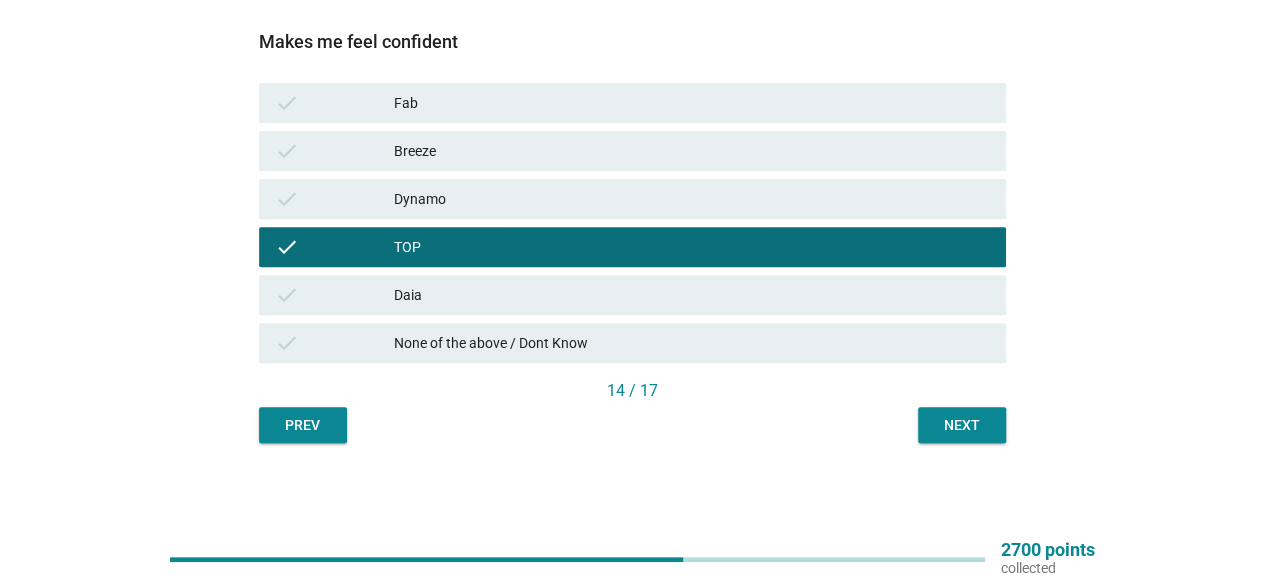 click on "Next" at bounding box center [962, 425] 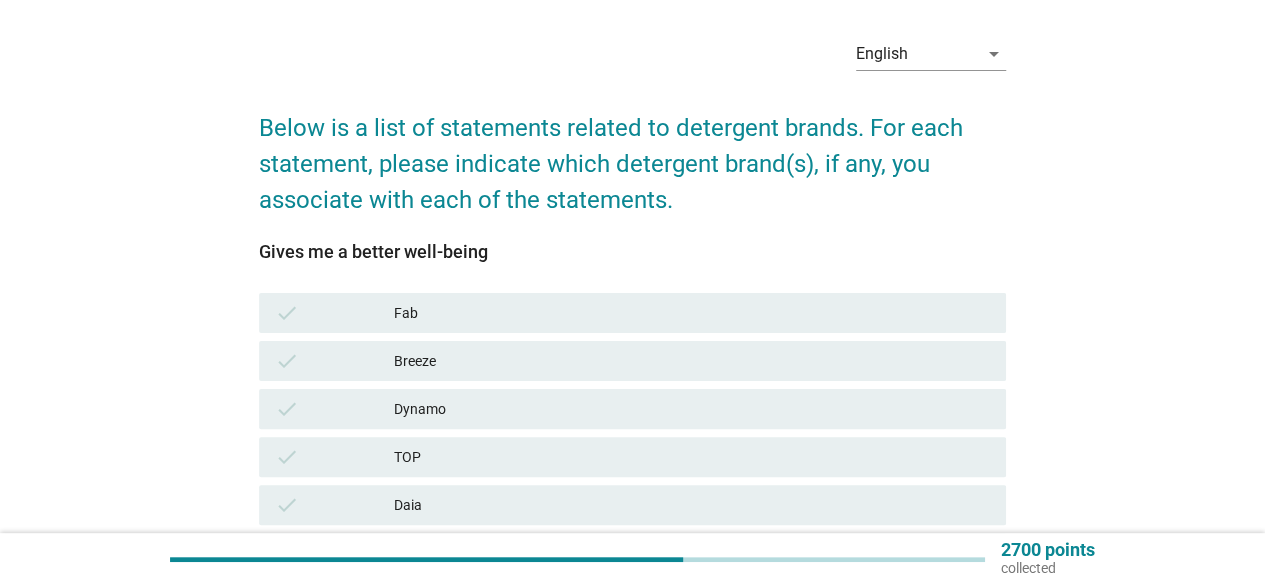 scroll, scrollTop: 100, scrollLeft: 0, axis: vertical 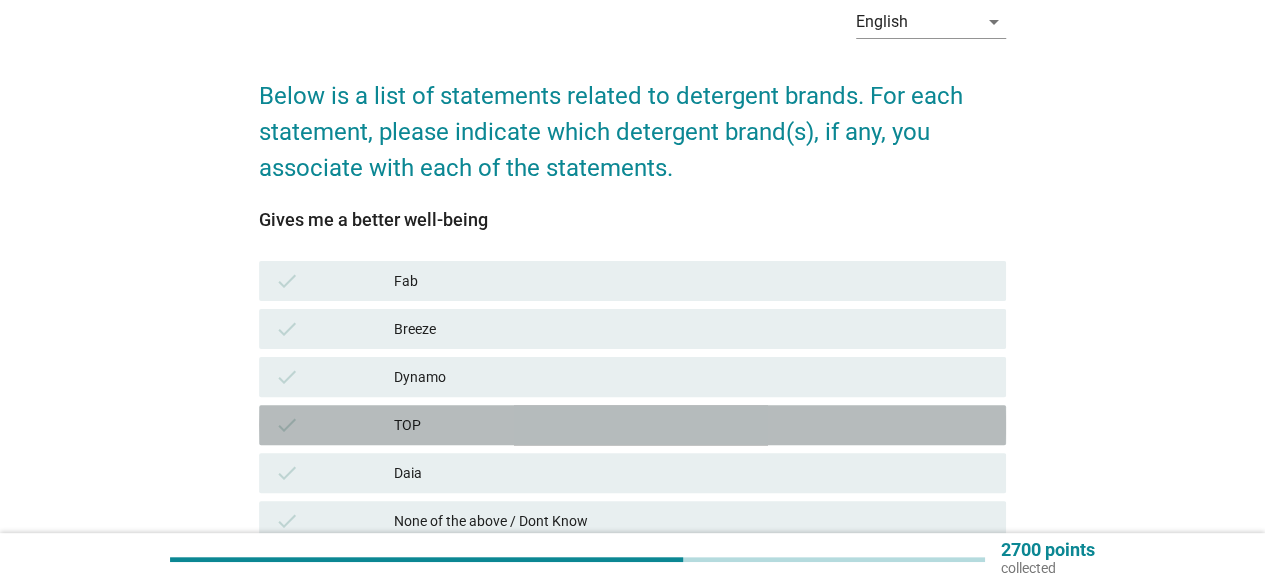 click on "check   TOP" at bounding box center (632, 425) 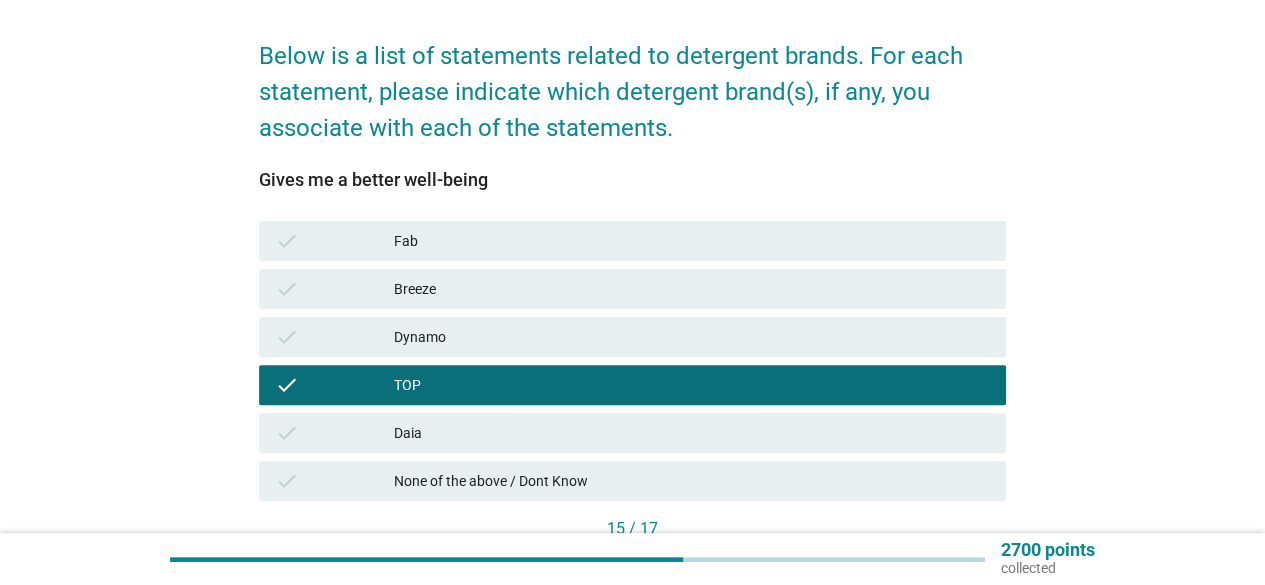 scroll, scrollTop: 200, scrollLeft: 0, axis: vertical 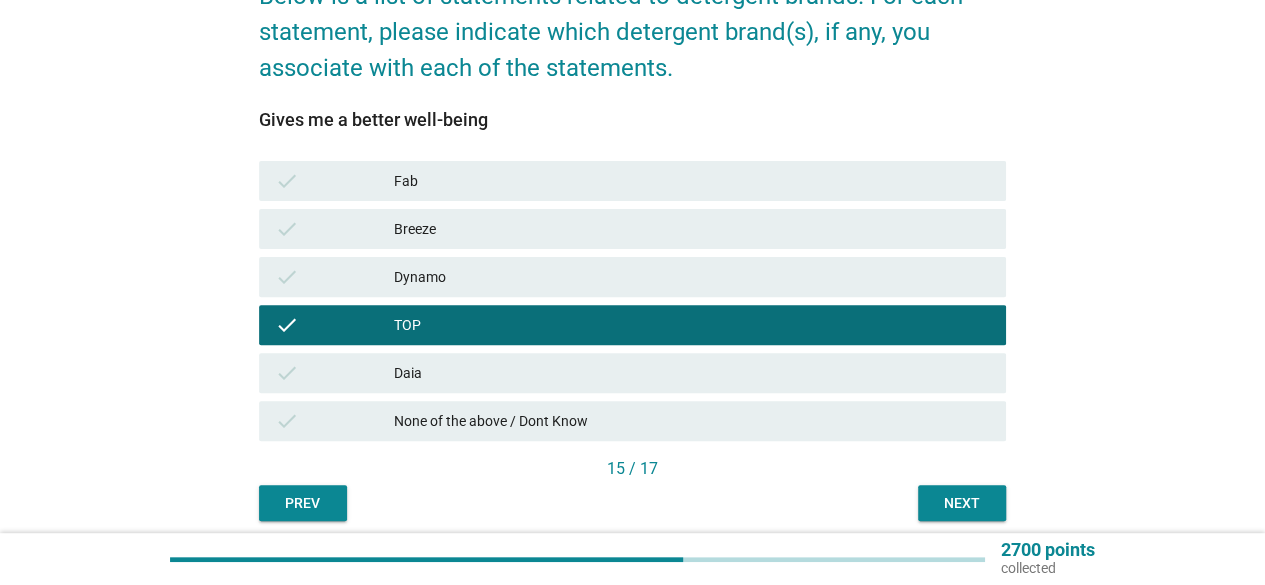 click on "Next" at bounding box center [962, 503] 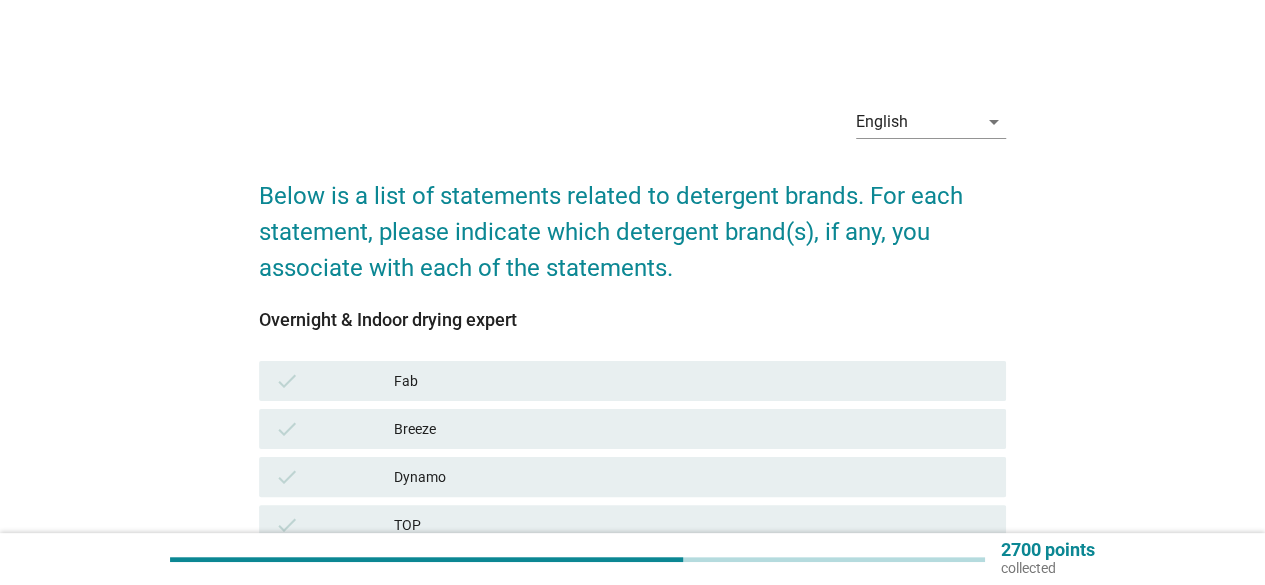 scroll, scrollTop: 100, scrollLeft: 0, axis: vertical 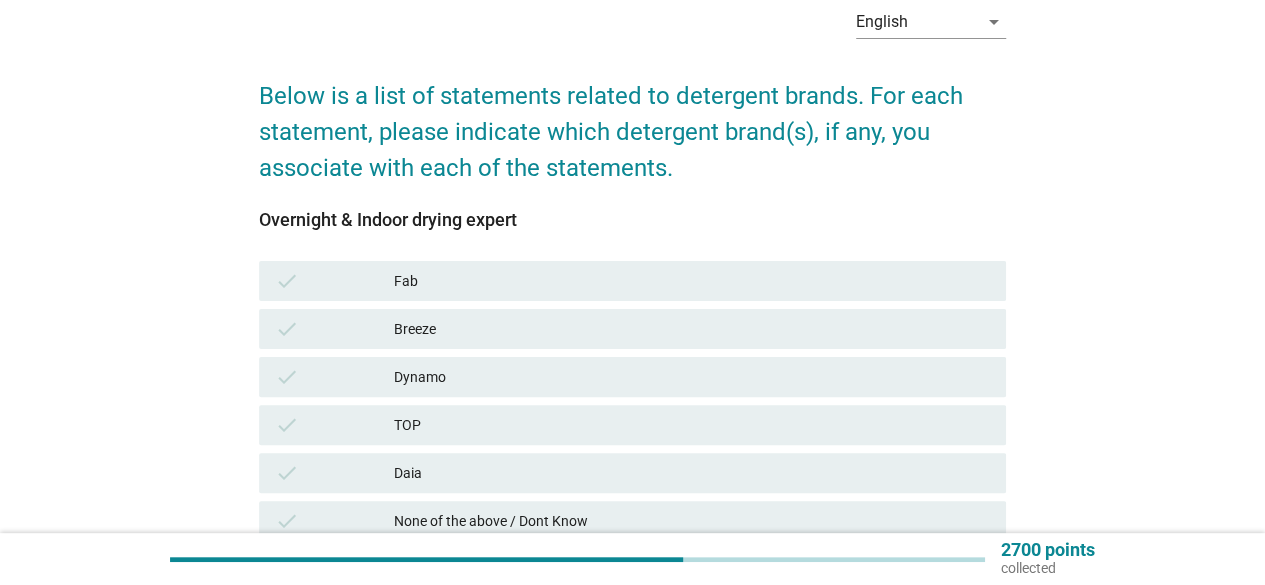drag, startPoint x: 437, startPoint y: 415, endPoint x: 440, endPoint y: 392, distance: 23.194826 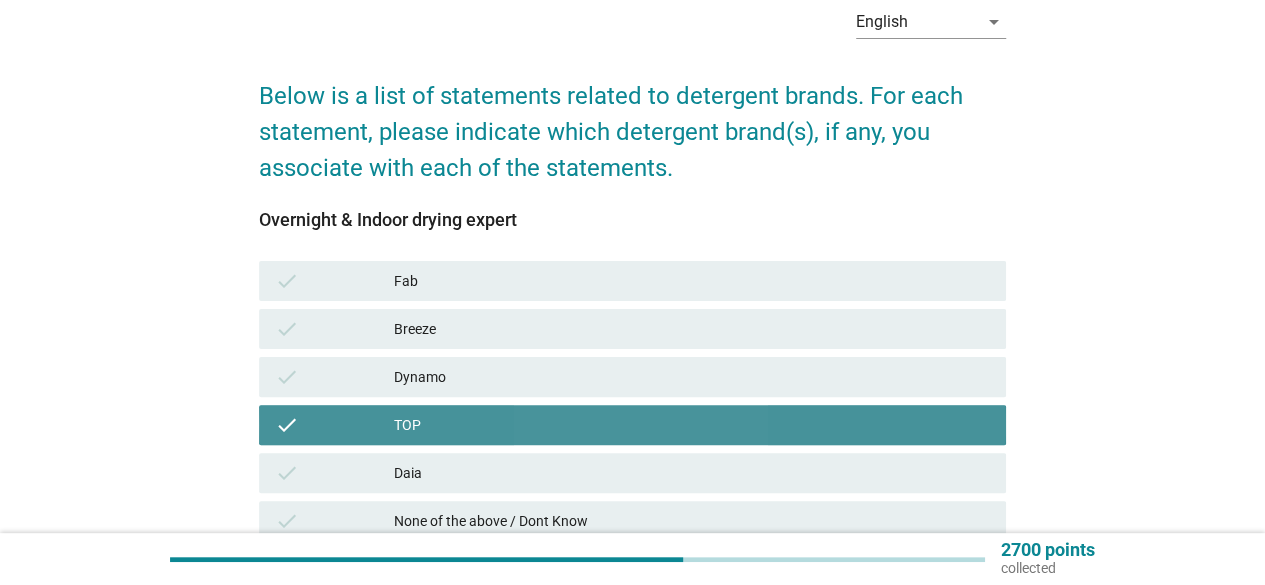 click on "Breeze" at bounding box center (692, 329) 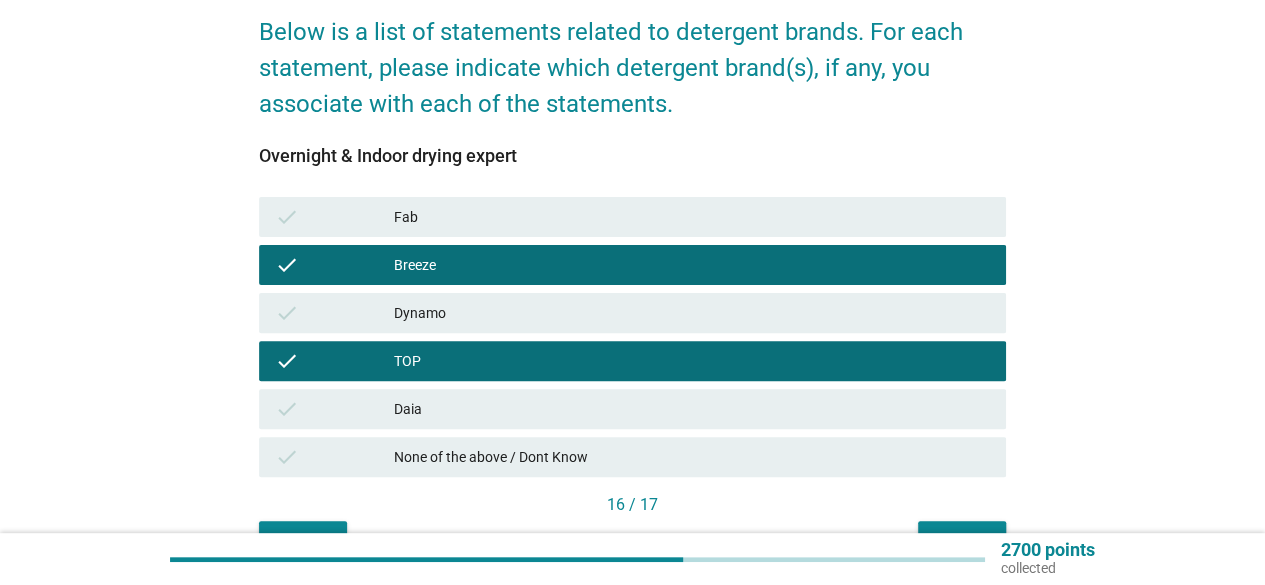scroll, scrollTop: 278, scrollLeft: 0, axis: vertical 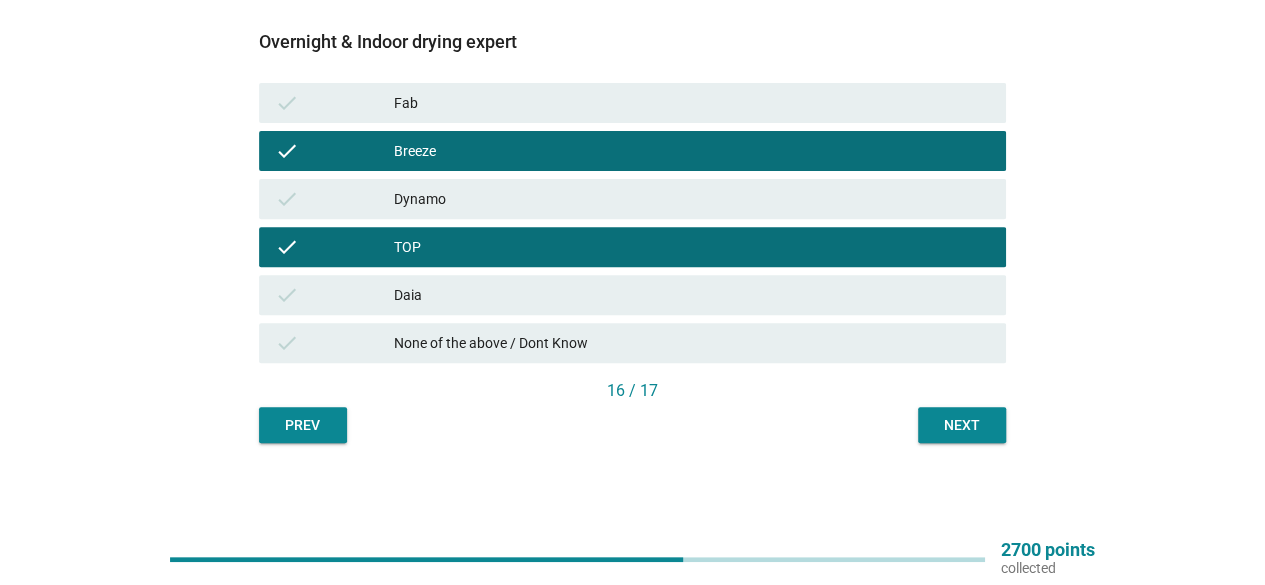 click on "Next" at bounding box center (962, 425) 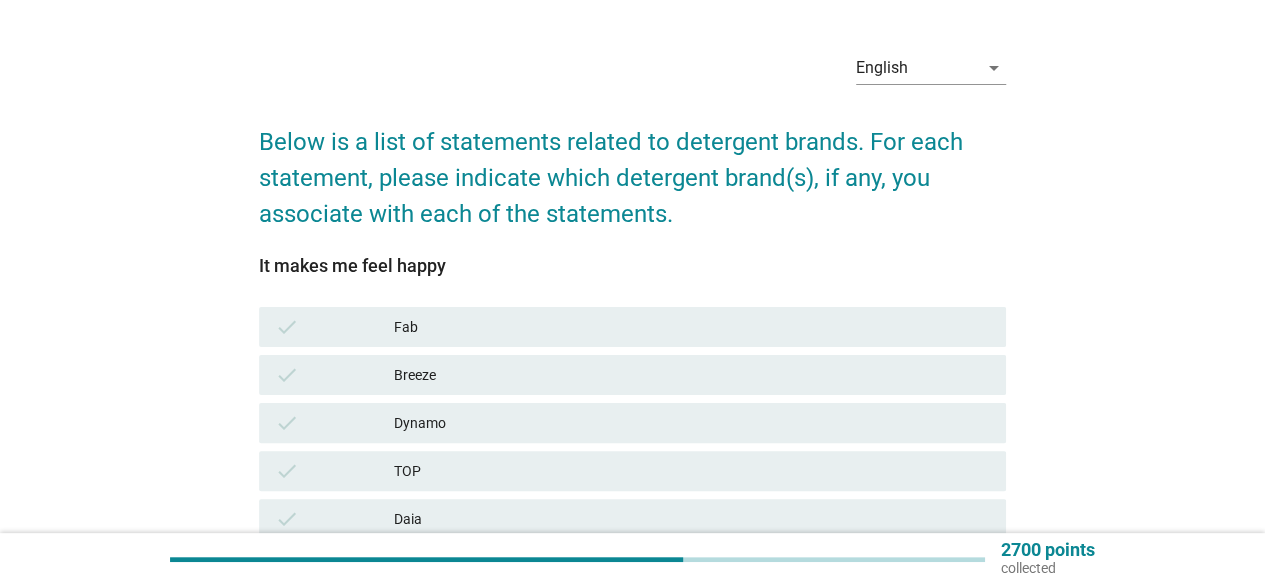 scroll, scrollTop: 100, scrollLeft: 0, axis: vertical 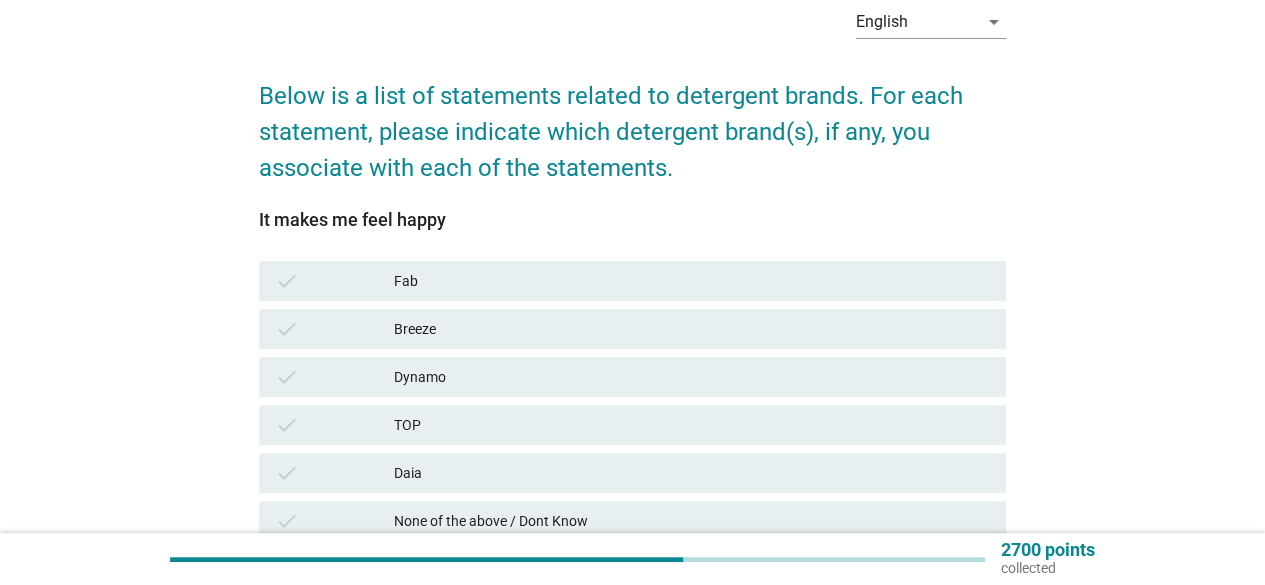 click on "TOP" at bounding box center (692, 425) 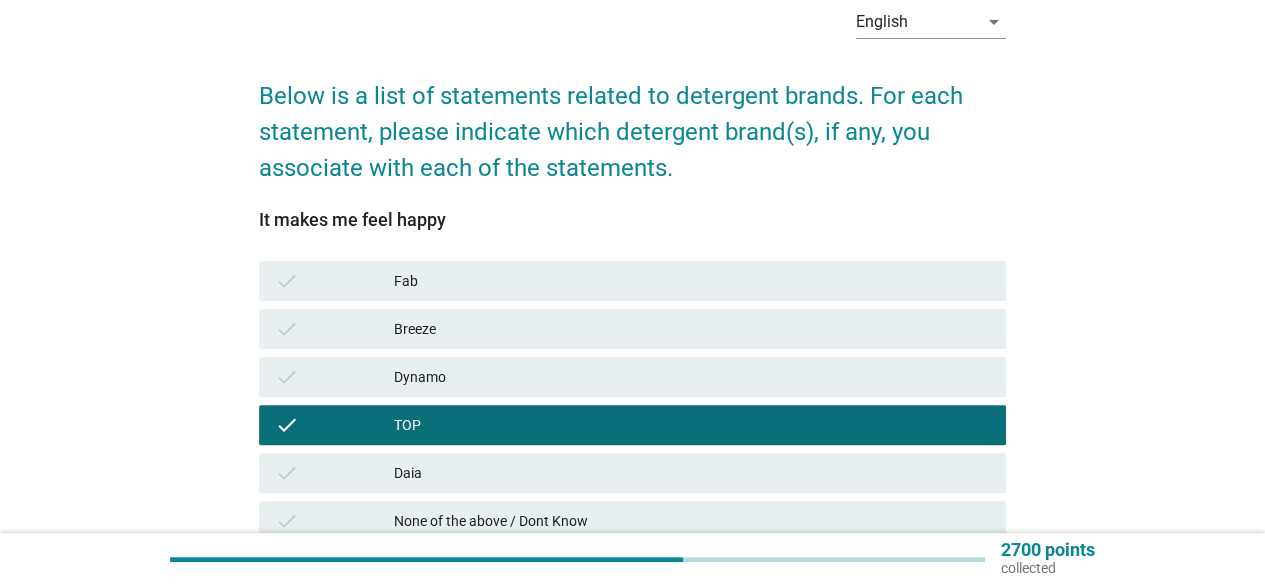 click on "Breeze" at bounding box center (692, 329) 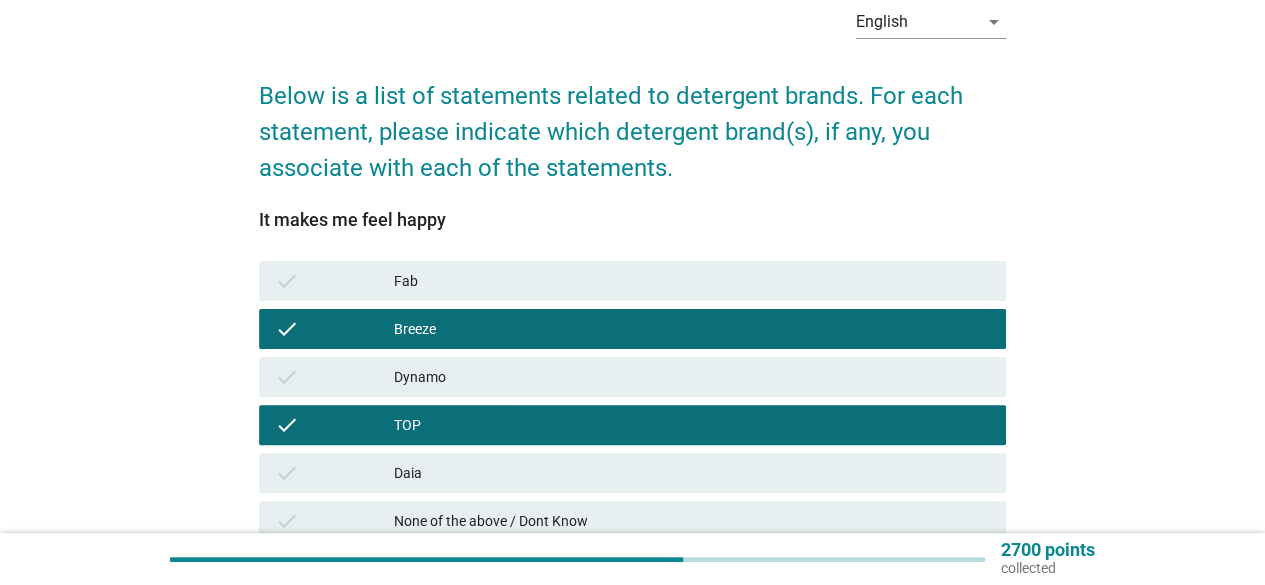 scroll, scrollTop: 278, scrollLeft: 0, axis: vertical 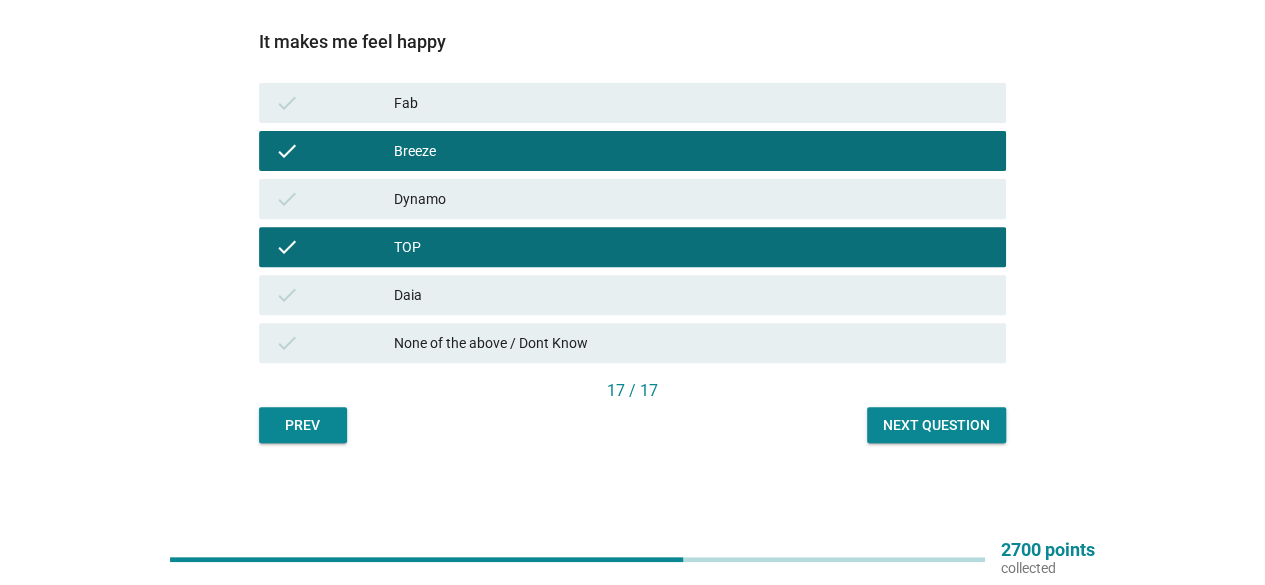 click on "Next question" at bounding box center (936, 425) 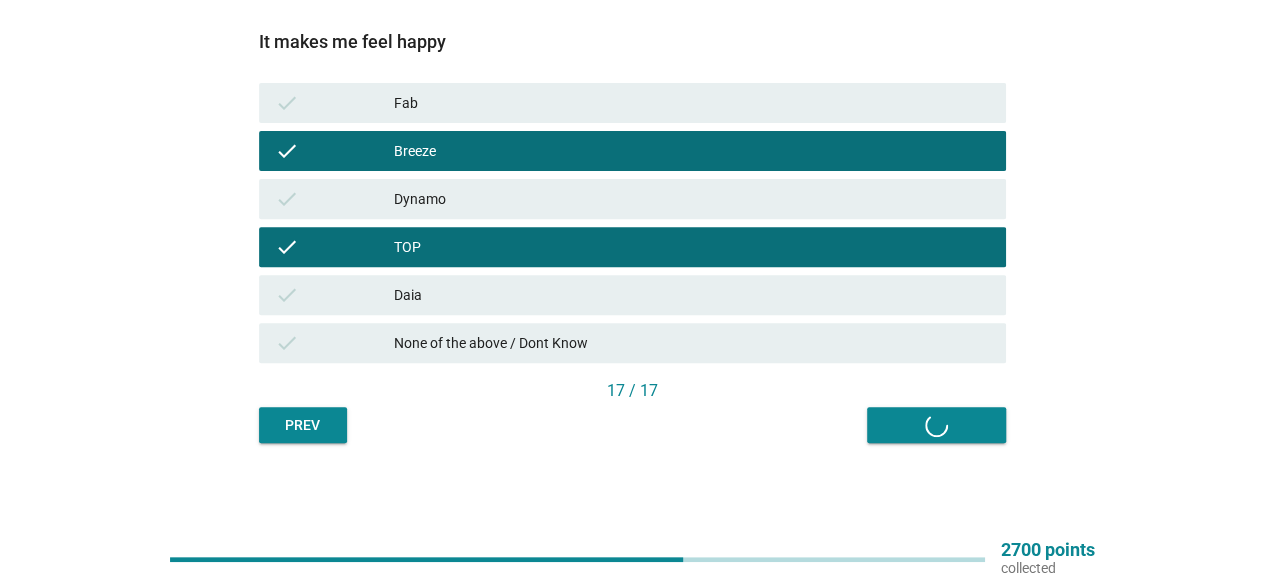 scroll 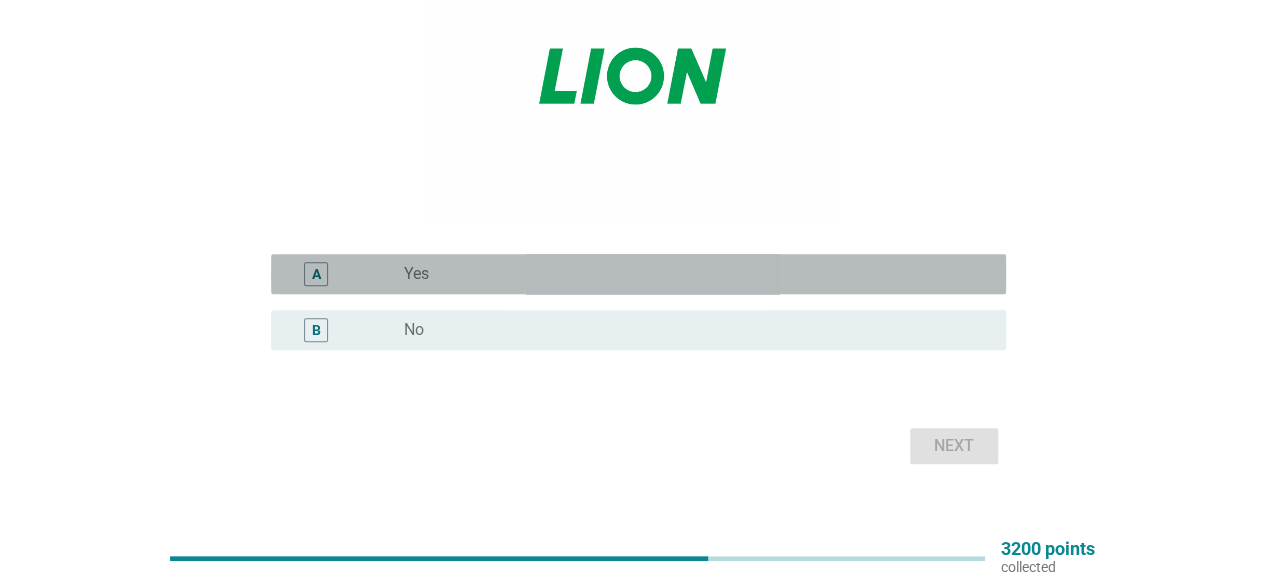 click on "Yes" at bounding box center (416, 274) 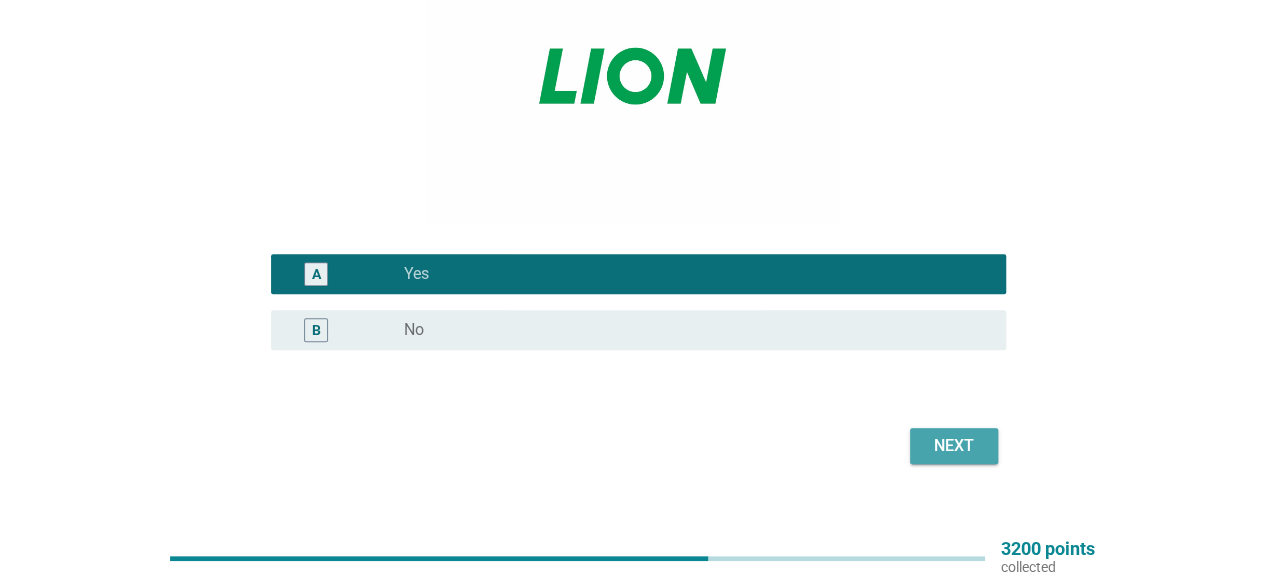 click on "Next" at bounding box center [954, 446] 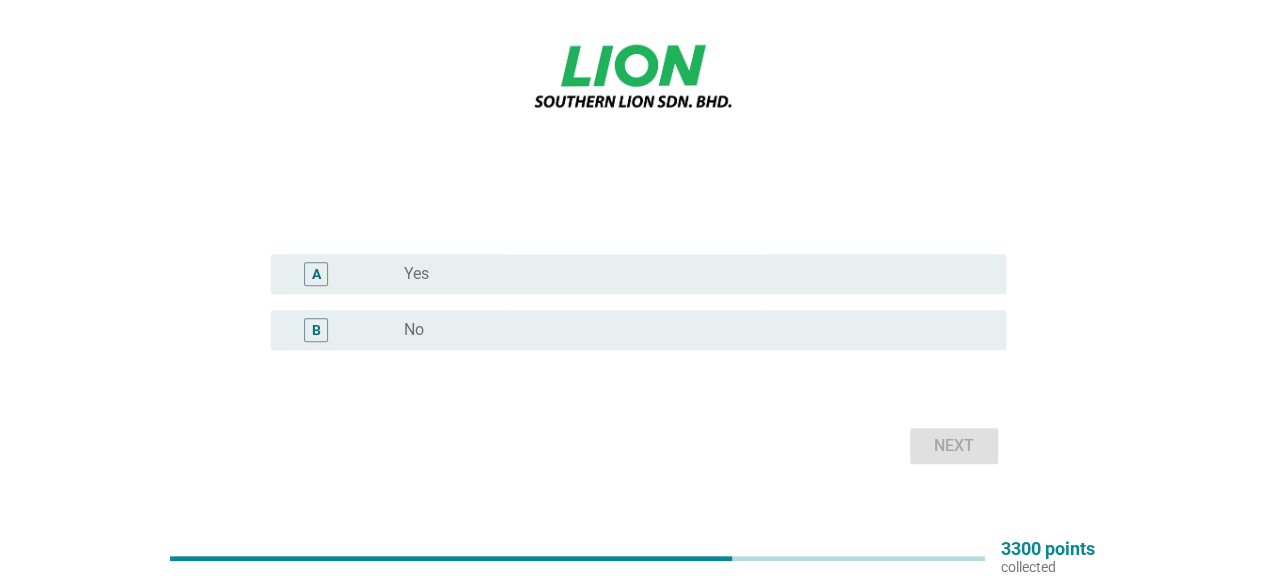 drag, startPoint x: 398, startPoint y: 269, endPoint x: 436, endPoint y: 279, distance: 39.293766 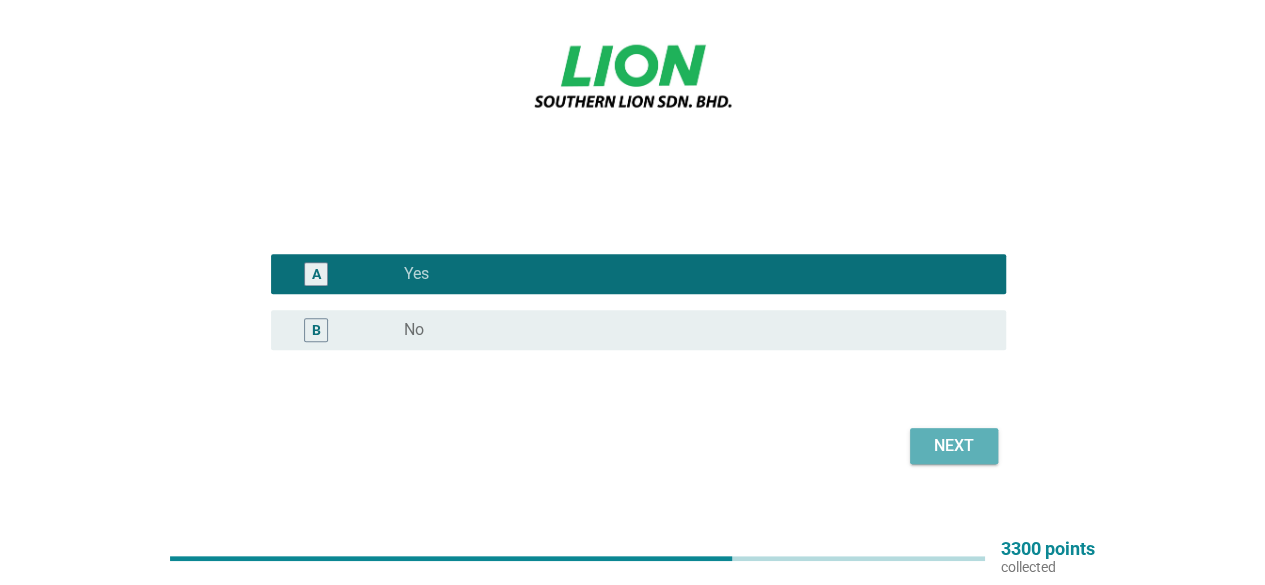 drag, startPoint x: 988, startPoint y: 447, endPoint x: 976, endPoint y: 449, distance: 12.165525 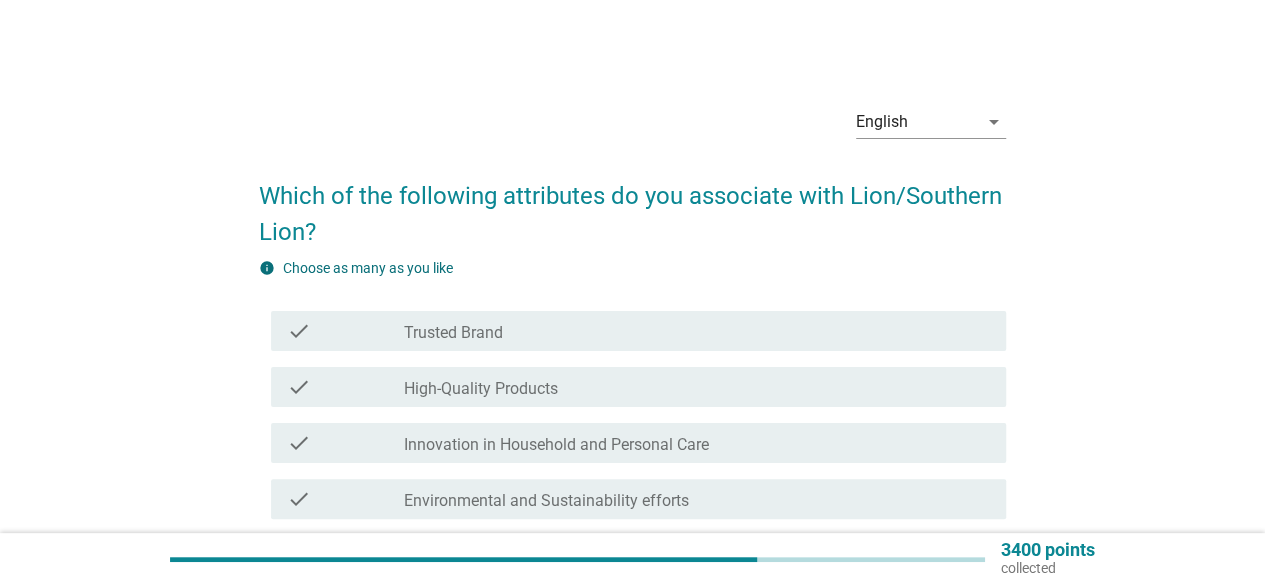scroll, scrollTop: 100, scrollLeft: 0, axis: vertical 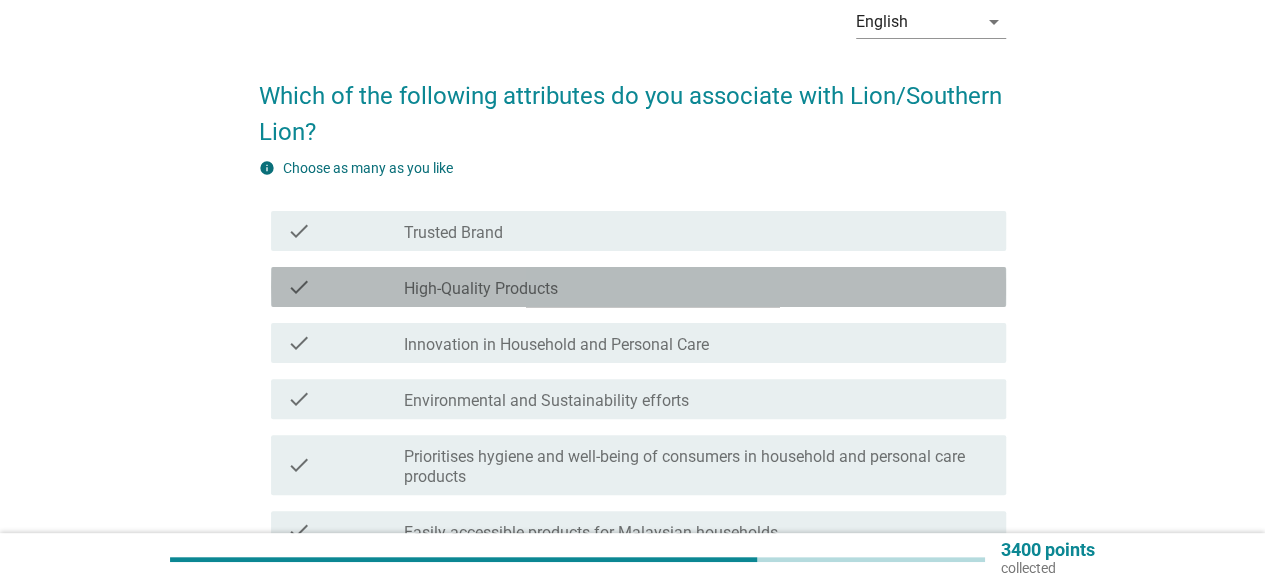 click on "check     check_box_outline_blank High-Quality Products" at bounding box center (638, 287) 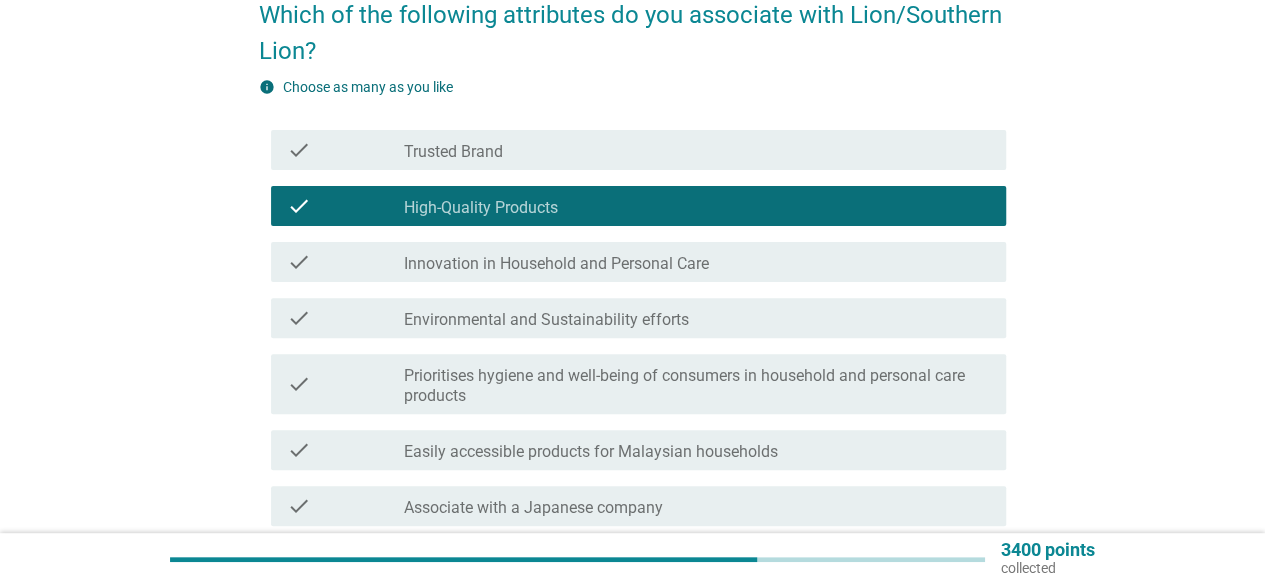 scroll, scrollTop: 200, scrollLeft: 0, axis: vertical 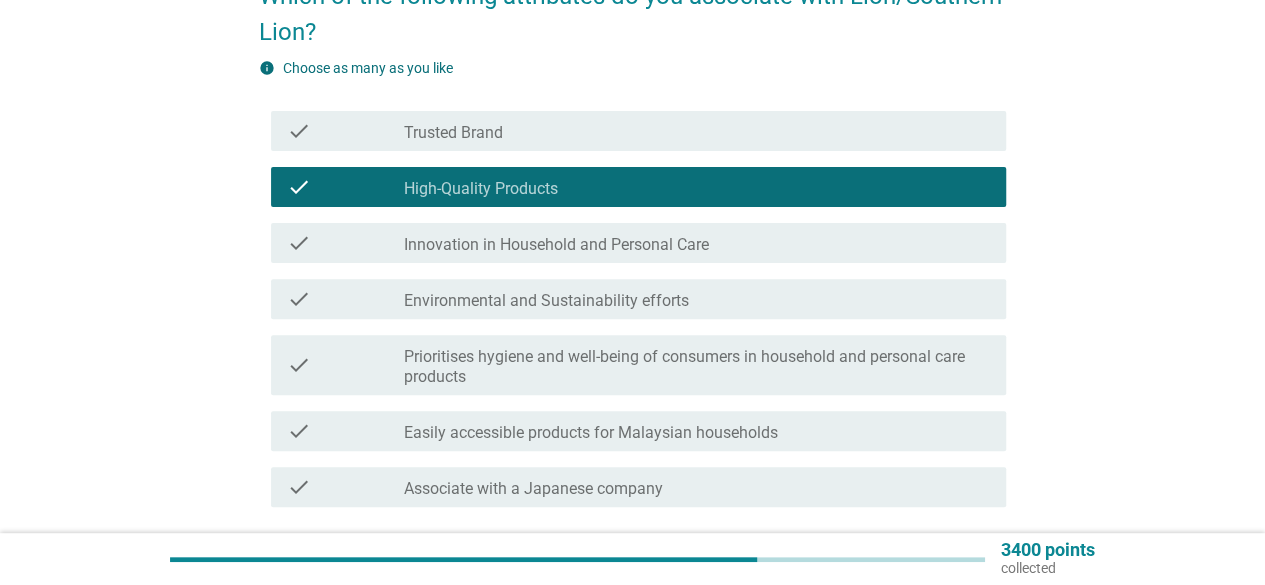 click on "Innovation in Household and Personal Care" at bounding box center (556, 245) 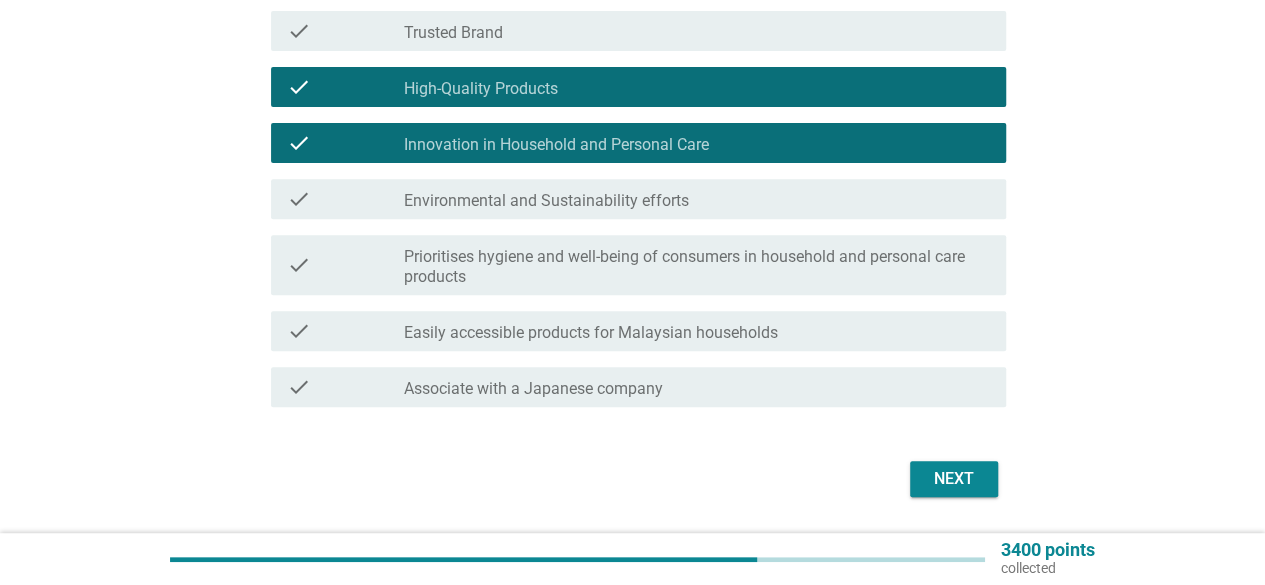 click on "Associate with a Japanese company" at bounding box center (533, 389) 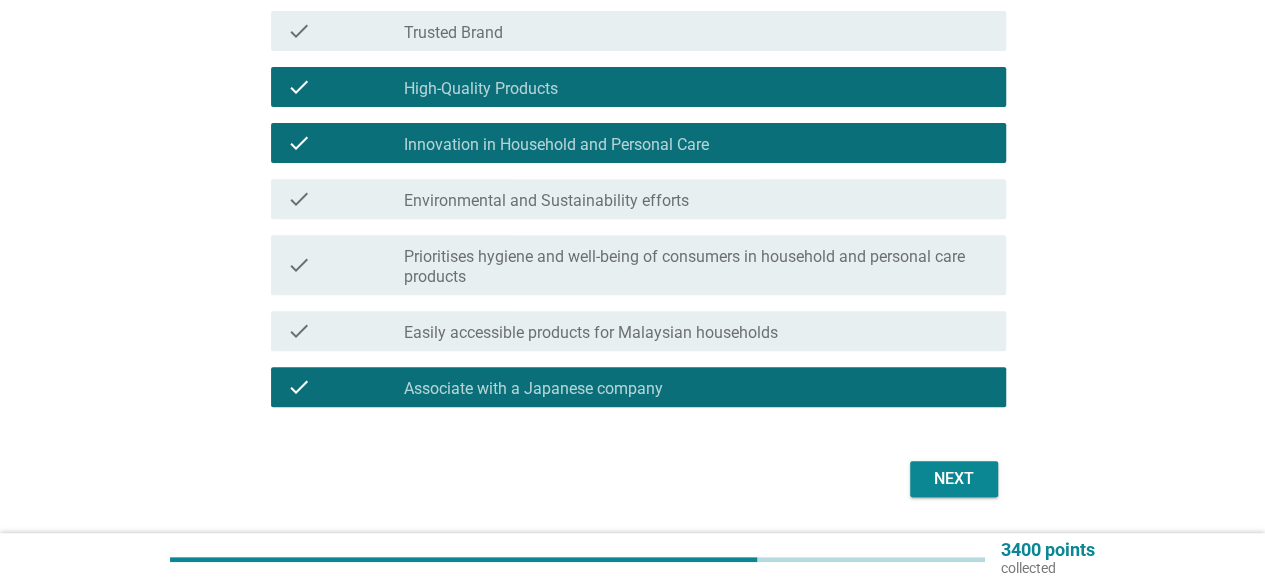 click on "check     check_box_outline_blank Easily accessible products for Malaysian households" at bounding box center (638, 331) 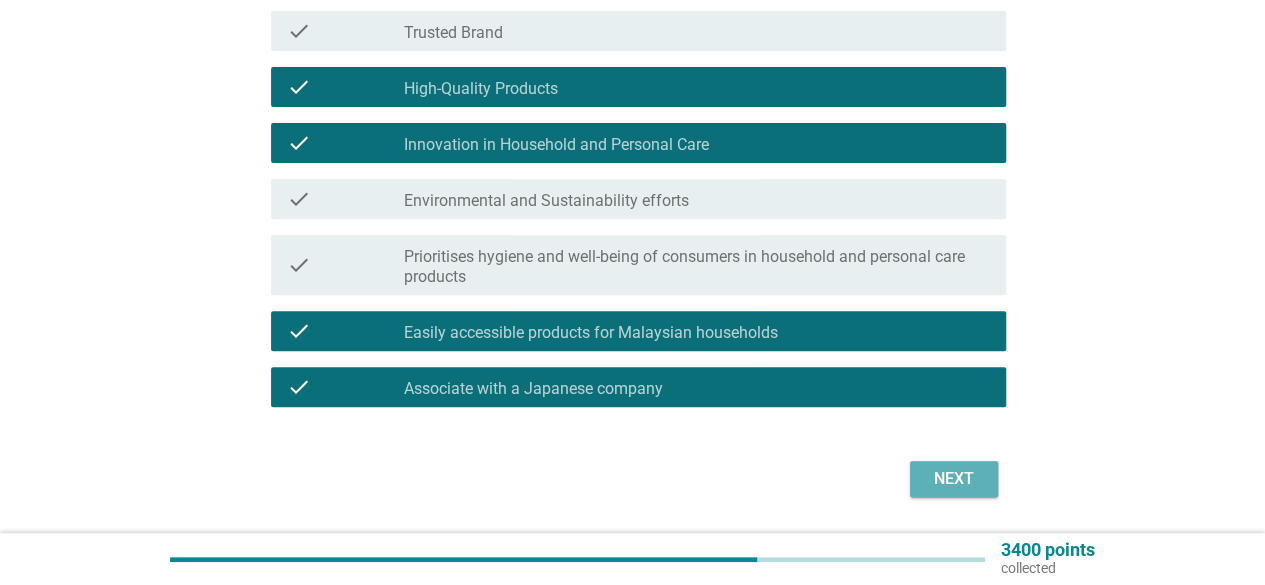 drag, startPoint x: 940, startPoint y: 481, endPoint x: 854, endPoint y: 479, distance: 86.023254 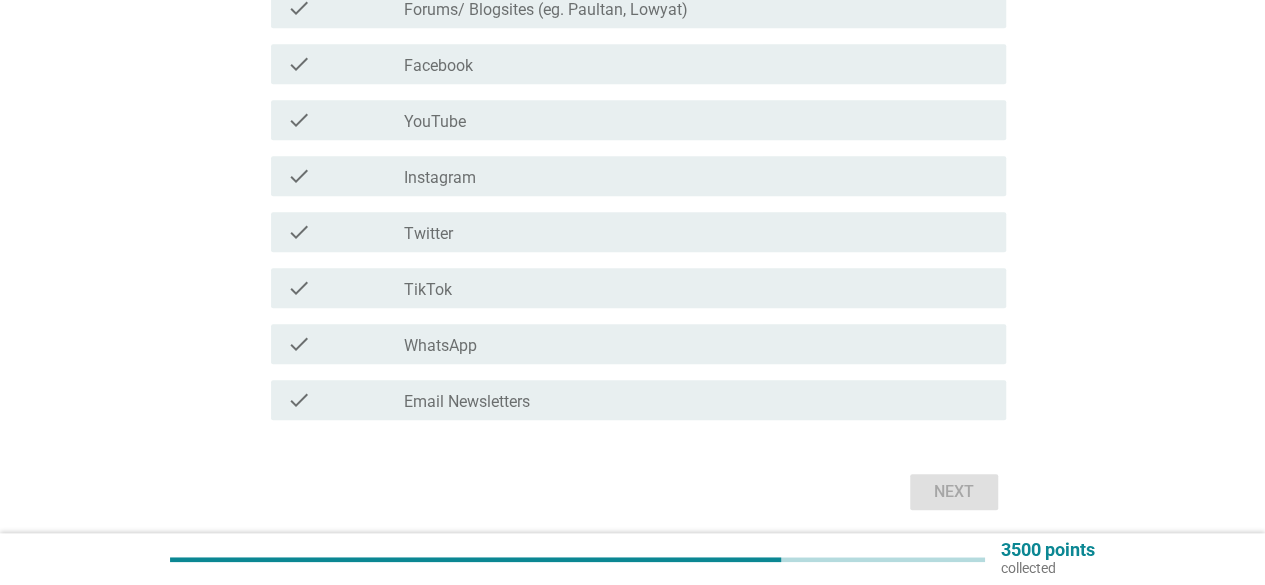 scroll, scrollTop: 900, scrollLeft: 0, axis: vertical 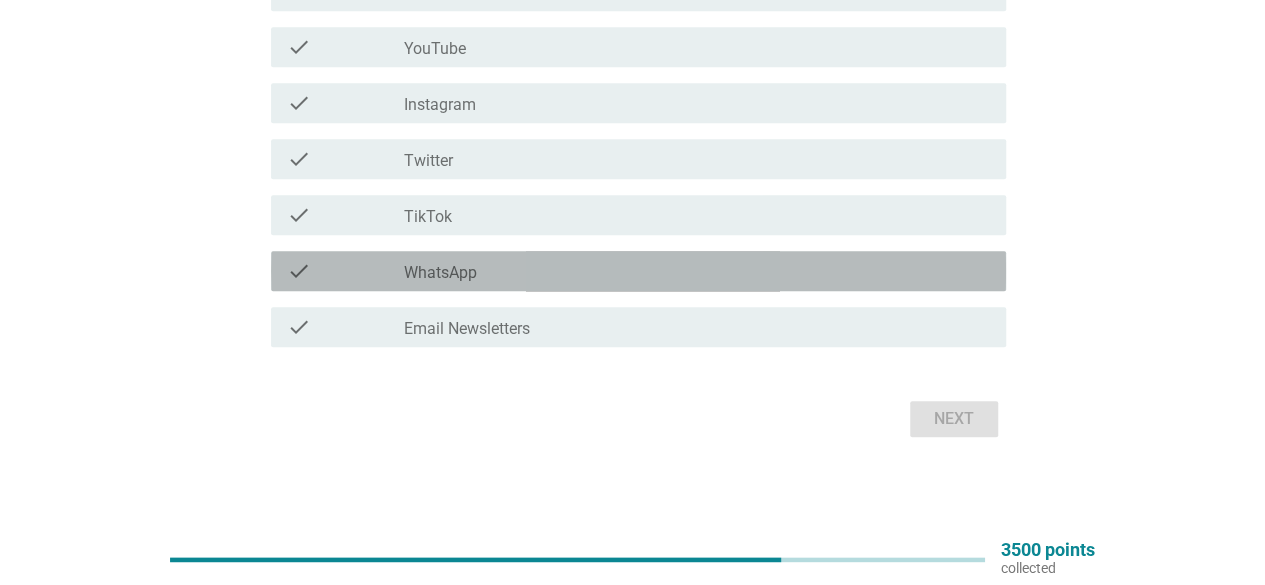 click on "check     check_box_outline_blank WhatsApp" at bounding box center (638, 271) 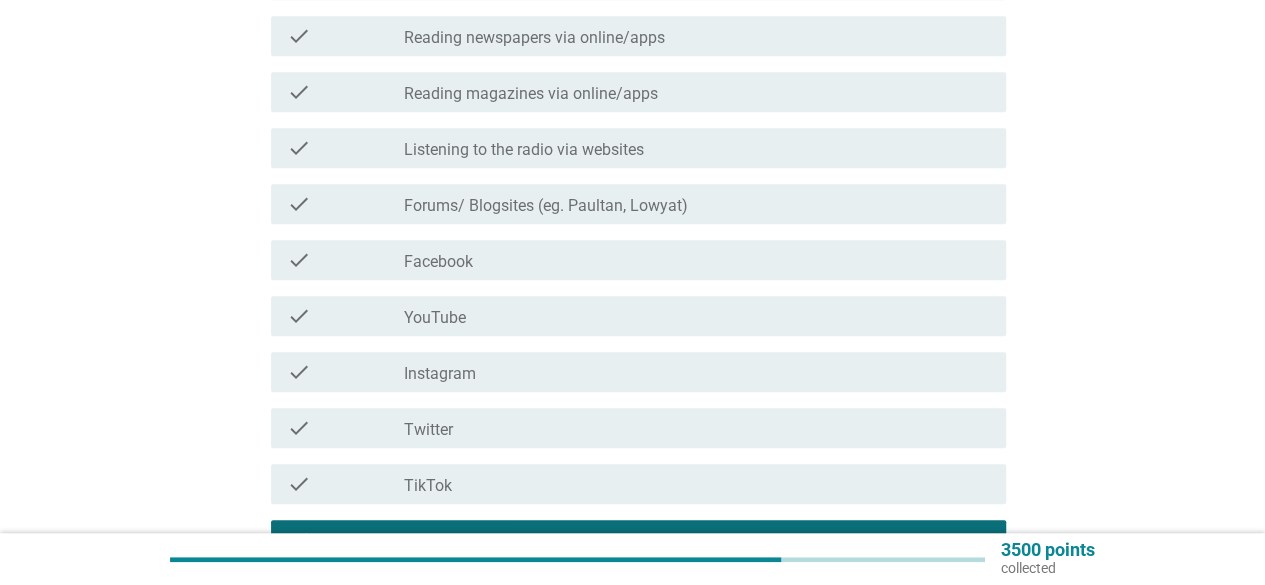 scroll, scrollTop: 600, scrollLeft: 0, axis: vertical 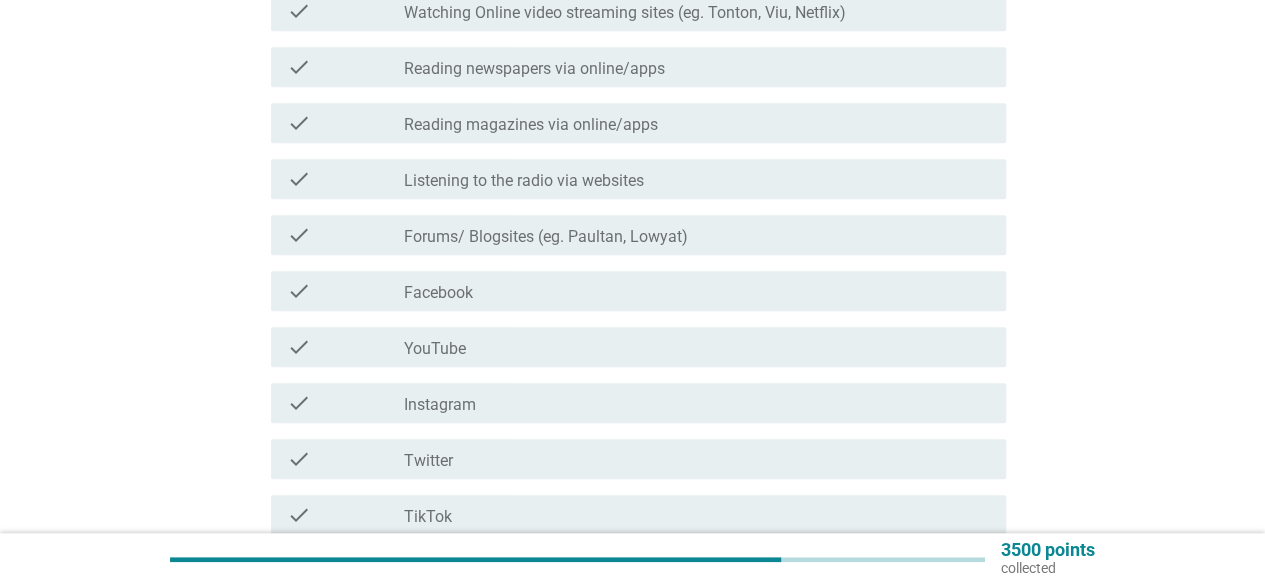 click on "check     check_box_outline_blank YouTube" at bounding box center (632, 347) 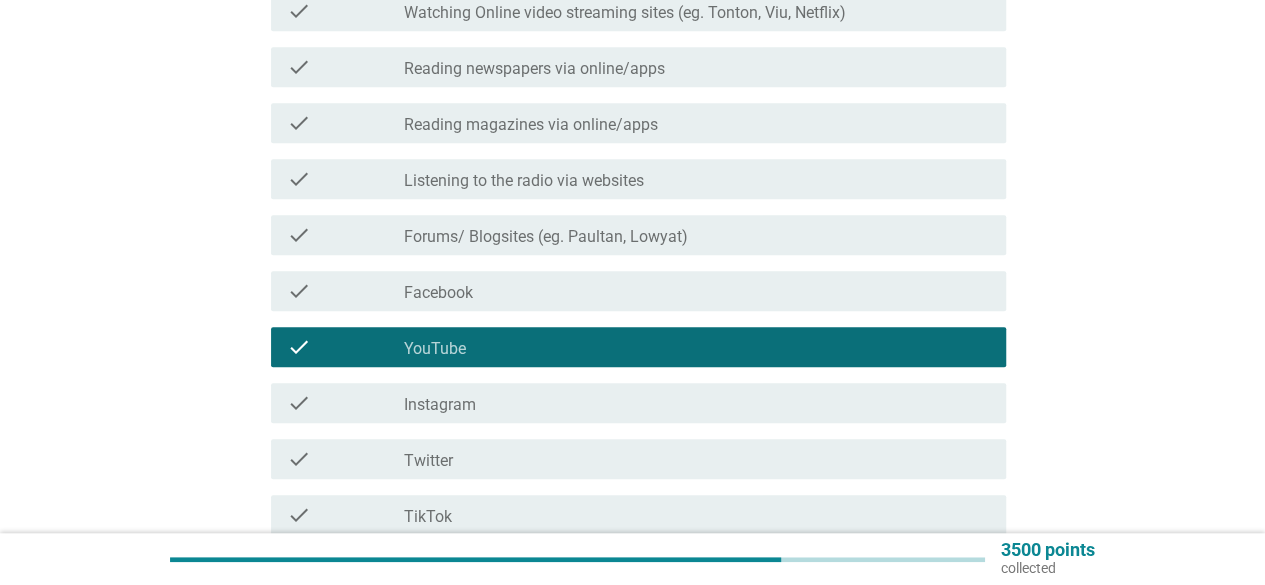 click on "check     check_box_outline_blank Facebook" at bounding box center (638, 291) 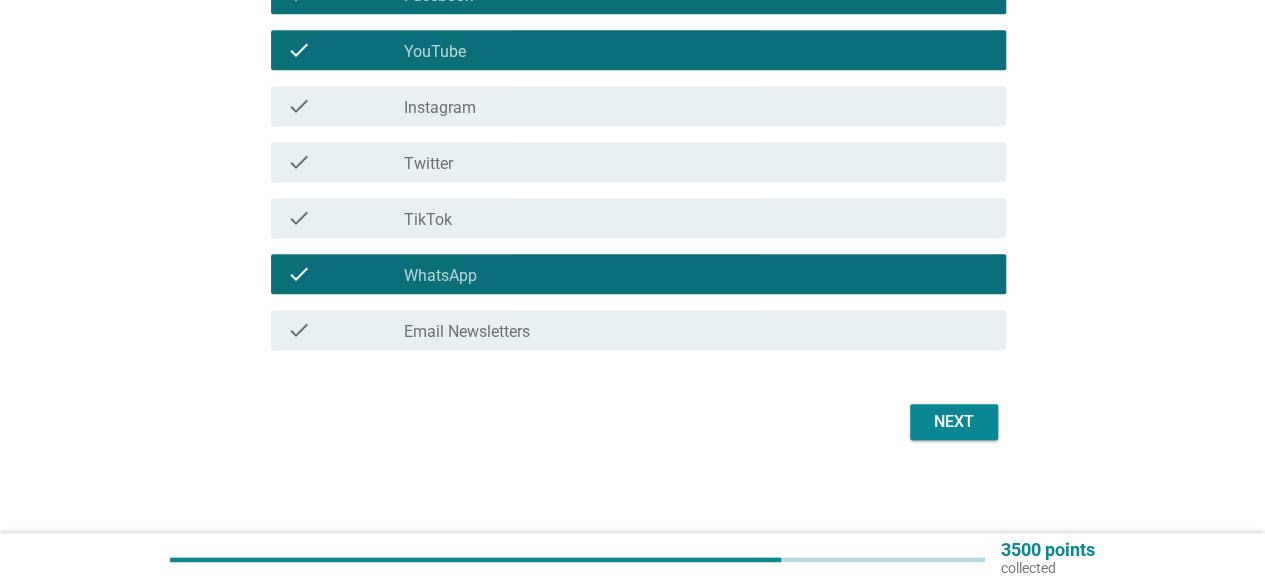 scroll, scrollTop: 900, scrollLeft: 0, axis: vertical 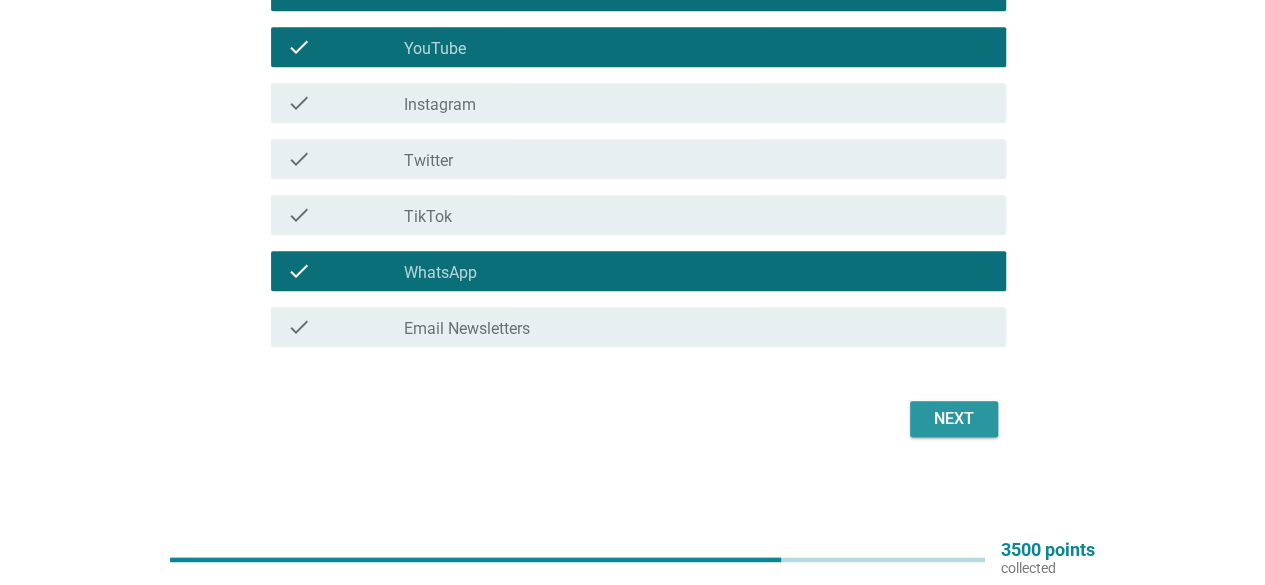 drag, startPoint x: 956, startPoint y: 427, endPoint x: 916, endPoint y: 427, distance: 40 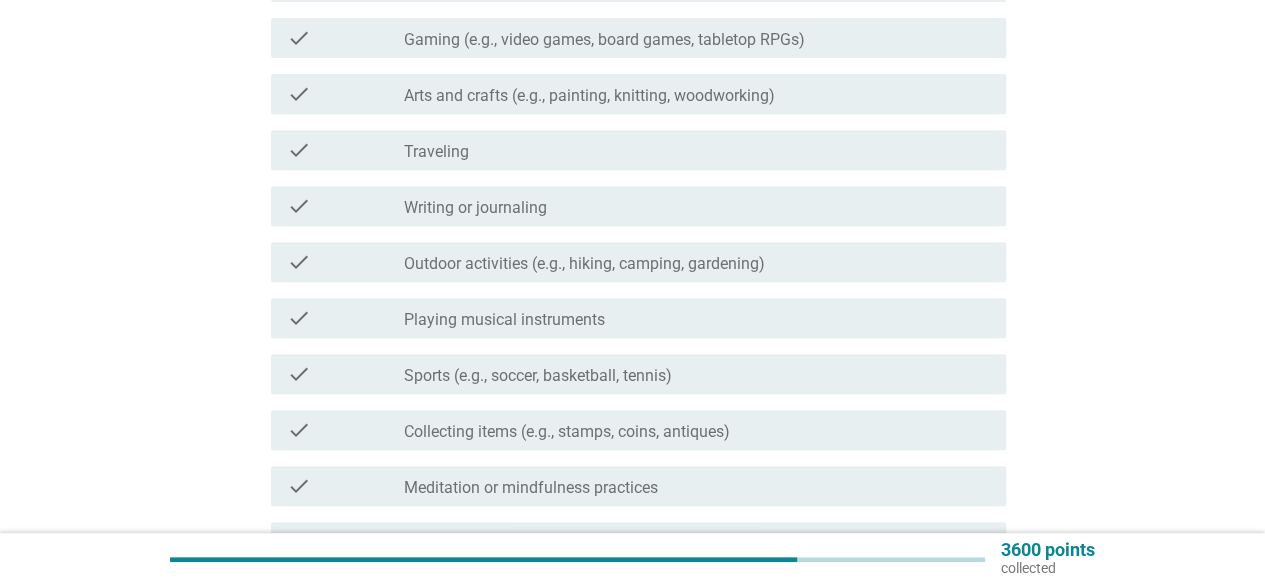 scroll, scrollTop: 400, scrollLeft: 0, axis: vertical 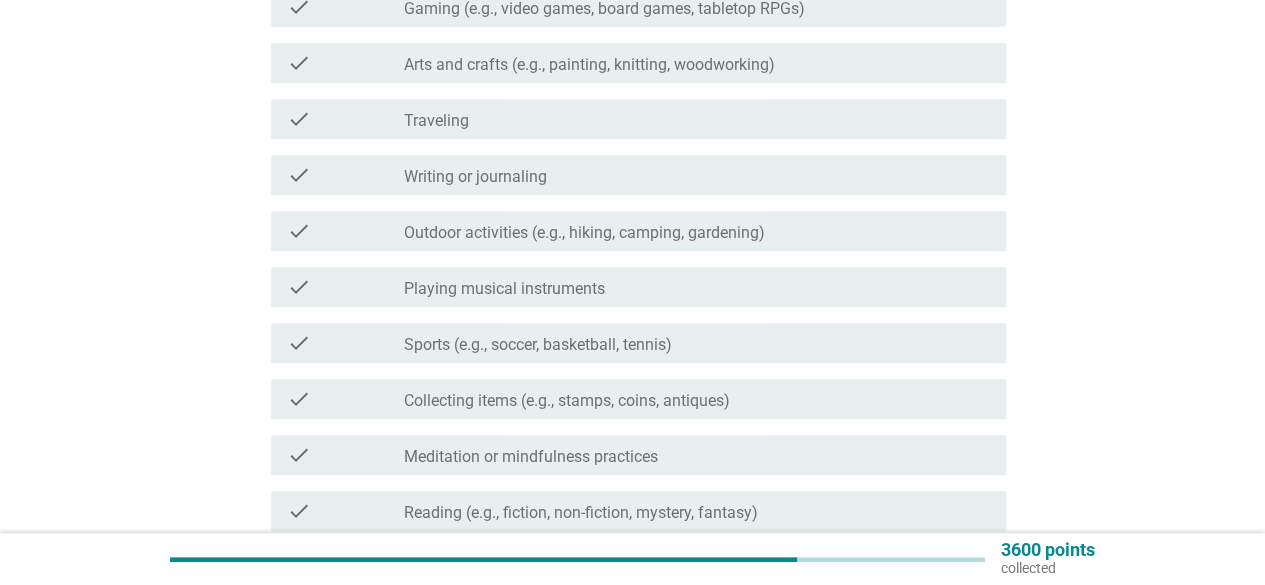 click on "Writing or journaling" at bounding box center [475, 177] 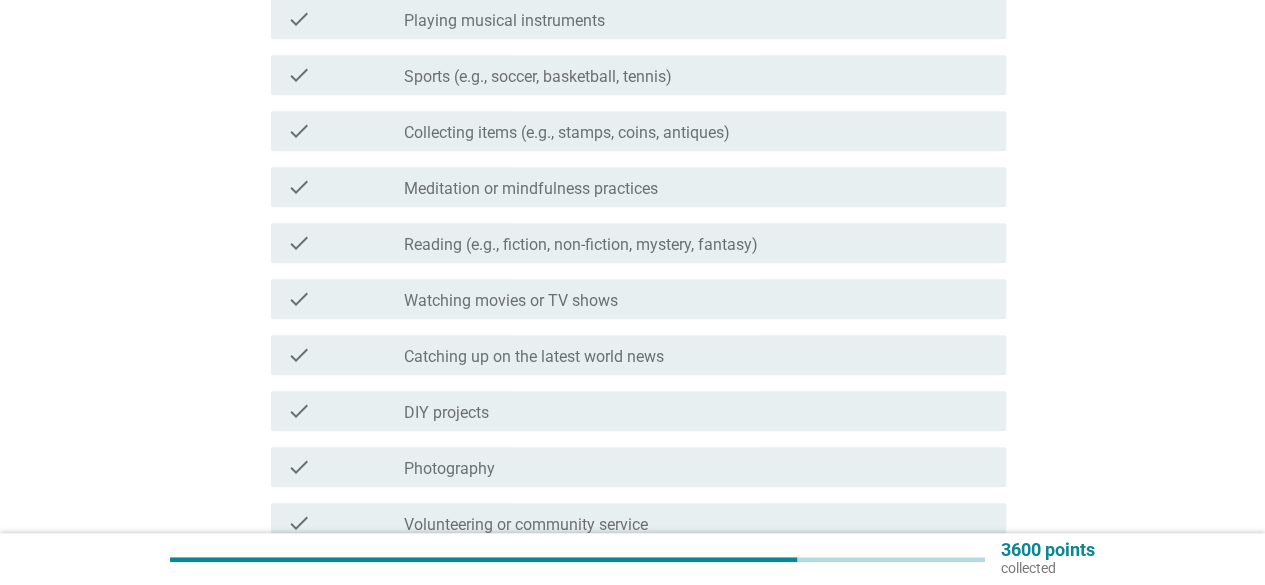 scroll, scrollTop: 700, scrollLeft: 0, axis: vertical 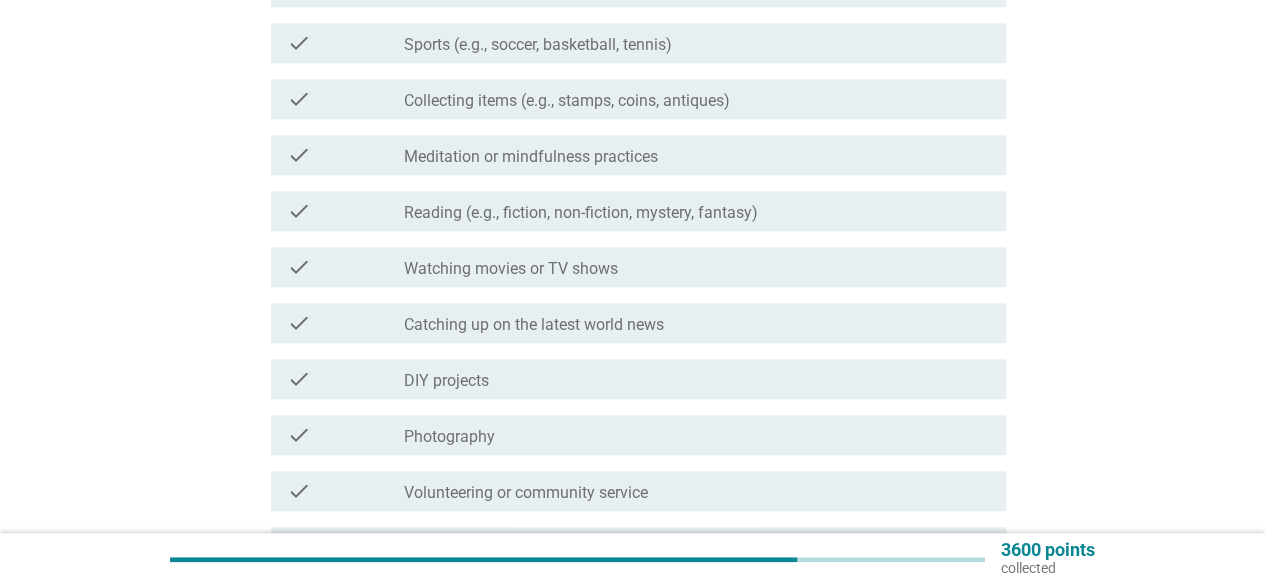click on "Reading (e.g., fiction, non-fiction, mystery, fantasy)" at bounding box center [581, 213] 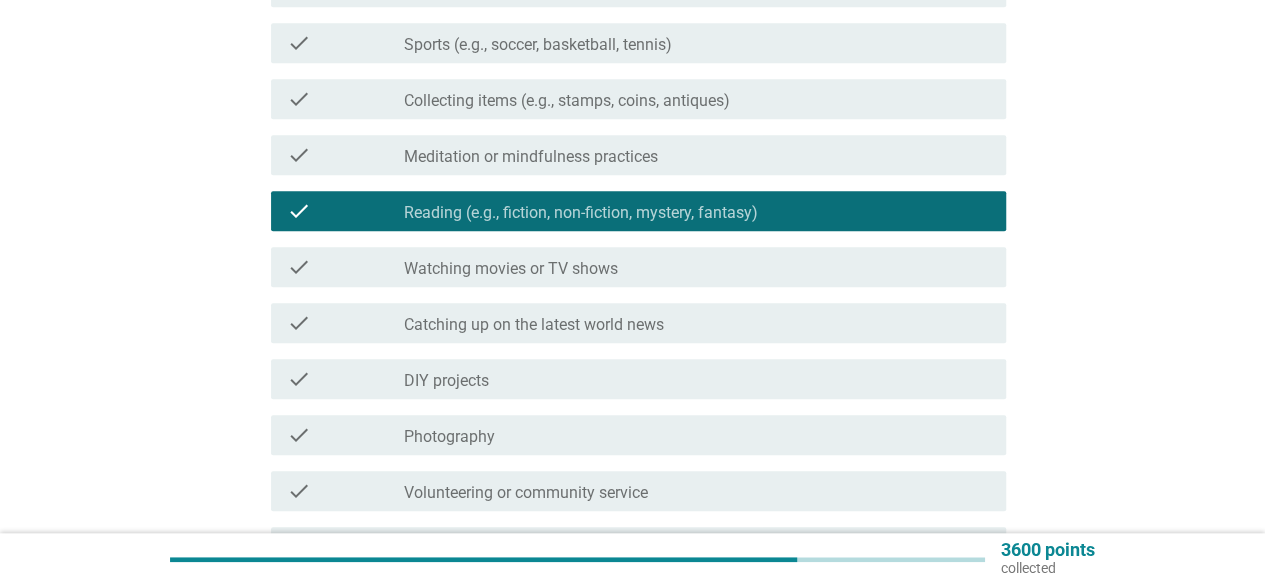 click on "check" at bounding box center (345, 267) 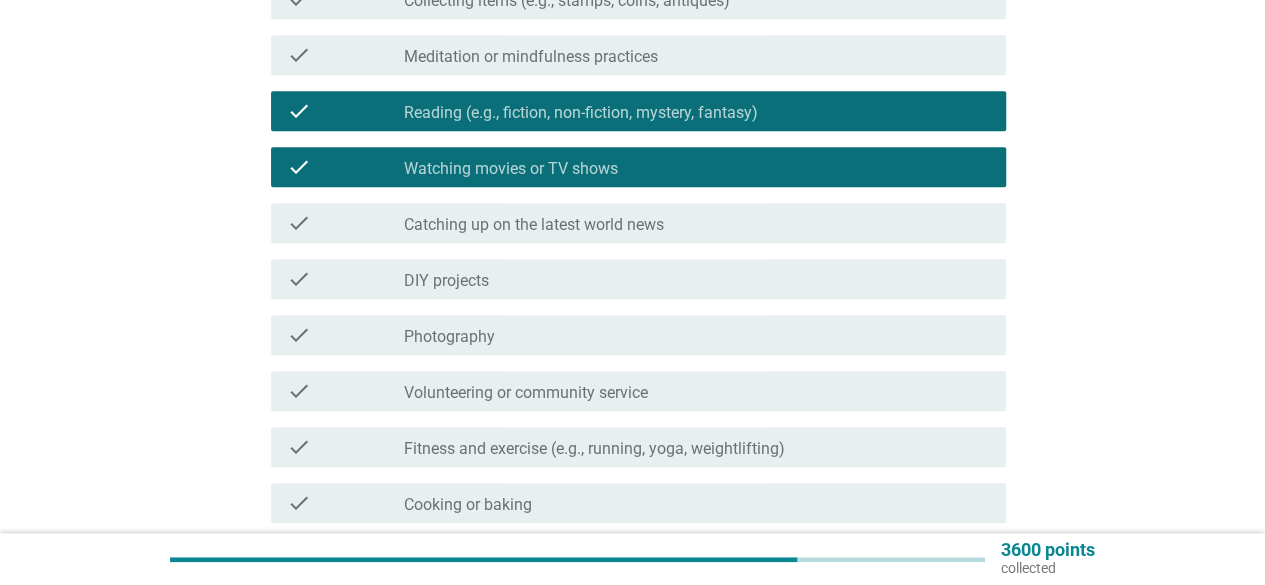 scroll, scrollTop: 900, scrollLeft: 0, axis: vertical 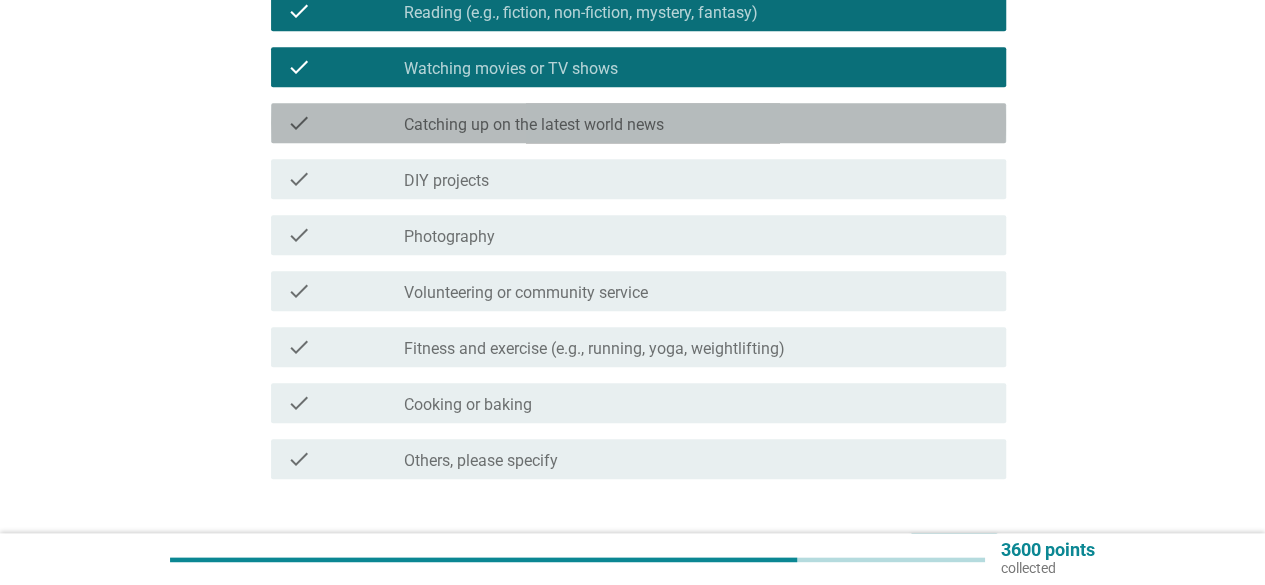 click on "Catching up on the latest world news" at bounding box center (534, 125) 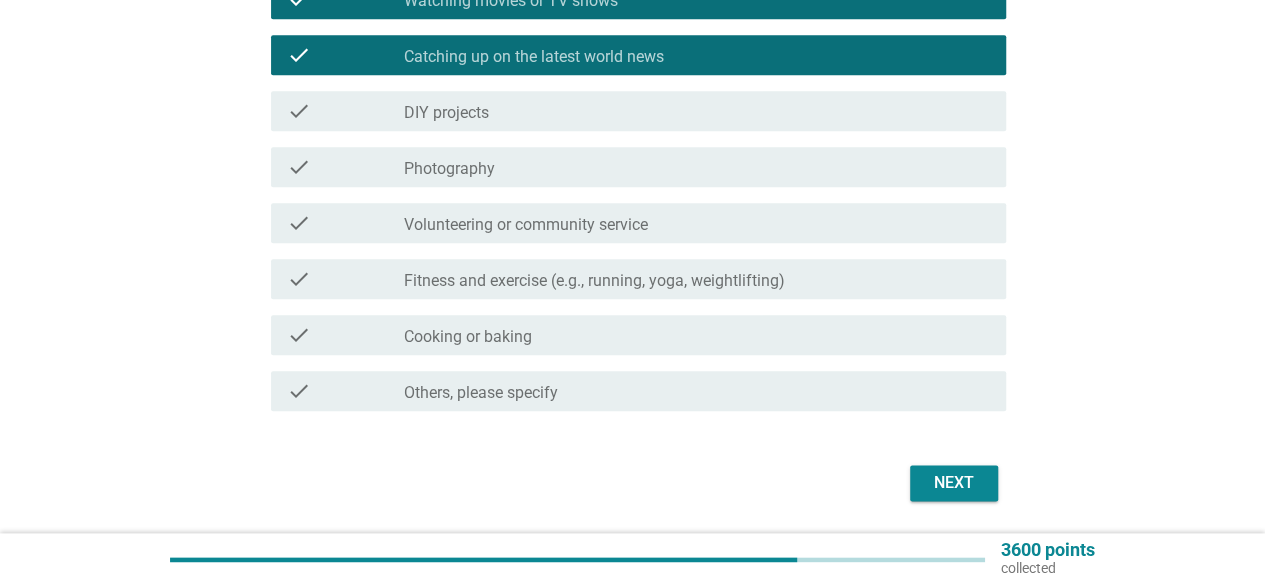scroll, scrollTop: 1000, scrollLeft: 0, axis: vertical 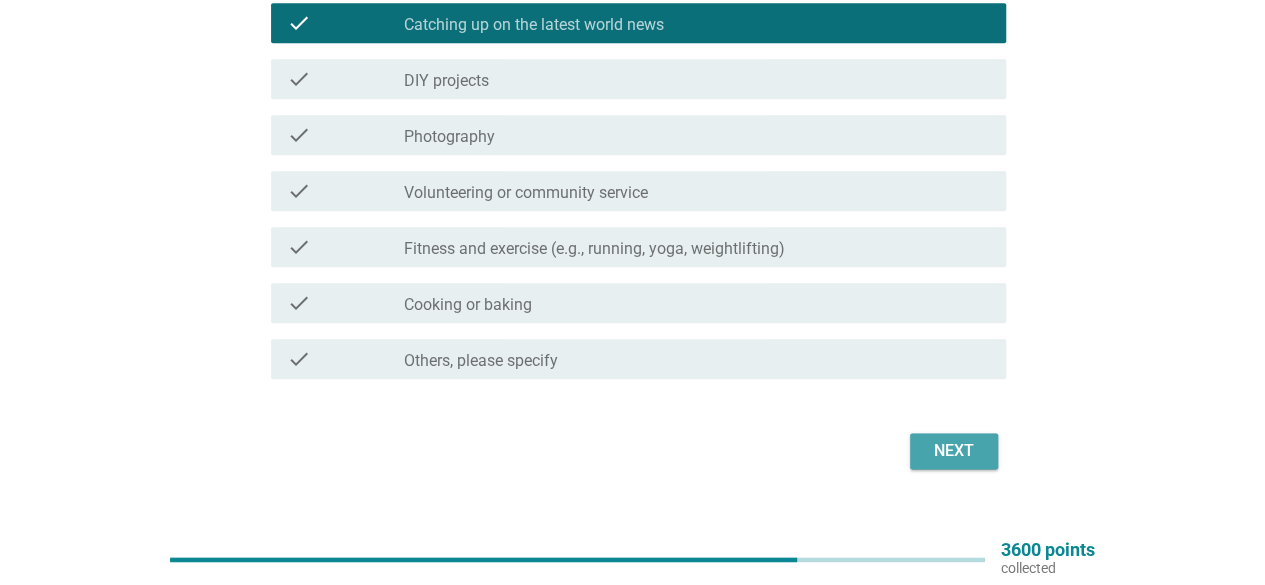 click on "Next" at bounding box center [954, 451] 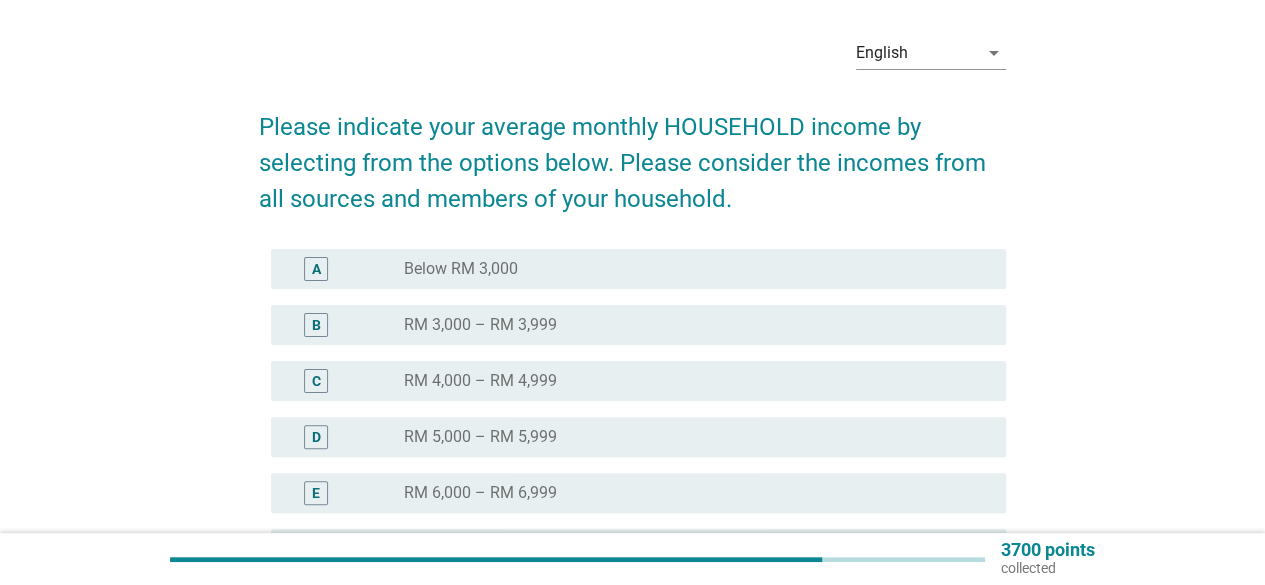 scroll, scrollTop: 100, scrollLeft: 0, axis: vertical 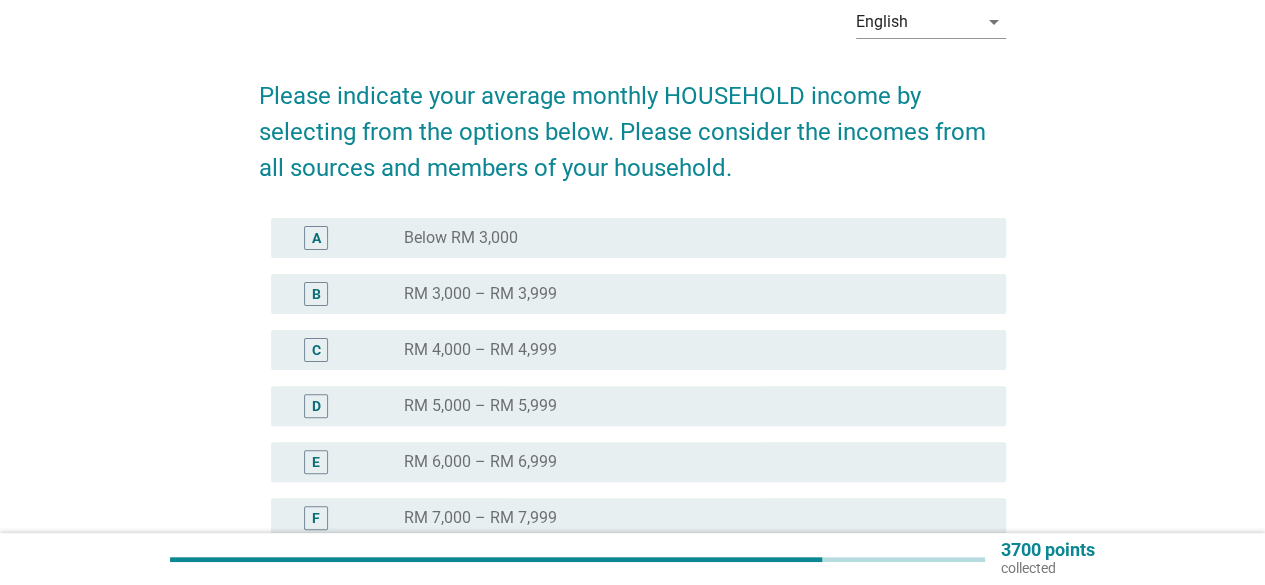 click on "A" at bounding box center (345, 238) 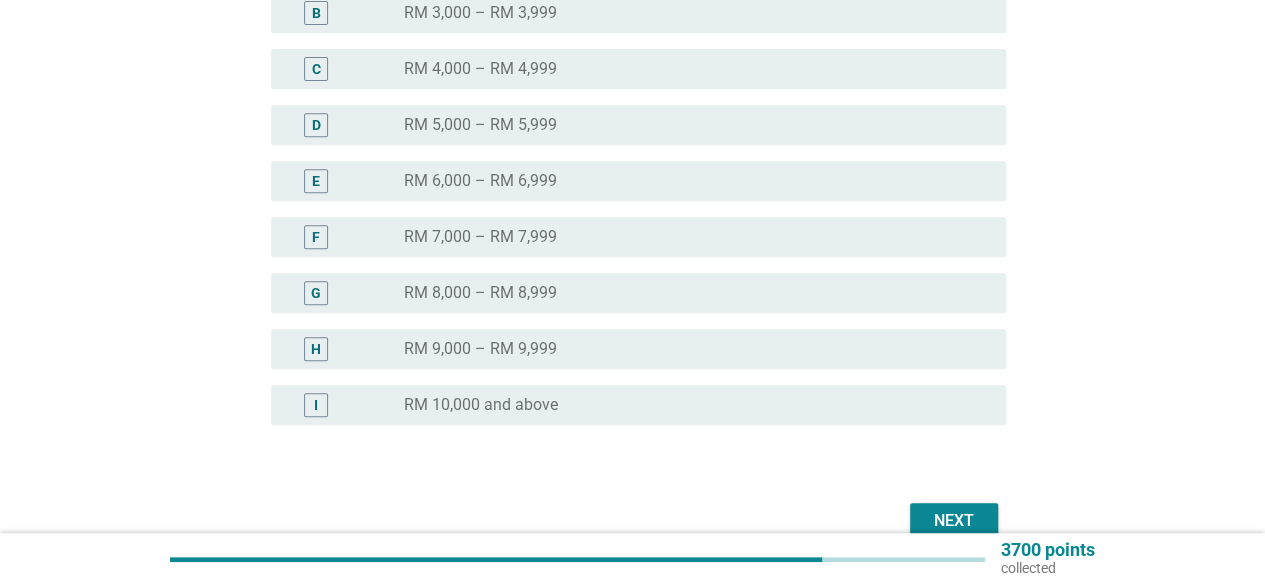 scroll, scrollTop: 482, scrollLeft: 0, axis: vertical 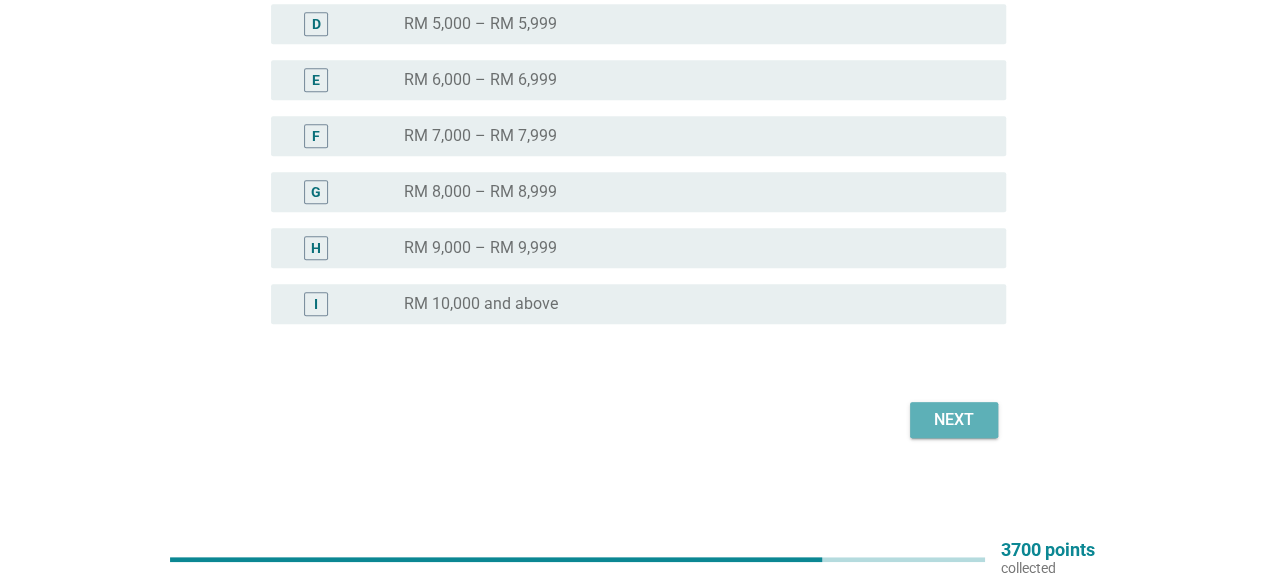 drag, startPoint x: 944, startPoint y: 417, endPoint x: 933, endPoint y: 415, distance: 11.18034 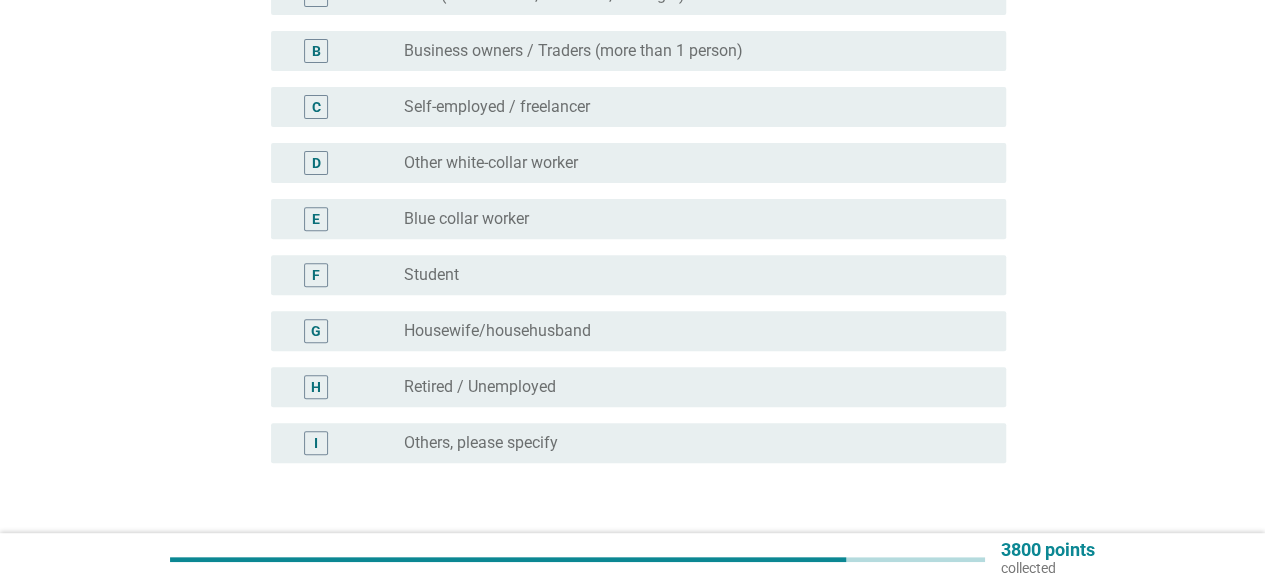 scroll, scrollTop: 300, scrollLeft: 0, axis: vertical 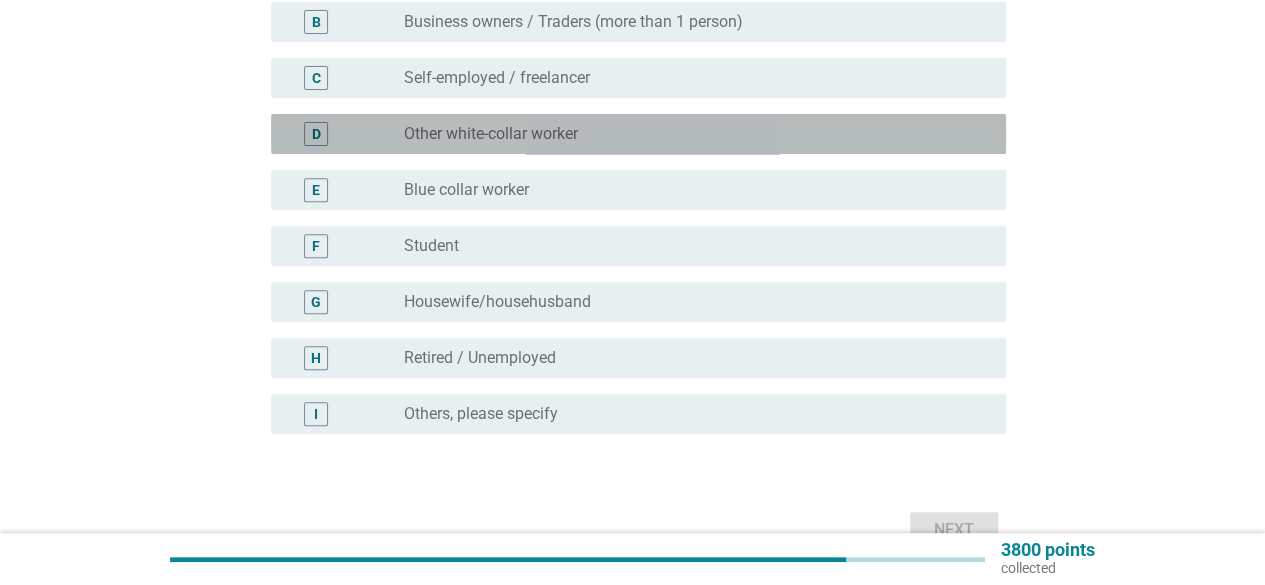drag, startPoint x: 494, startPoint y: 137, endPoint x: 494, endPoint y: 182, distance: 45 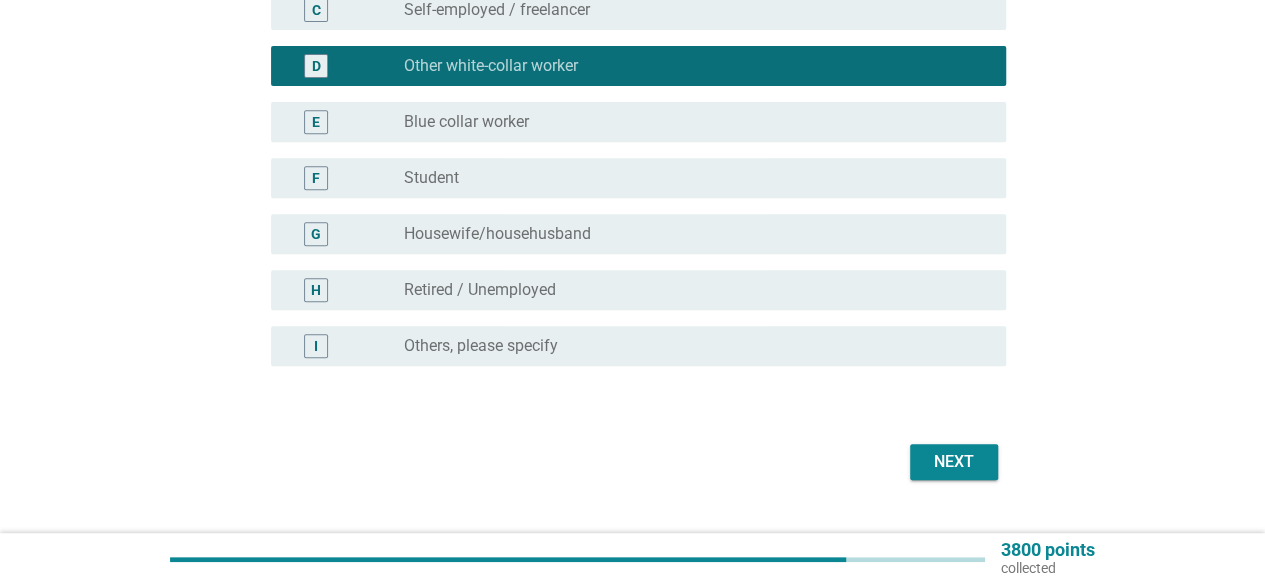 scroll, scrollTop: 400, scrollLeft: 0, axis: vertical 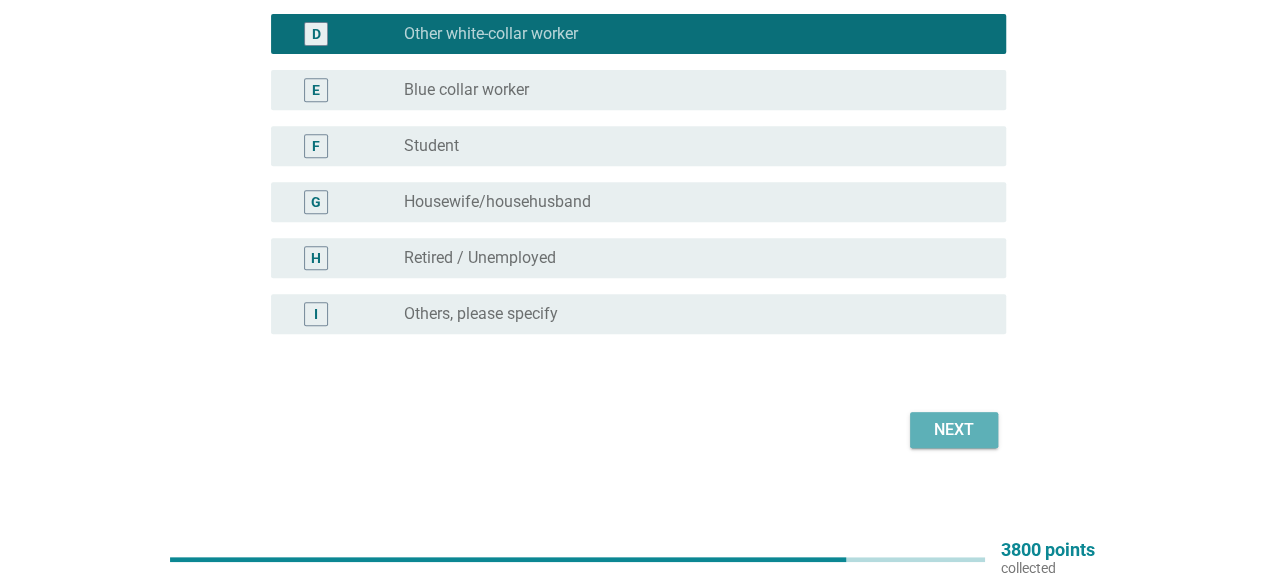click on "Next" at bounding box center (954, 430) 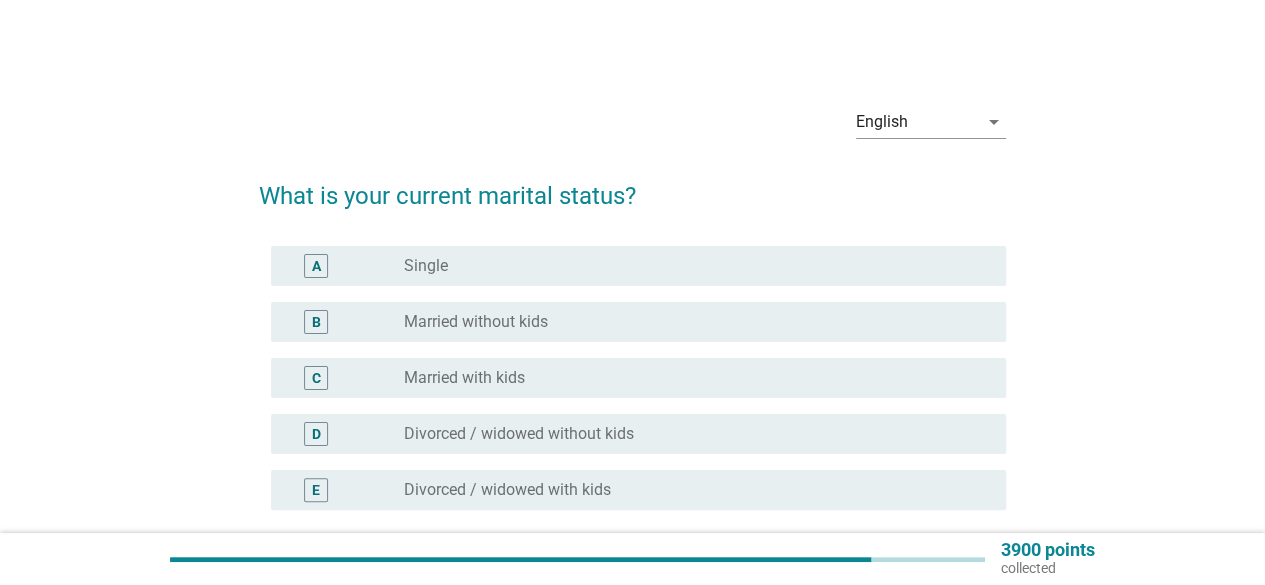 scroll, scrollTop: 100, scrollLeft: 0, axis: vertical 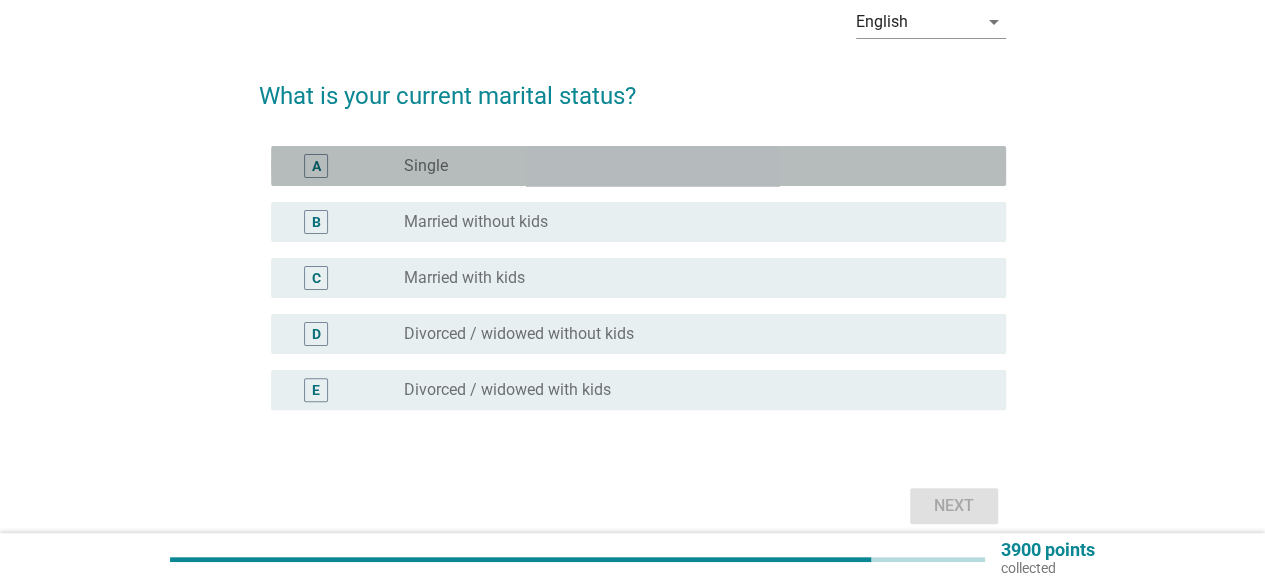 click on "radio_button_unchecked Single" at bounding box center (689, 166) 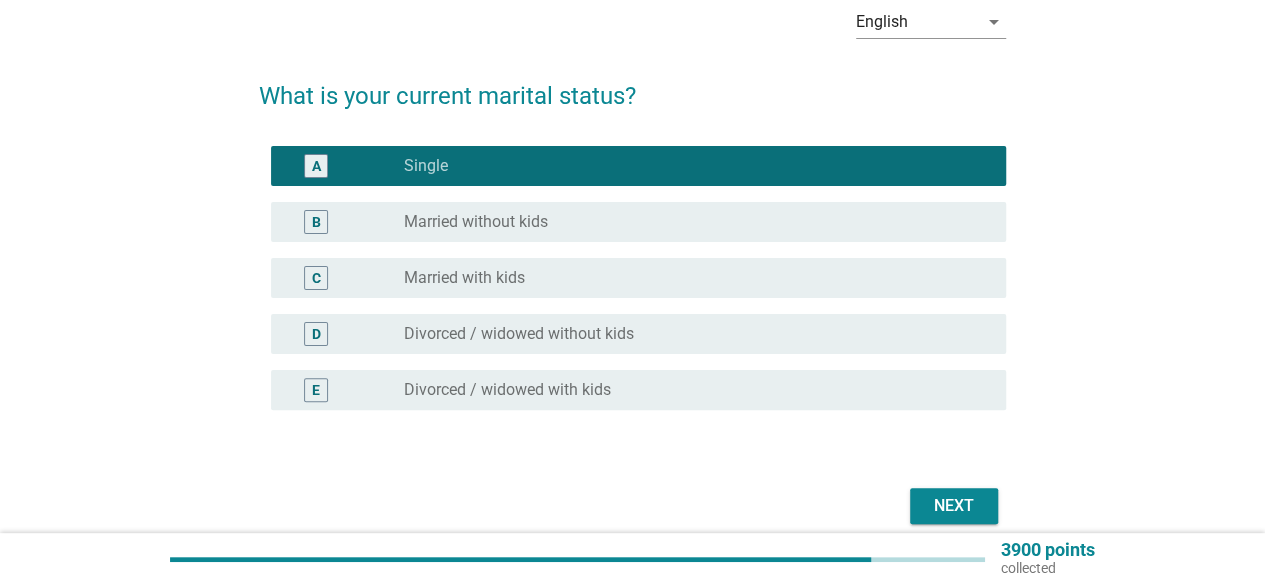 click on "Next" at bounding box center (954, 506) 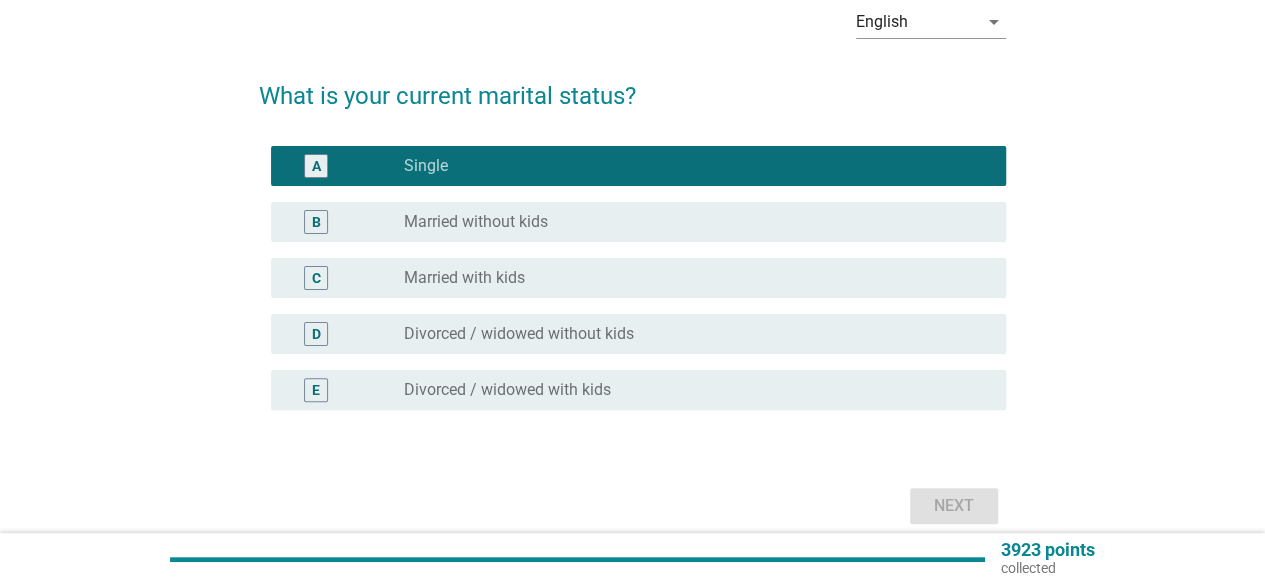 scroll, scrollTop: 0, scrollLeft: 0, axis: both 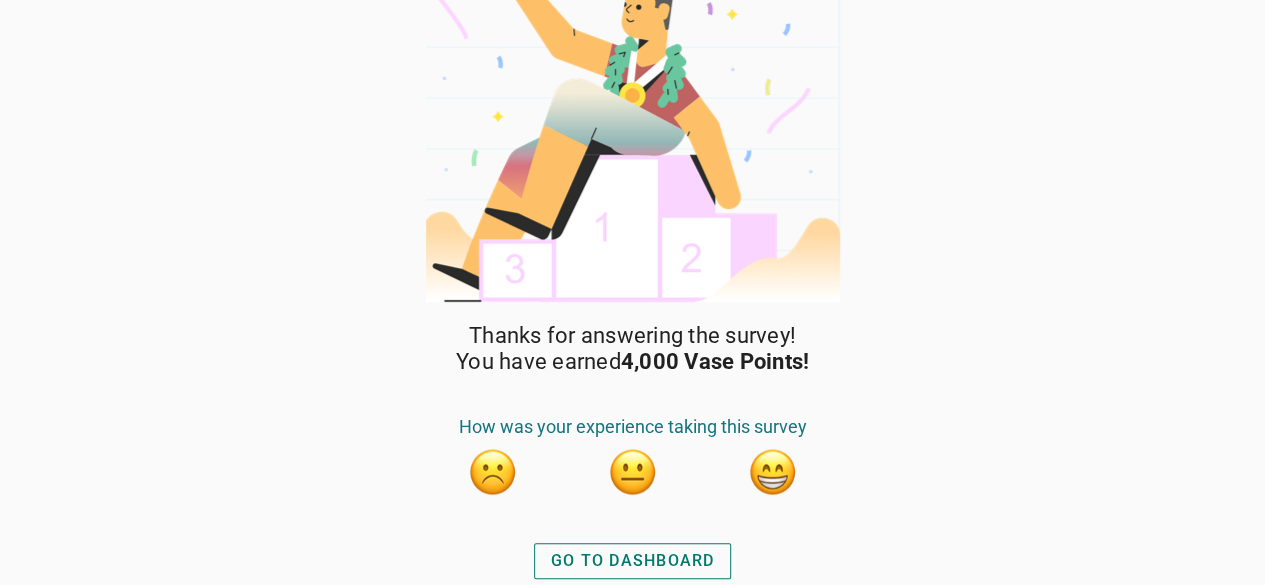 click on "GO TO DASHBOARD" at bounding box center (633, 561) 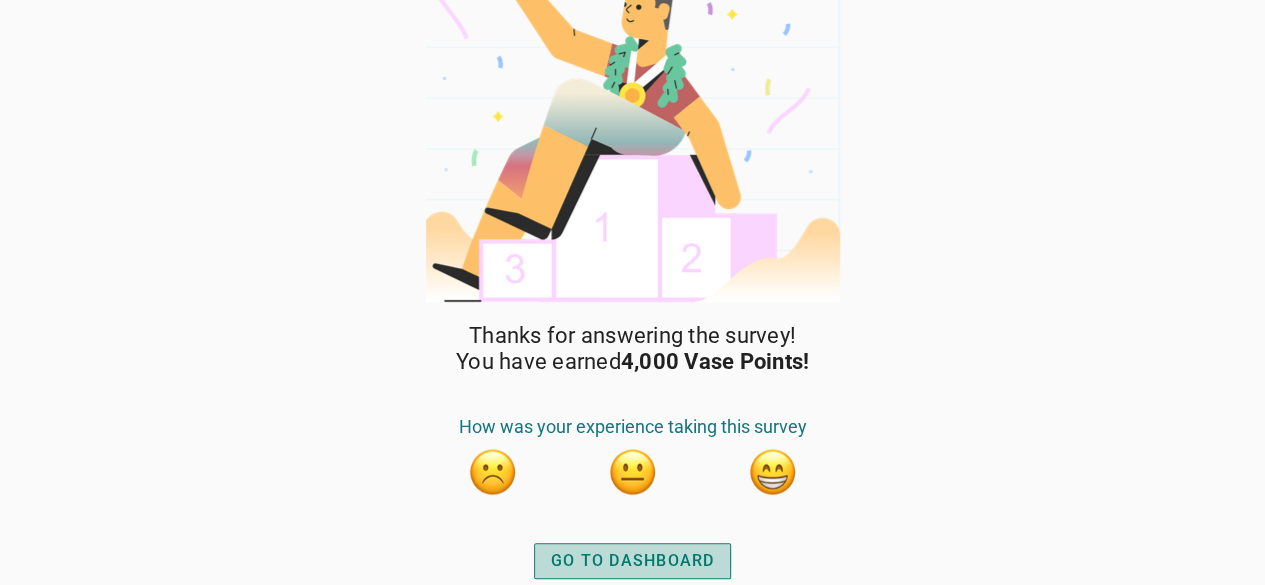 scroll, scrollTop: 0, scrollLeft: 0, axis: both 